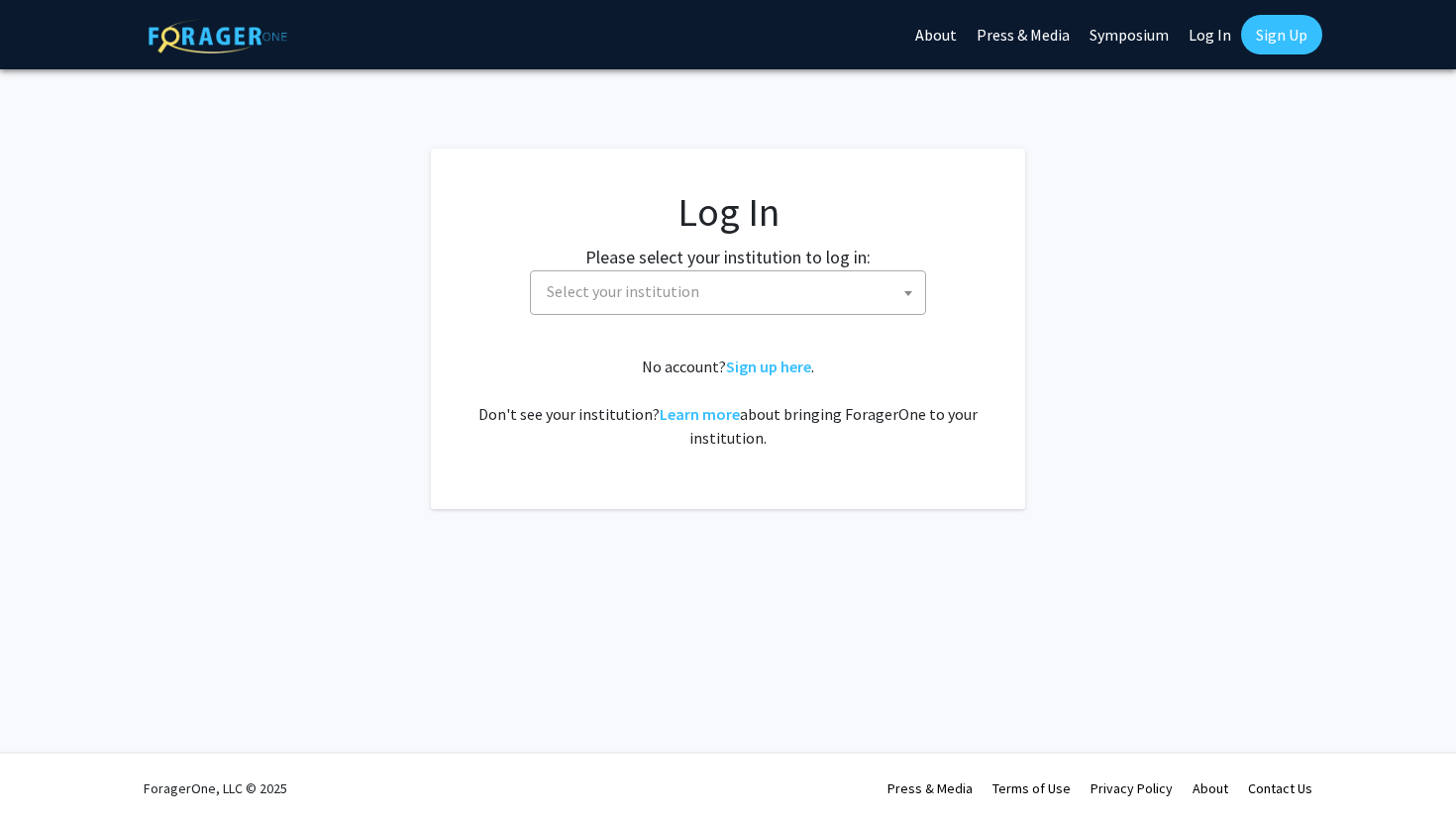 select 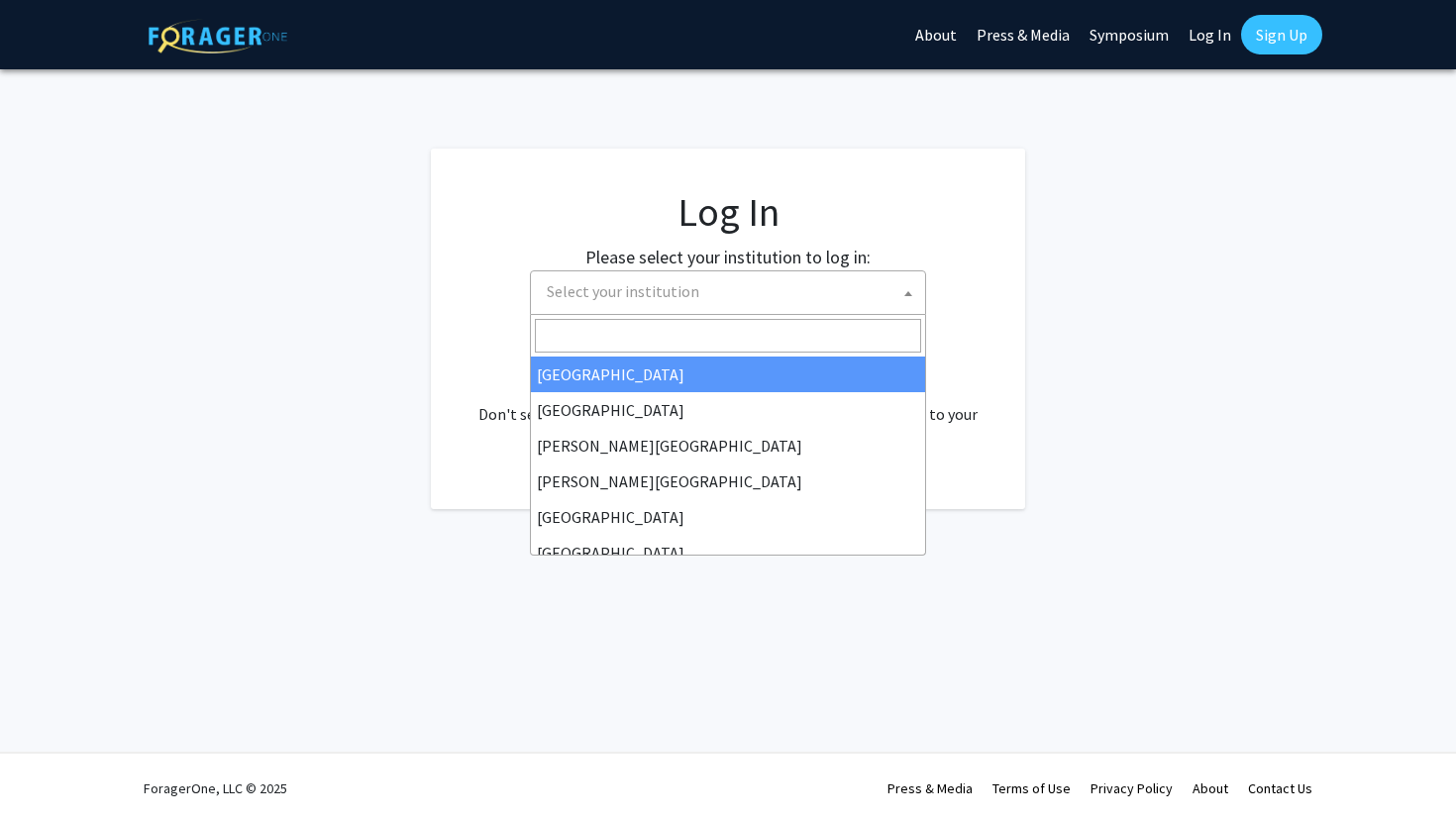 click on "Select your institution" at bounding box center (732, 291) 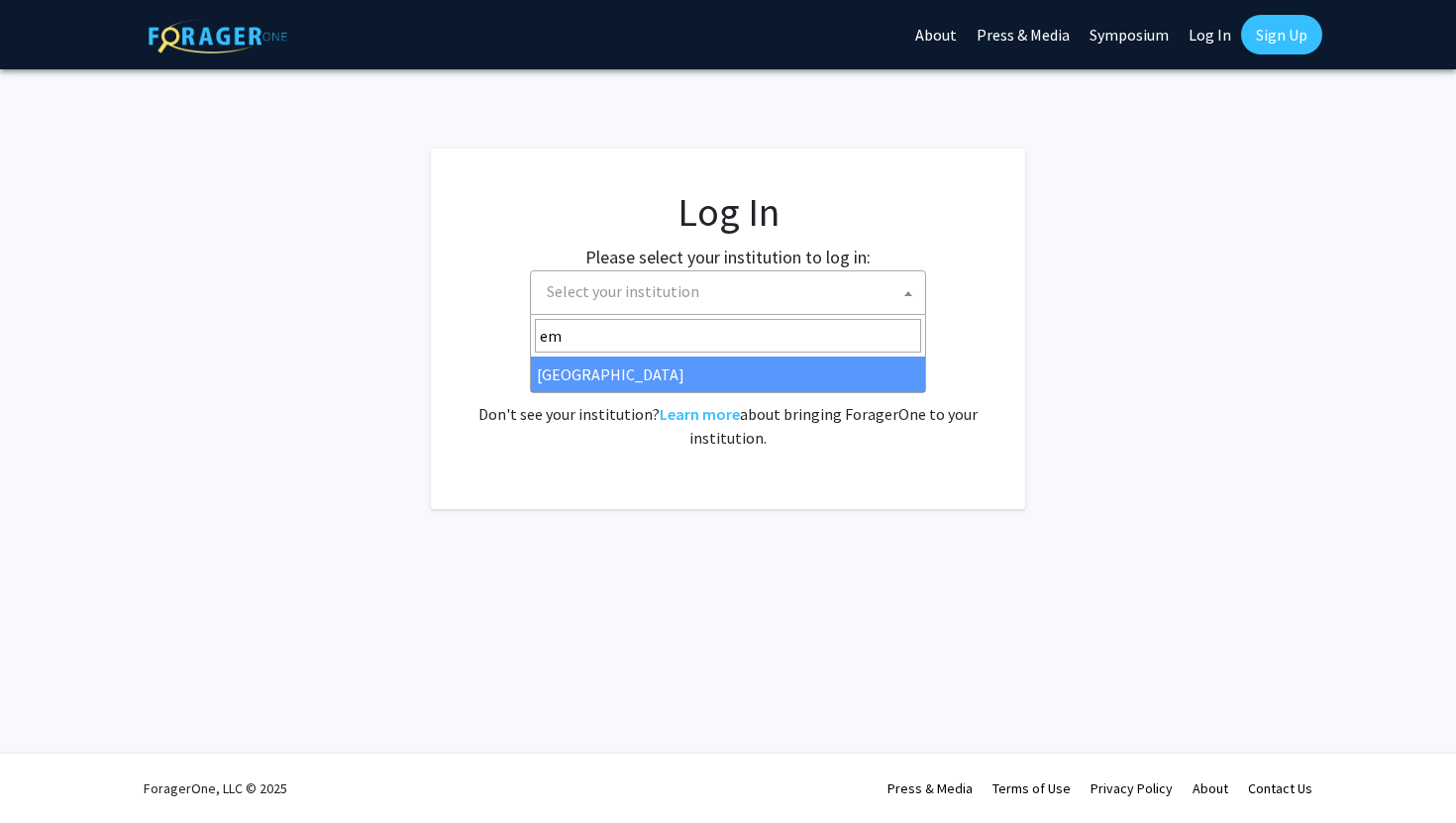 type on "e" 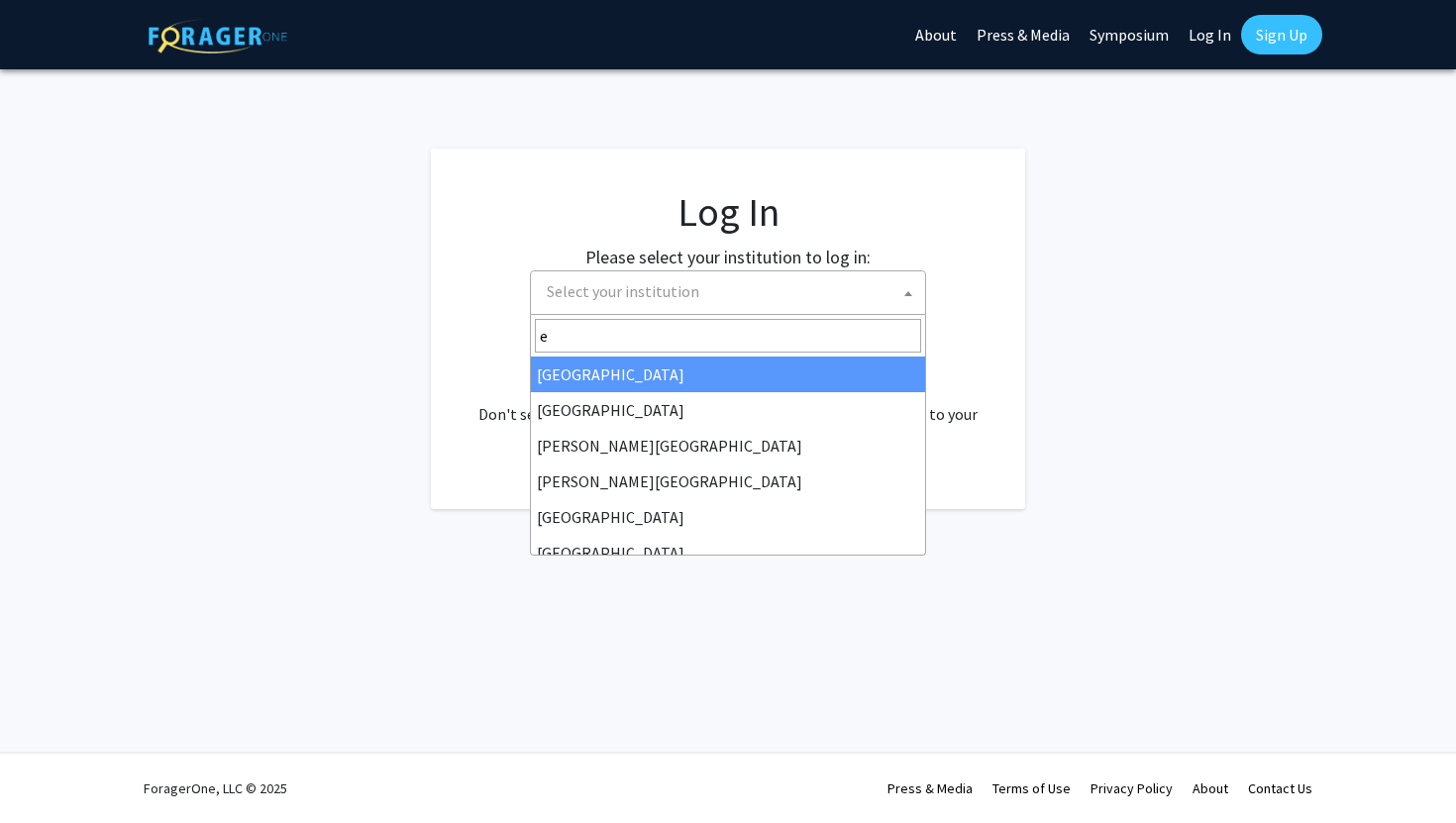 type 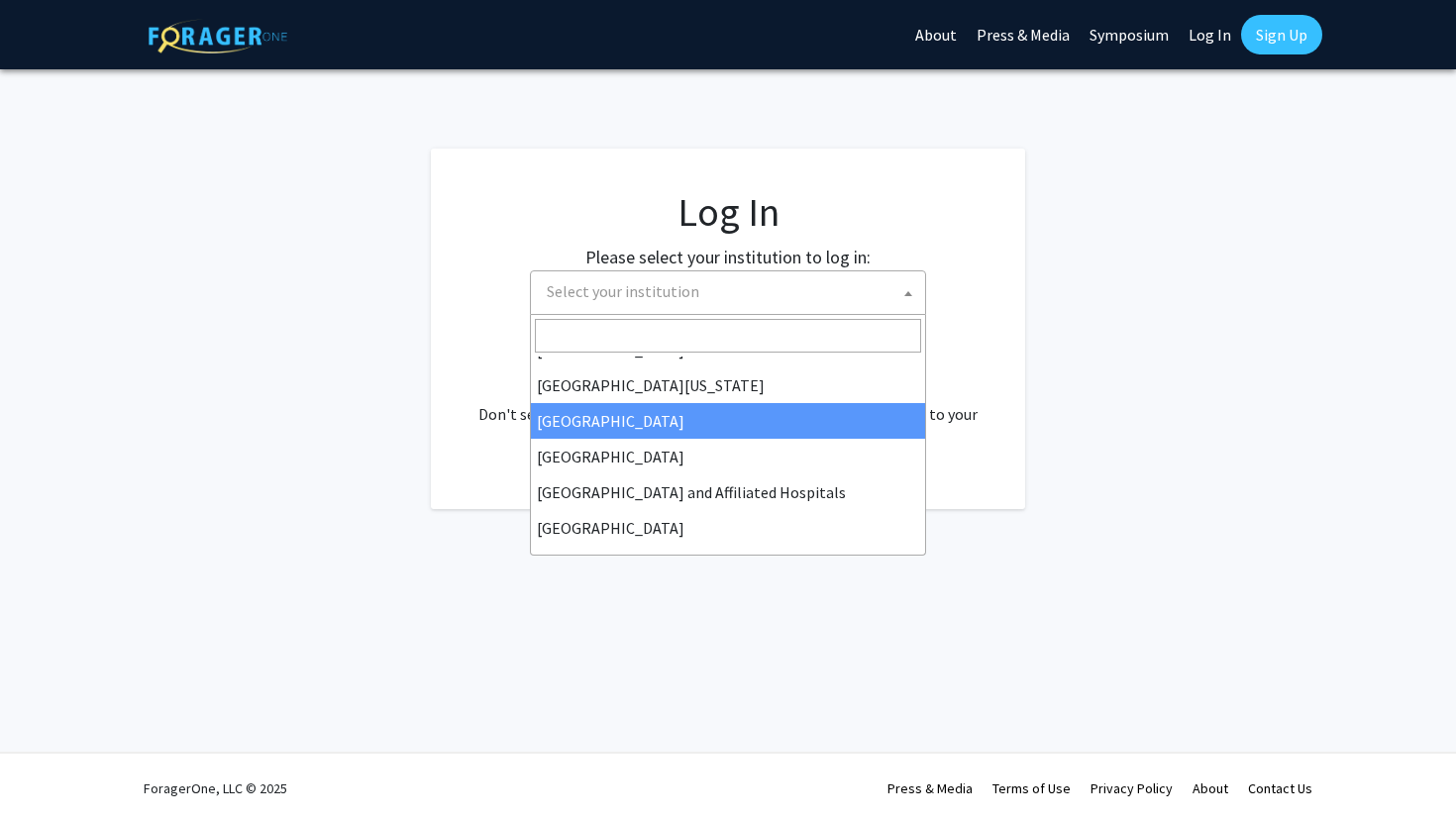 scroll, scrollTop: 200, scrollLeft: 0, axis: vertical 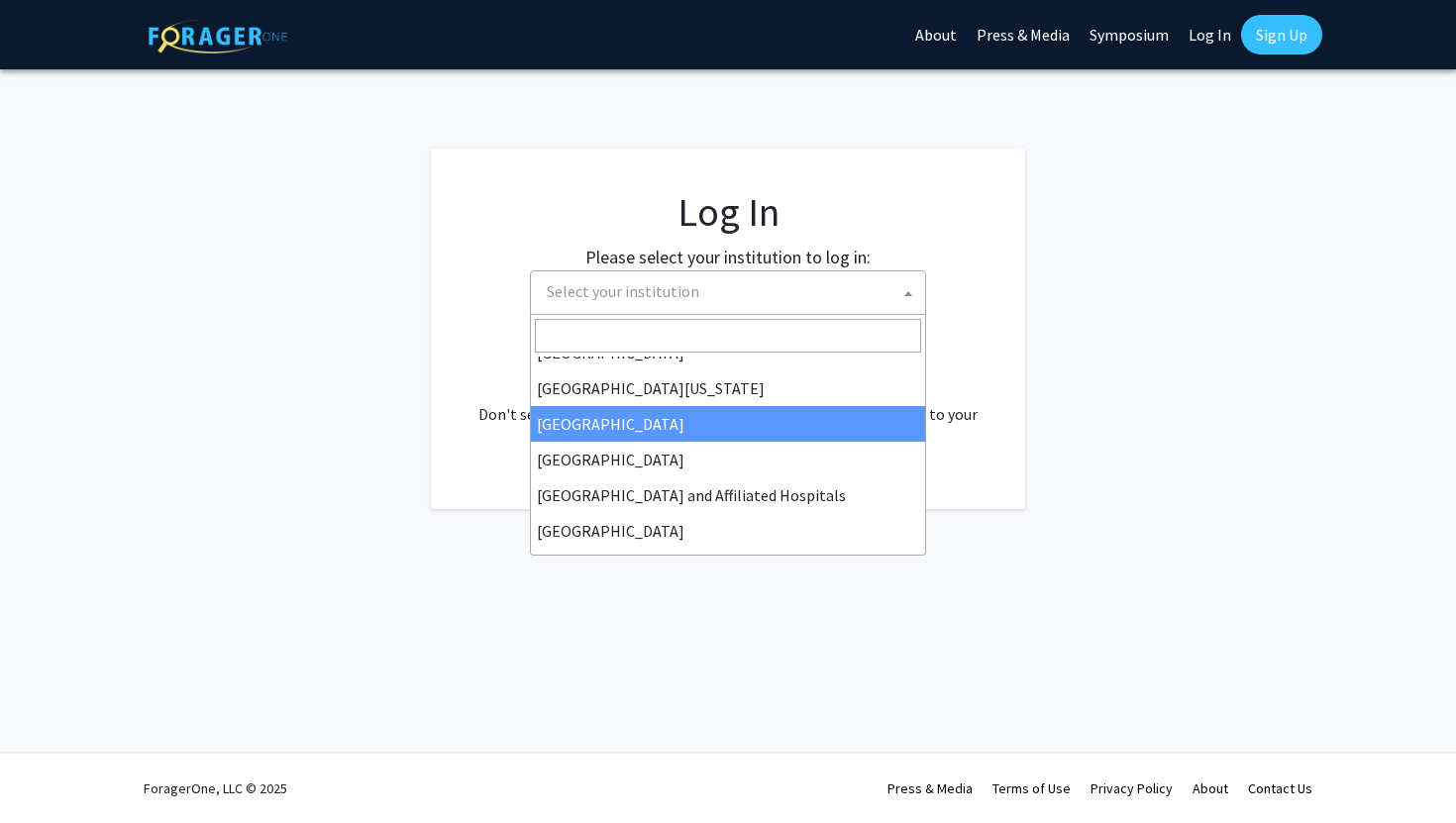 select on "12" 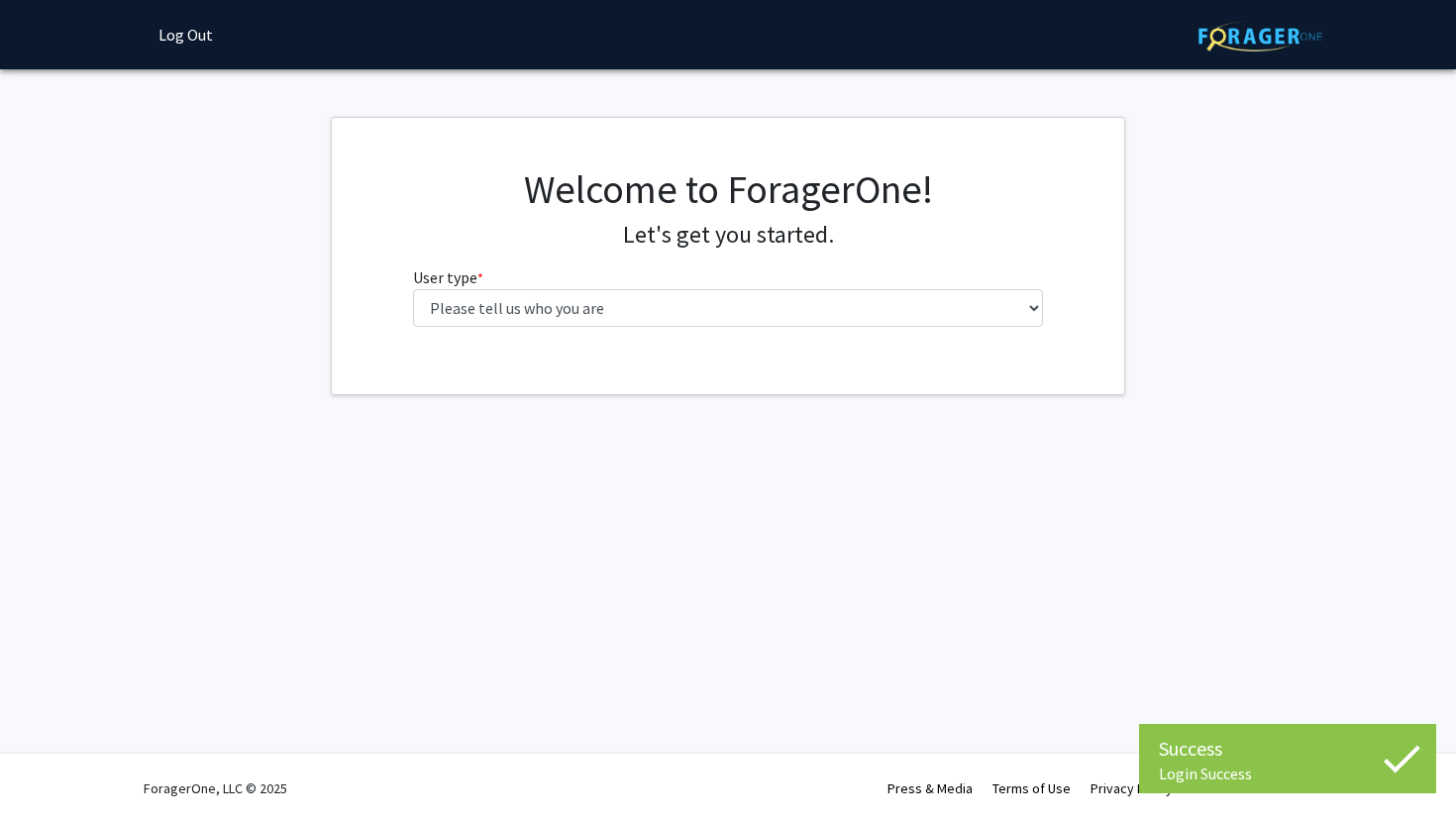scroll, scrollTop: 0, scrollLeft: 0, axis: both 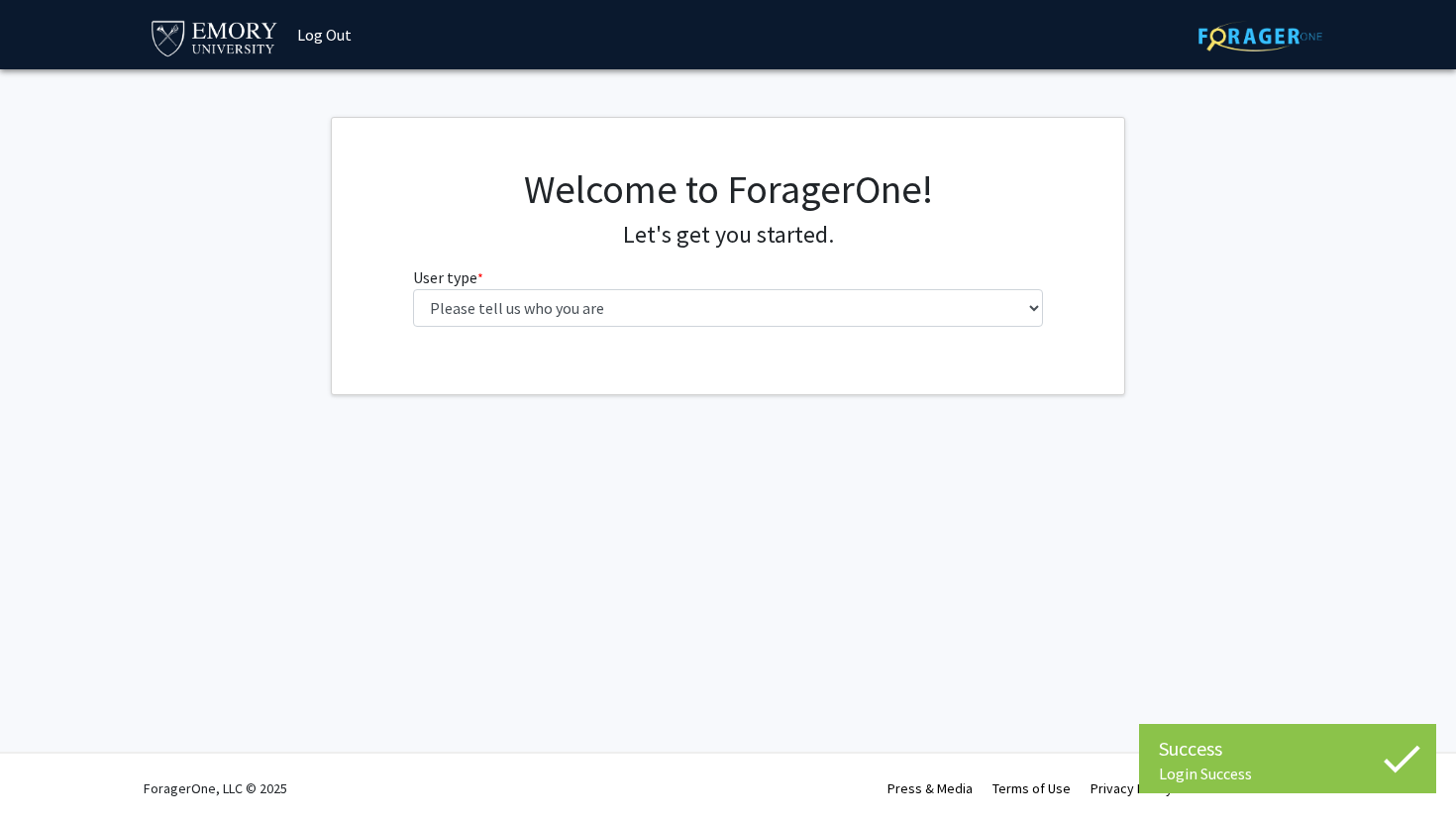 click on "Welcome to ForagerOne! Let's get you started.  User type  * required Please tell us who you are  Undergraduate Student   Master's Student   Doctoral Candidate (PhD, MD, DMD, PharmD, etc.)   Postdoctoral Researcher / Research Staff / Medical Resident / Medical Fellow   Faculty   Administrative Staff" 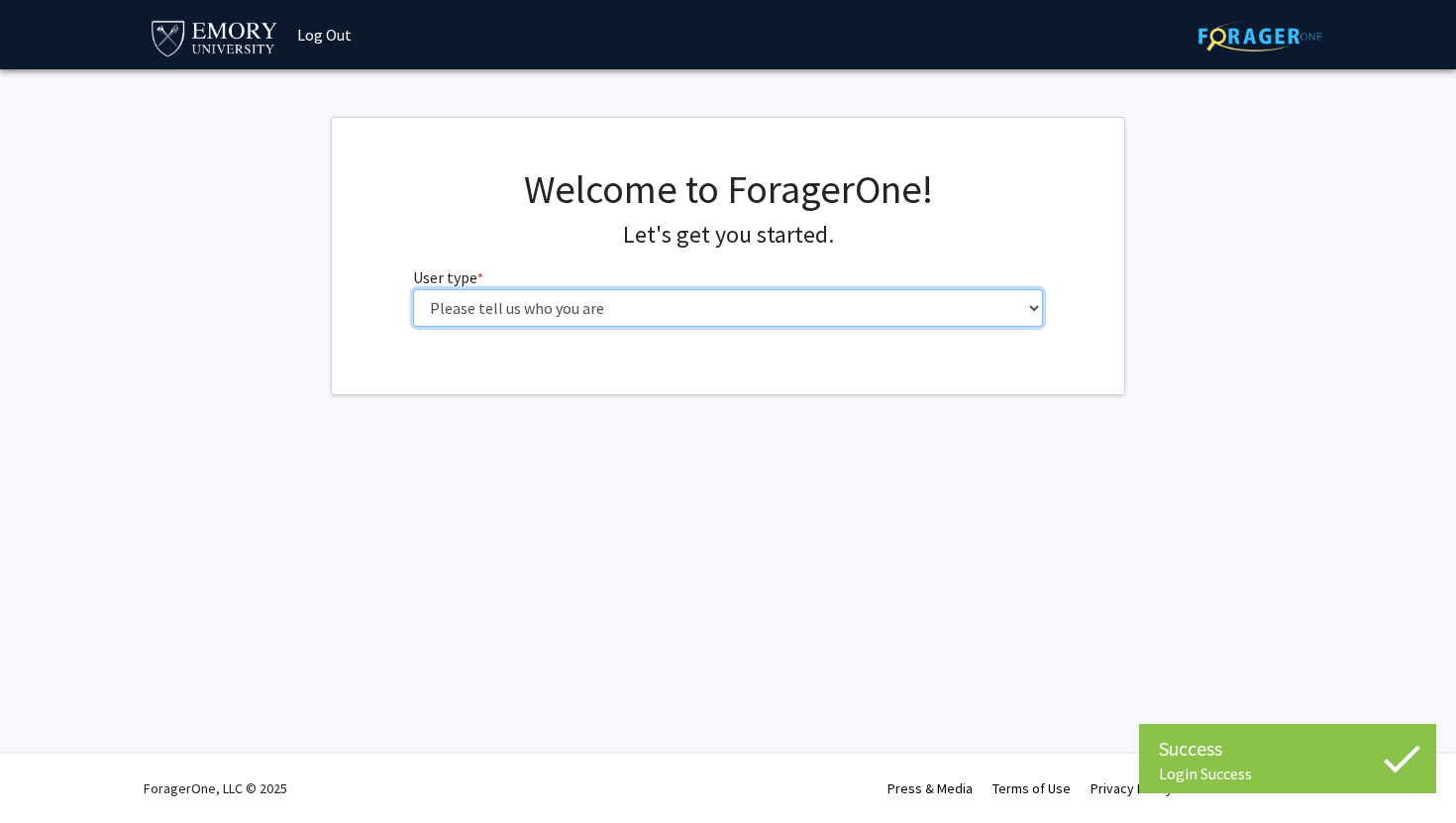 click on "Please tell us who you are  Undergraduate Student   Master's Student   Doctoral Candidate (PhD, MD, DMD, PharmD, etc.)   Postdoctoral Researcher / Research Staff / Medical Resident / Medical Fellow   Faculty   Administrative Staff" at bounding box center [728, 308] 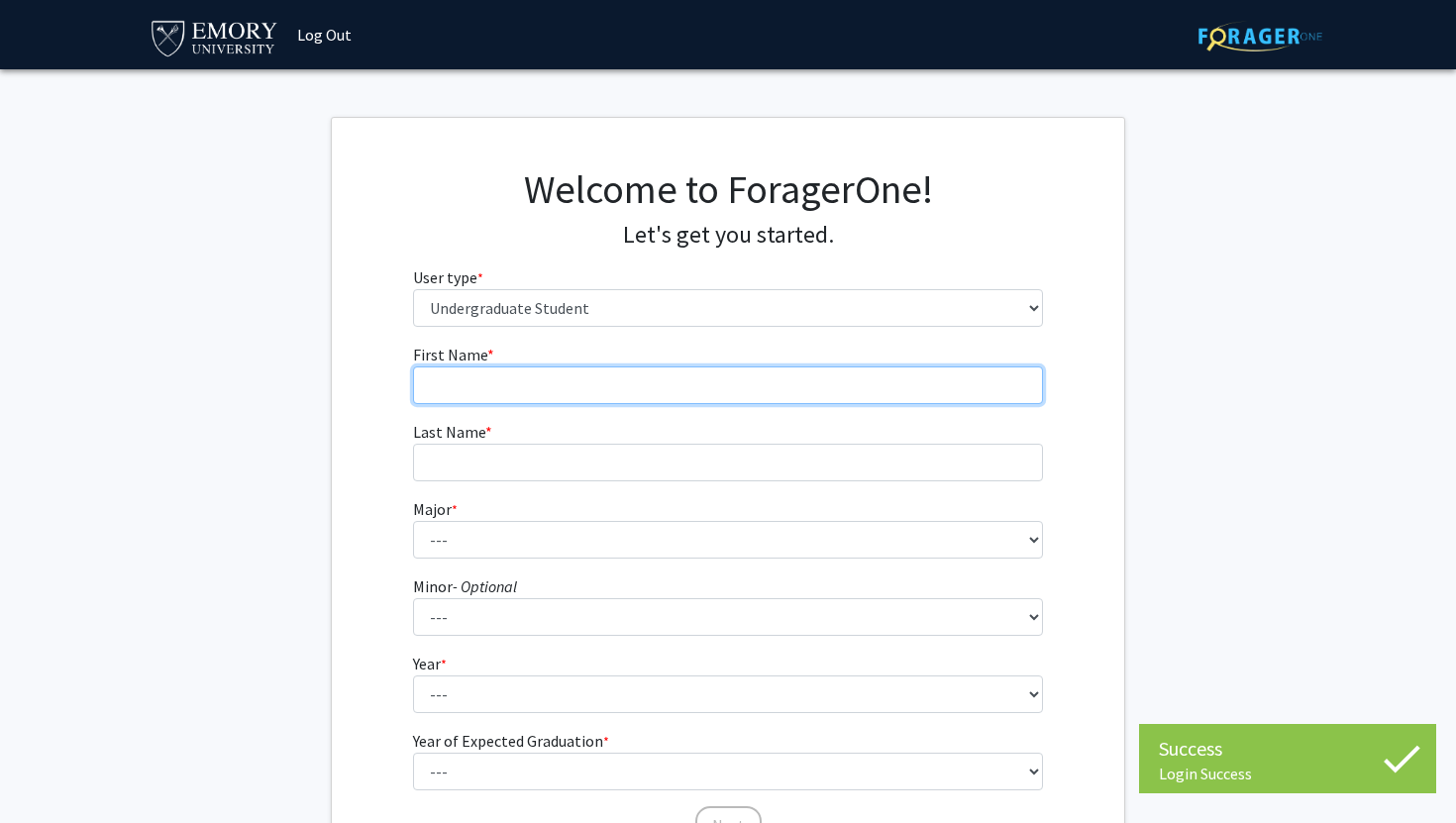 click on "First Name * required" at bounding box center [728, 385] 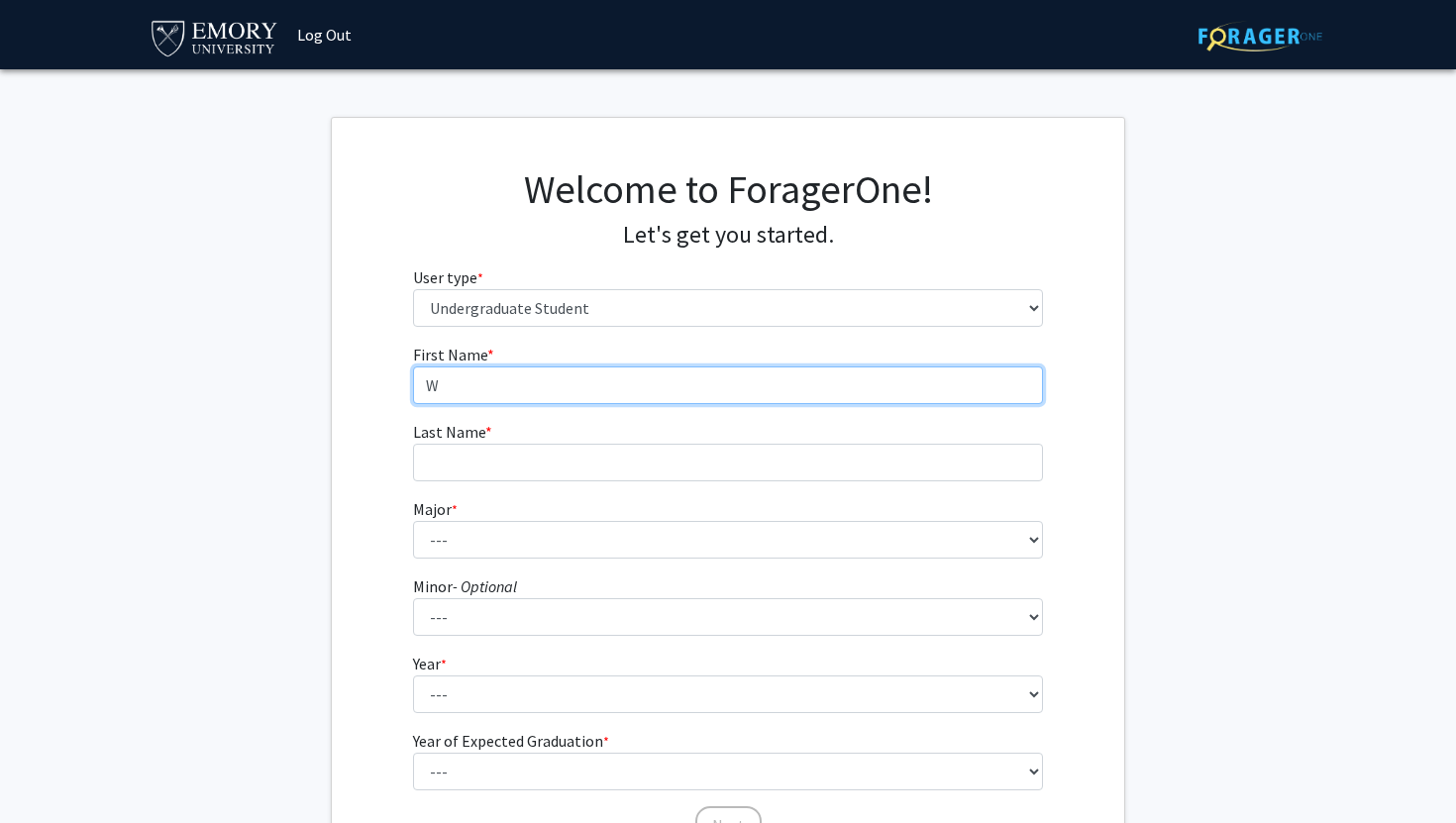 type on "Wafik" 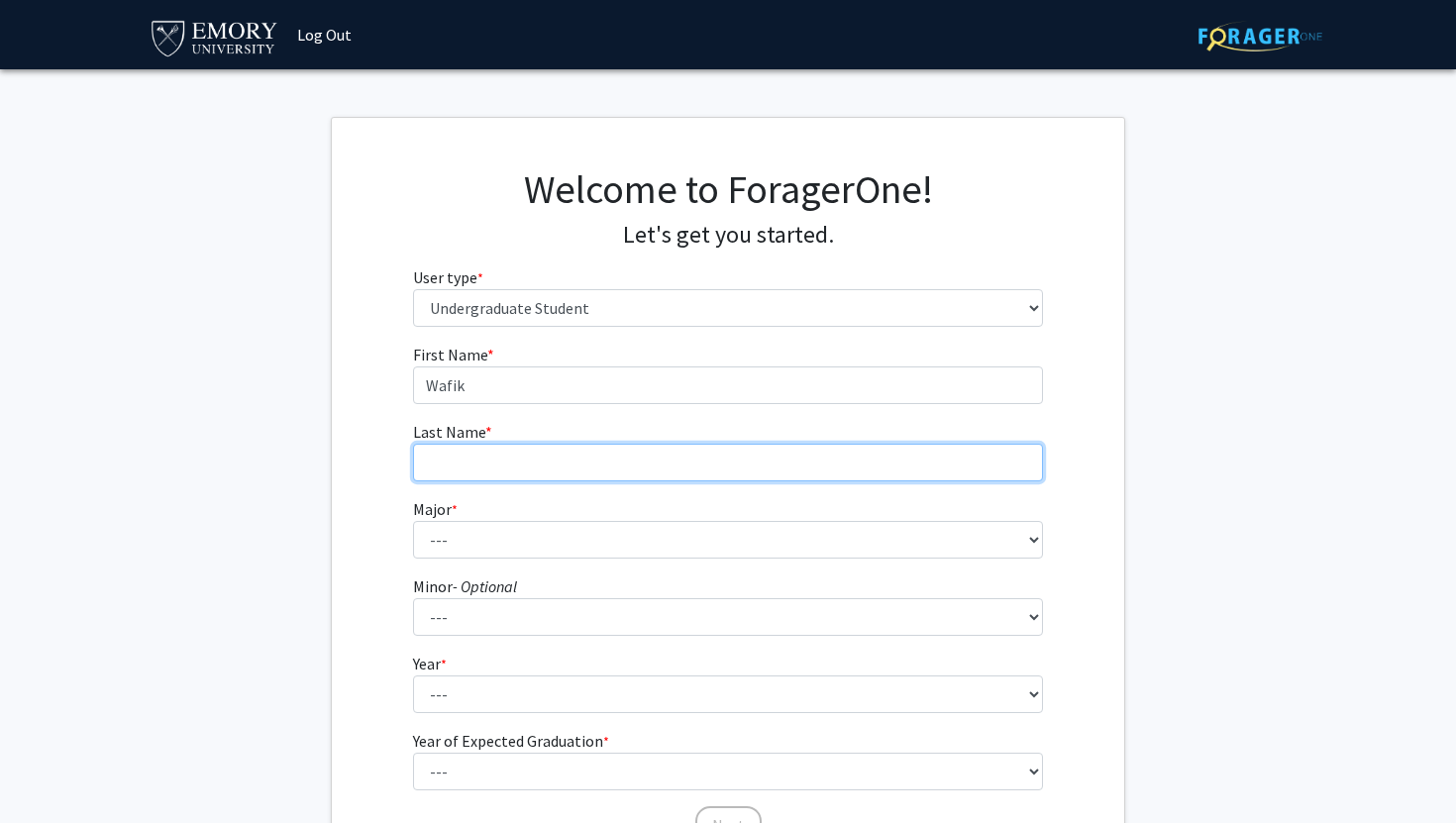 type on "Kamal" 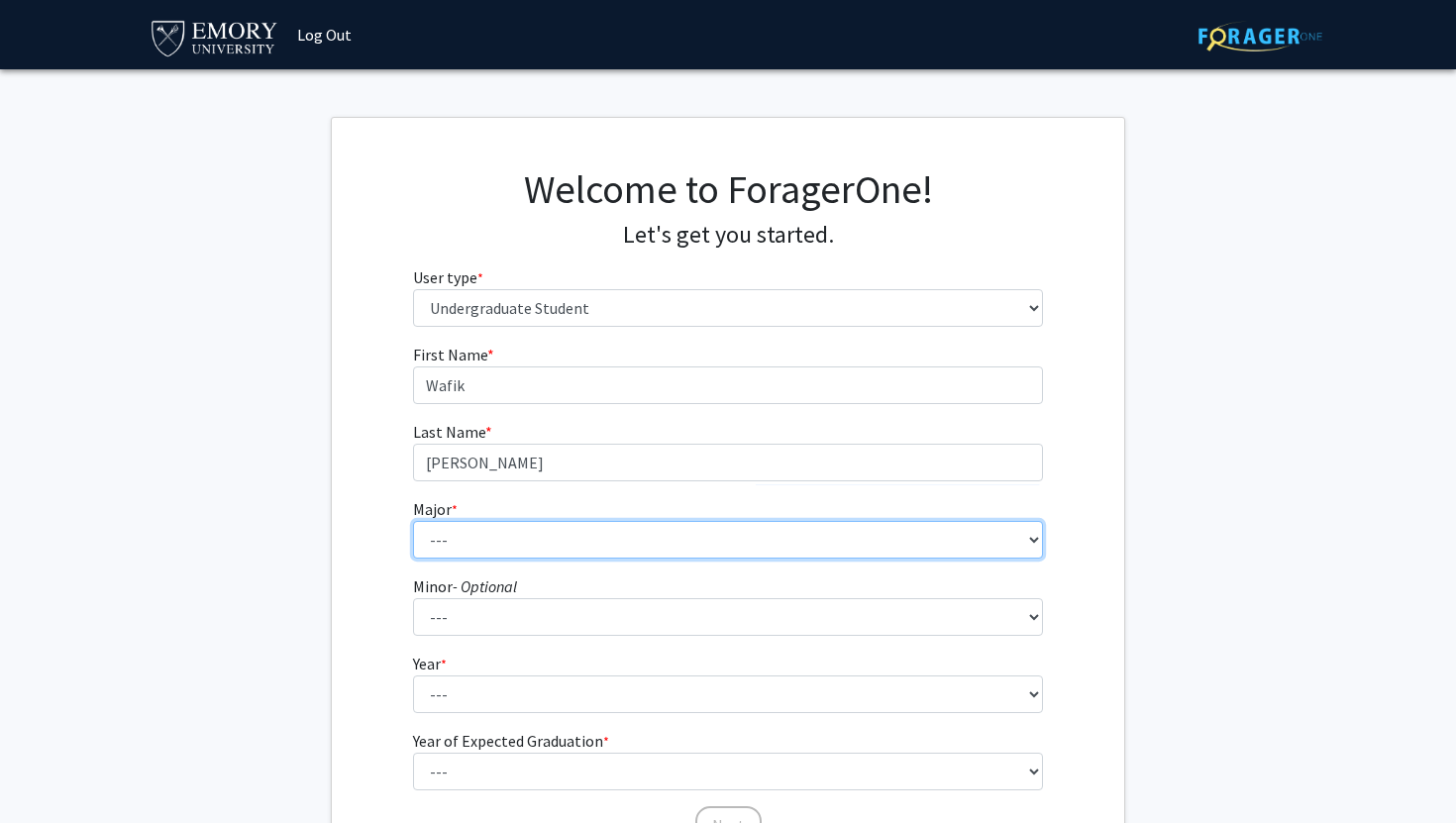 click on "---  Accounting   African American Studies   African Studies   American Studies   Analytic Consulting   Ancient Mediterranean Studies   Anthropology   Applied Mathematics   Arabic   Art History   Arts Management   Biology   Biophysics   Business Administration   Business and Society   Chemistry   Chinese Studies   Classical Civilization   Classics   Comparative Literature   Computer Science   Dance and Movement Studies   East Asian Studies   Economics   Engineering   Engineering Sciences   English   English and Creative Writing   Entrepreneurship   Environment and Sustainability Management   Environmental Sciences   Film and Media   Film and Media Management   Finance   French   German Studies   Greek   Health Innovation   History   Human Health   Information Systems and Operations Management   Integrated Visual Arts   Interdisciplinary Studies in Society and Culture   International Business   International Studies   Italian Studies   Japanese   Jewish Studies   Latin   Latin American and Caribbean Studies" at bounding box center [728, 540] 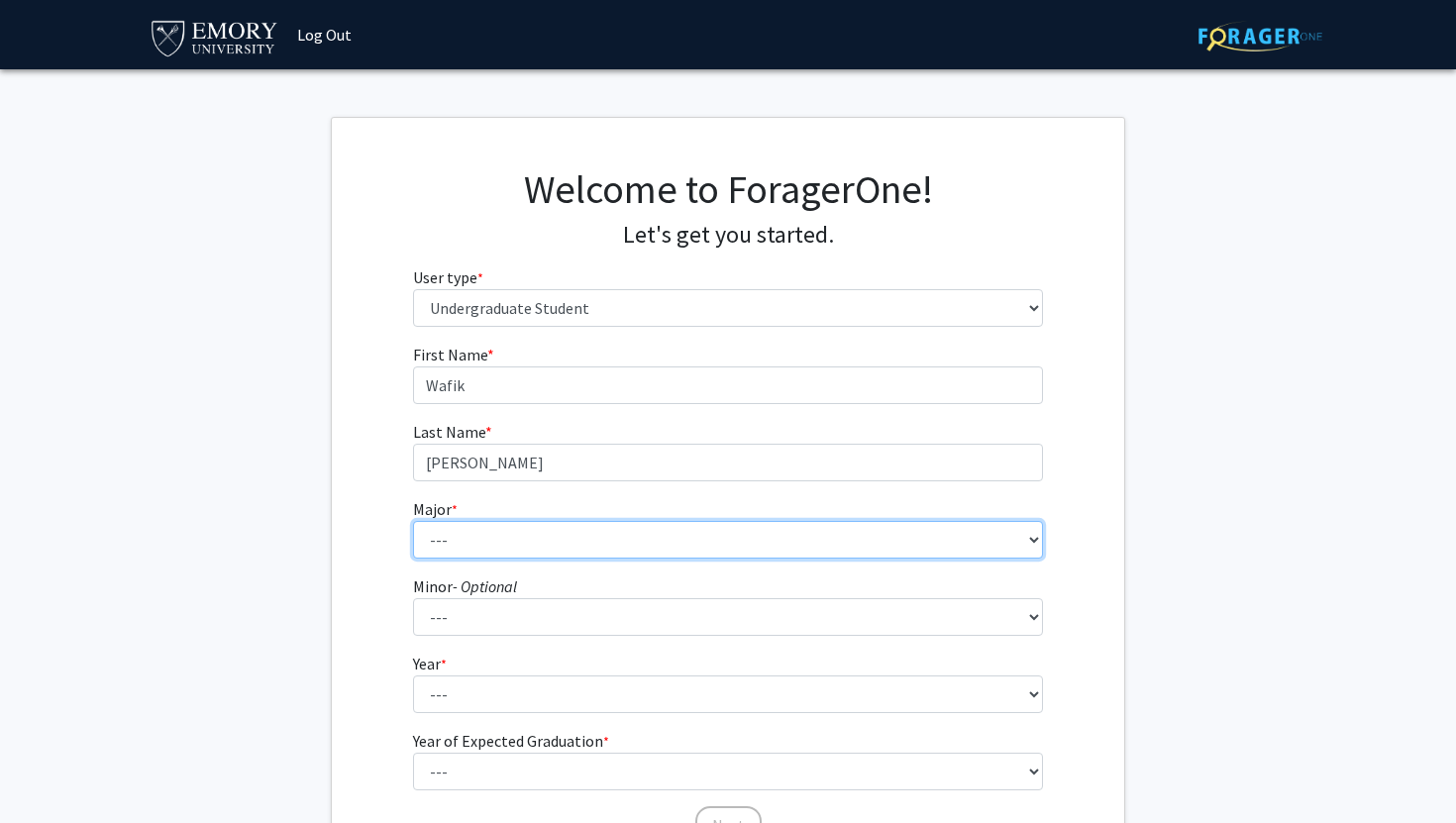select on "56: 1016" 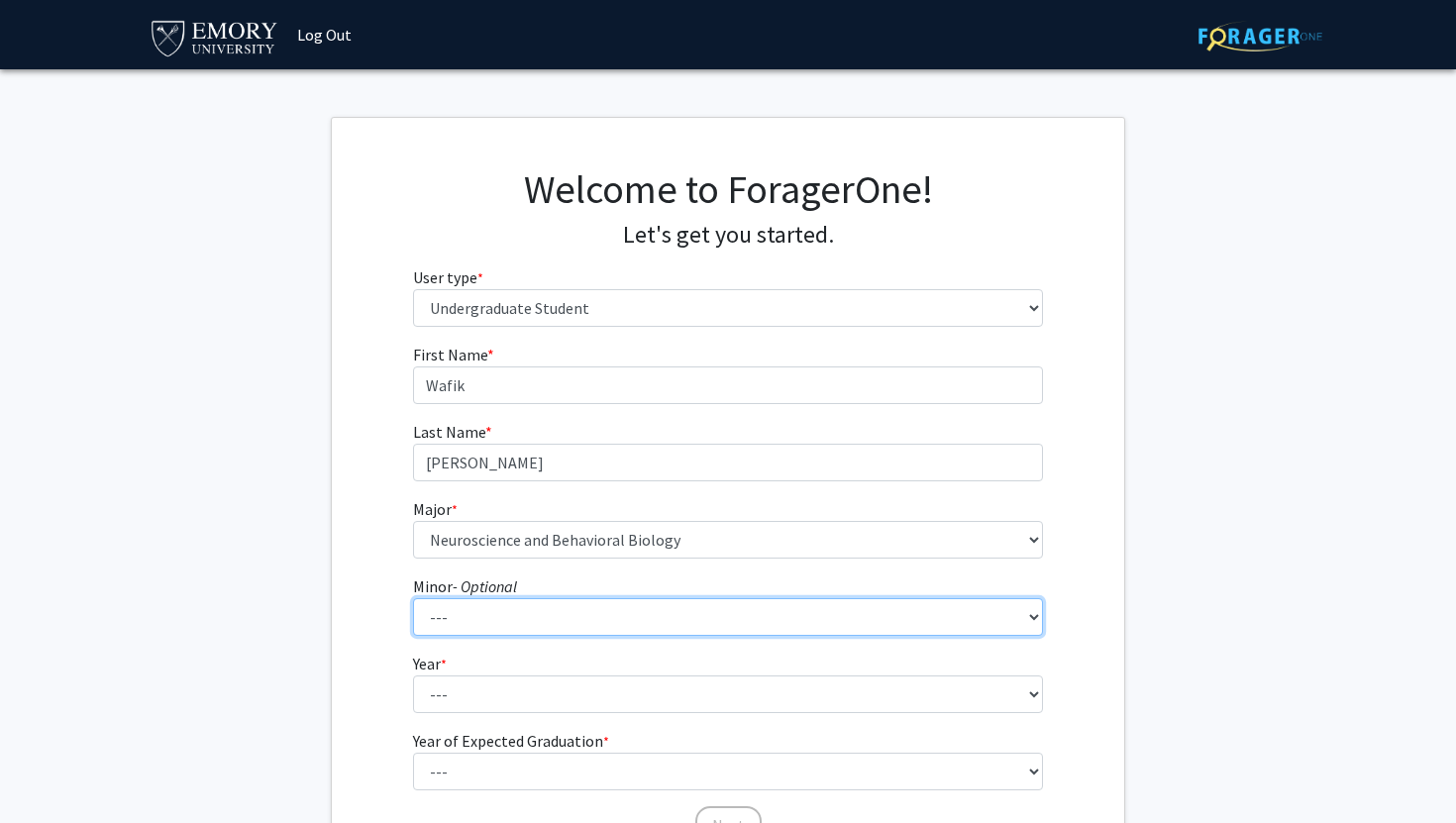 click on "---  African American Studies   African Studies   American Studies   Ancient Mediterranean Studies   Anthropology   Applied Mathematics   Arabic   Architectural Studies   Art History   Astronomy   Catholic Studies   Chinese   Classical Civilization   Community Building and Social Change   Comparative Literature   Computer Informatics   Computer Science   Dance and Movement Studies   Economics   English   Environmental Sciences   Ethics   Film and Media   French   German Studies   Global Development Studies   Global Health, Culture and Society   Greek   Hebrew   Hindi   History   Italian Studies   Japanese   Jewish Studies   Korean   Latin   Latin American and Caribbean Studies   Linguistics   Lusophone Studies   Mathematics   Mediterranean Archaeology   Music   Neuroethics   Nutrition Science   Persian Language and Literature   Philosophy   Physics   Political Science   Predictive Health   Religion   Rhetoric, Writing, Information Design   Russian and East European Studies   Science, Culture, and Society" at bounding box center [728, 617] 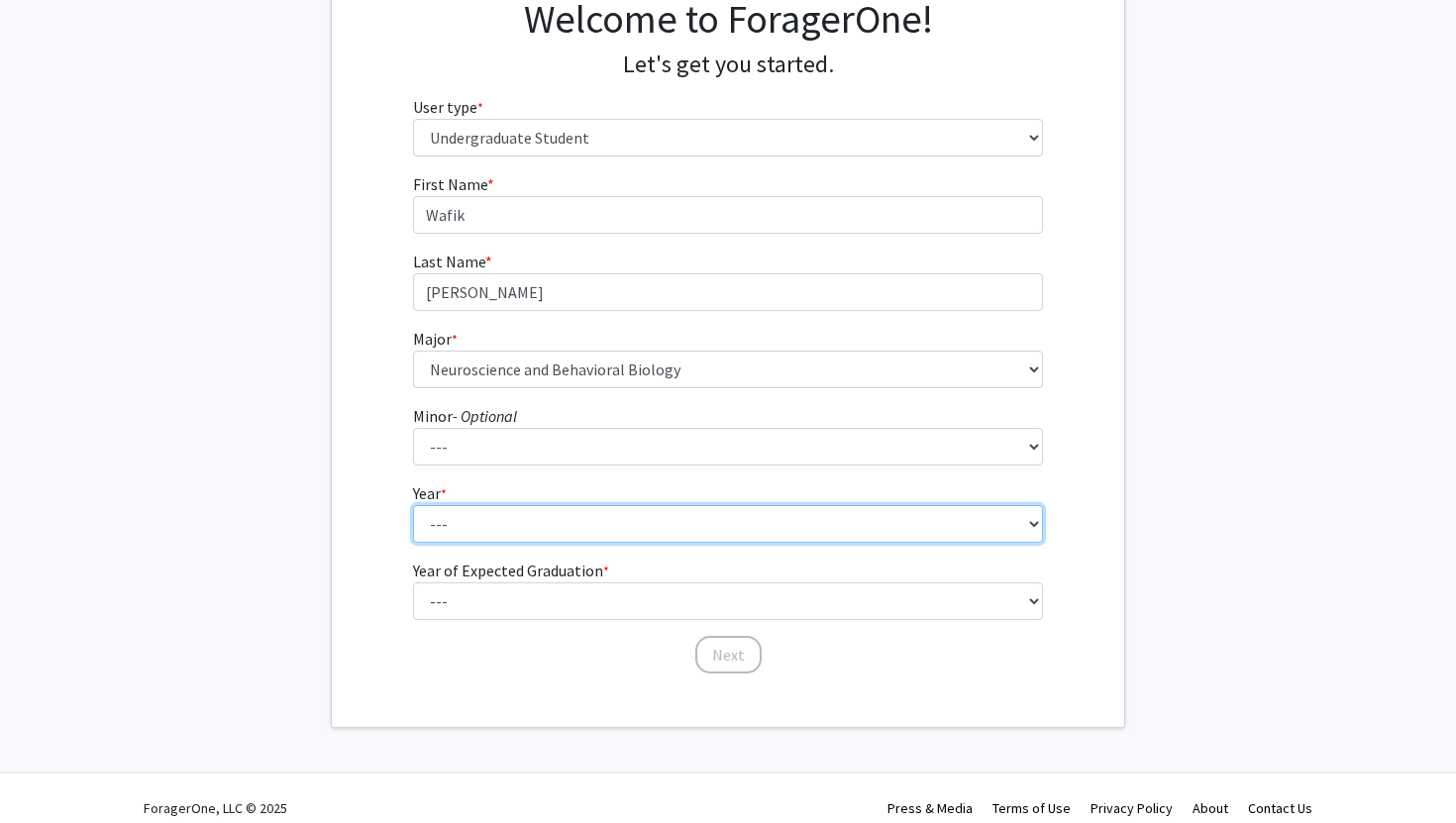 click on "---  First-year   Sophomore   Junior   Senior   Postbaccalaureate Certificate" at bounding box center [728, 524] 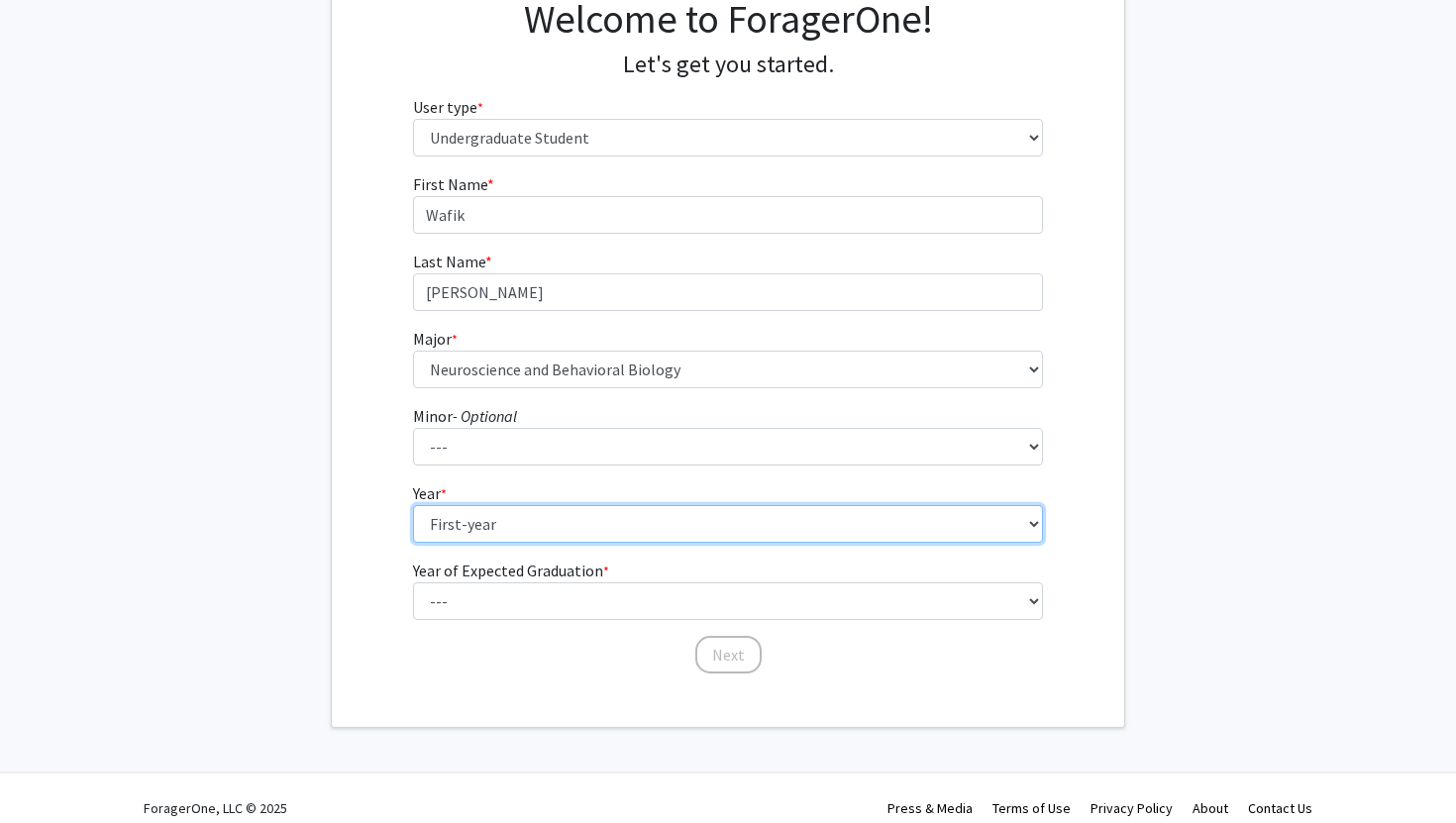 click on "---  First-year   Sophomore   Junior   Senior   Postbaccalaureate Certificate" at bounding box center (728, 524) 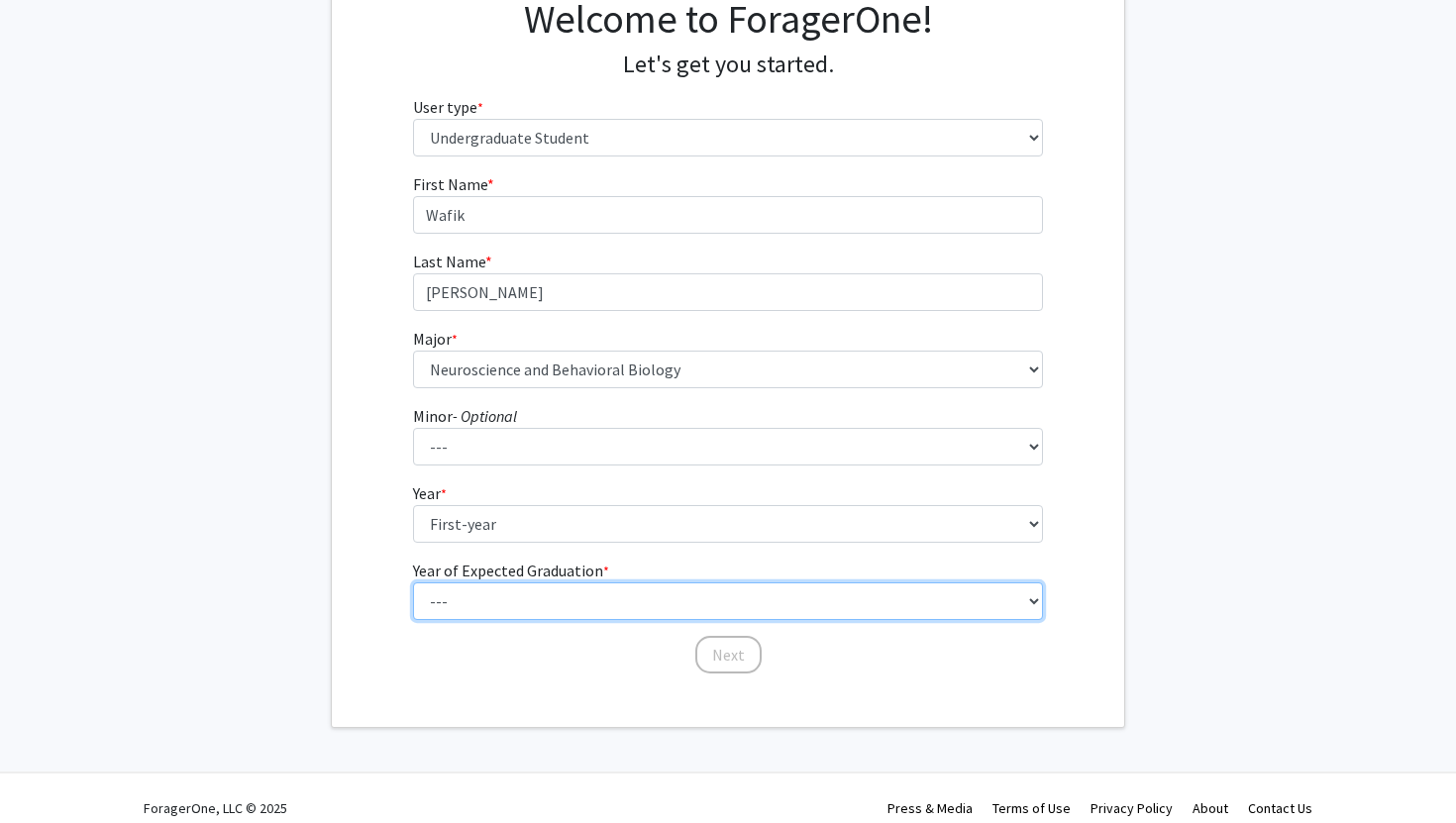 click on "---  2025   2026   2027   2028   2029   2030   2031   2032   2033   2034" at bounding box center (728, 601) 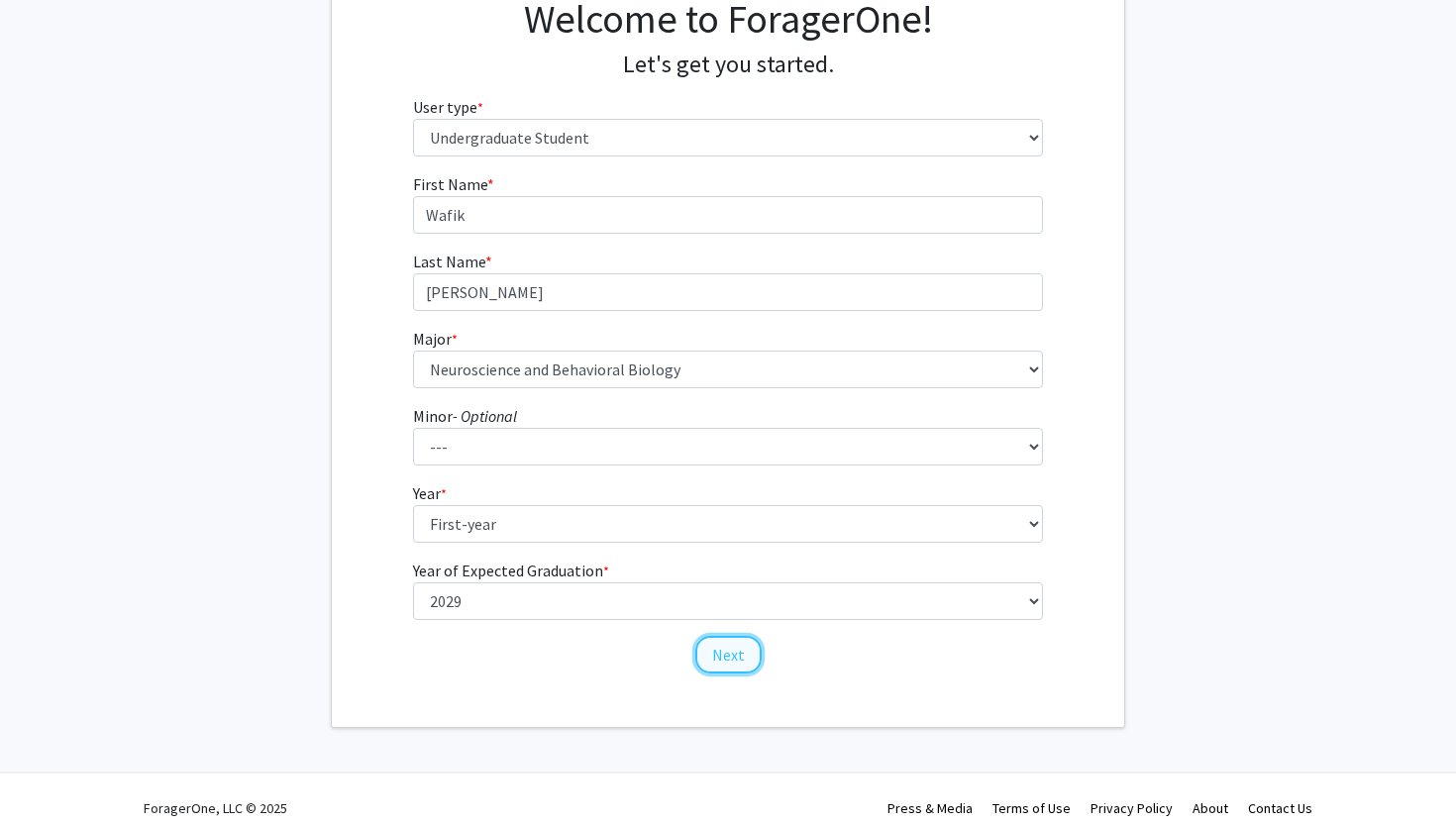 click on "Next" 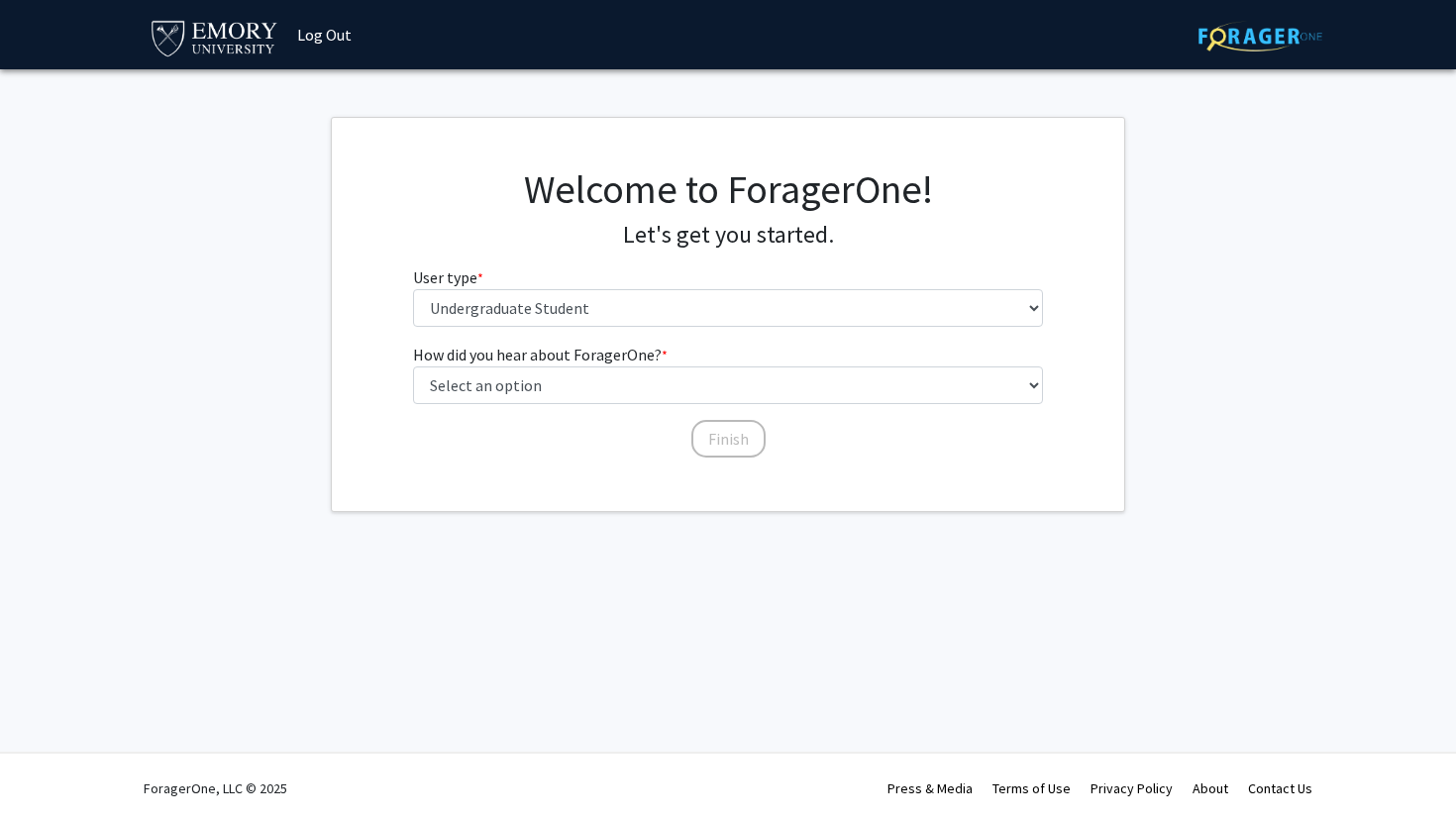 scroll, scrollTop: 0, scrollLeft: 0, axis: both 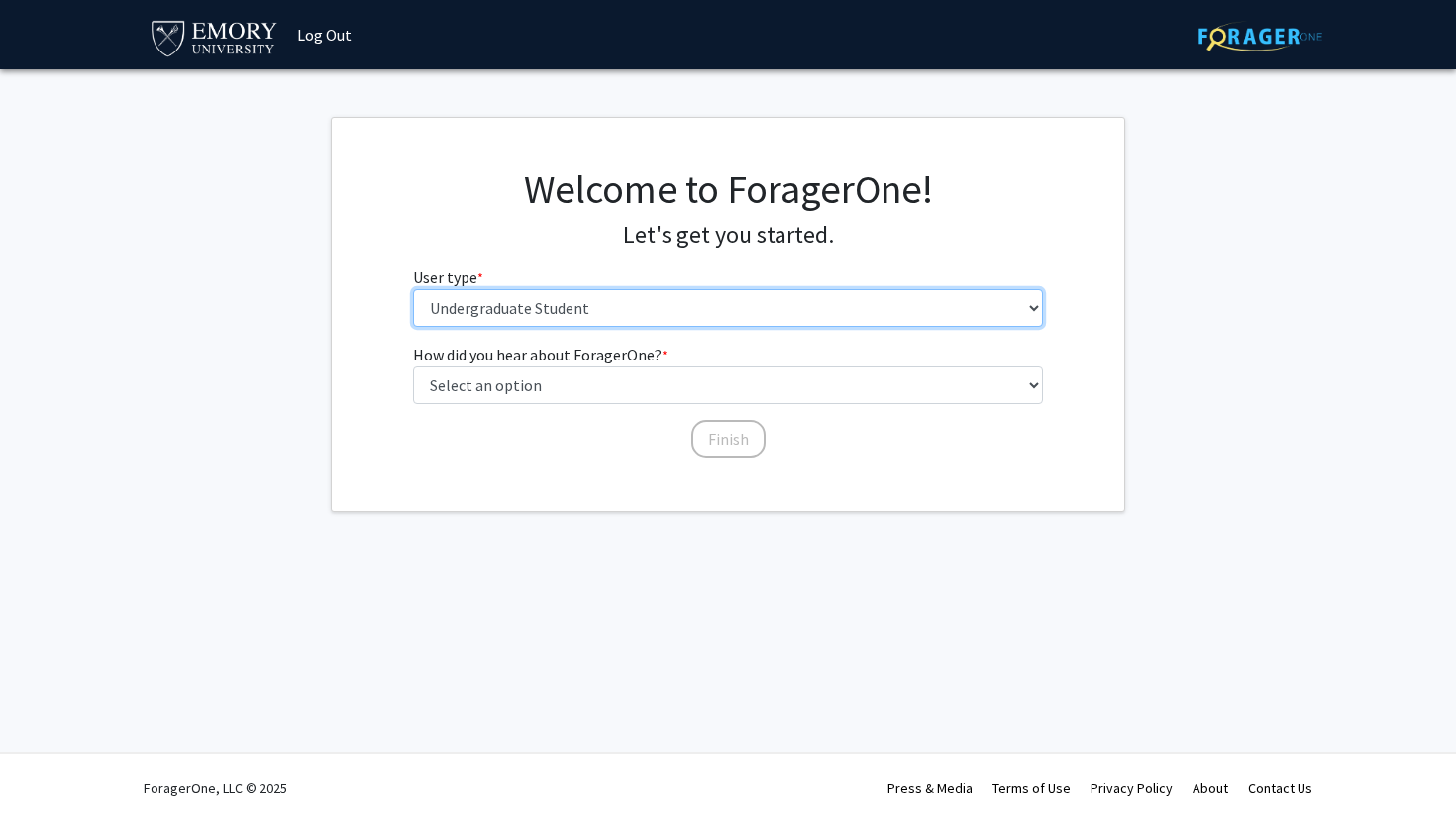 click on "Please tell us who you are  Undergraduate Student   Master's Student   Doctoral Candidate (PhD, MD, DMD, PharmD, etc.)   Postdoctoral Researcher / Research Staff / Medical Resident / Medical Fellow   Faculty   Administrative Staff" at bounding box center (728, 308) 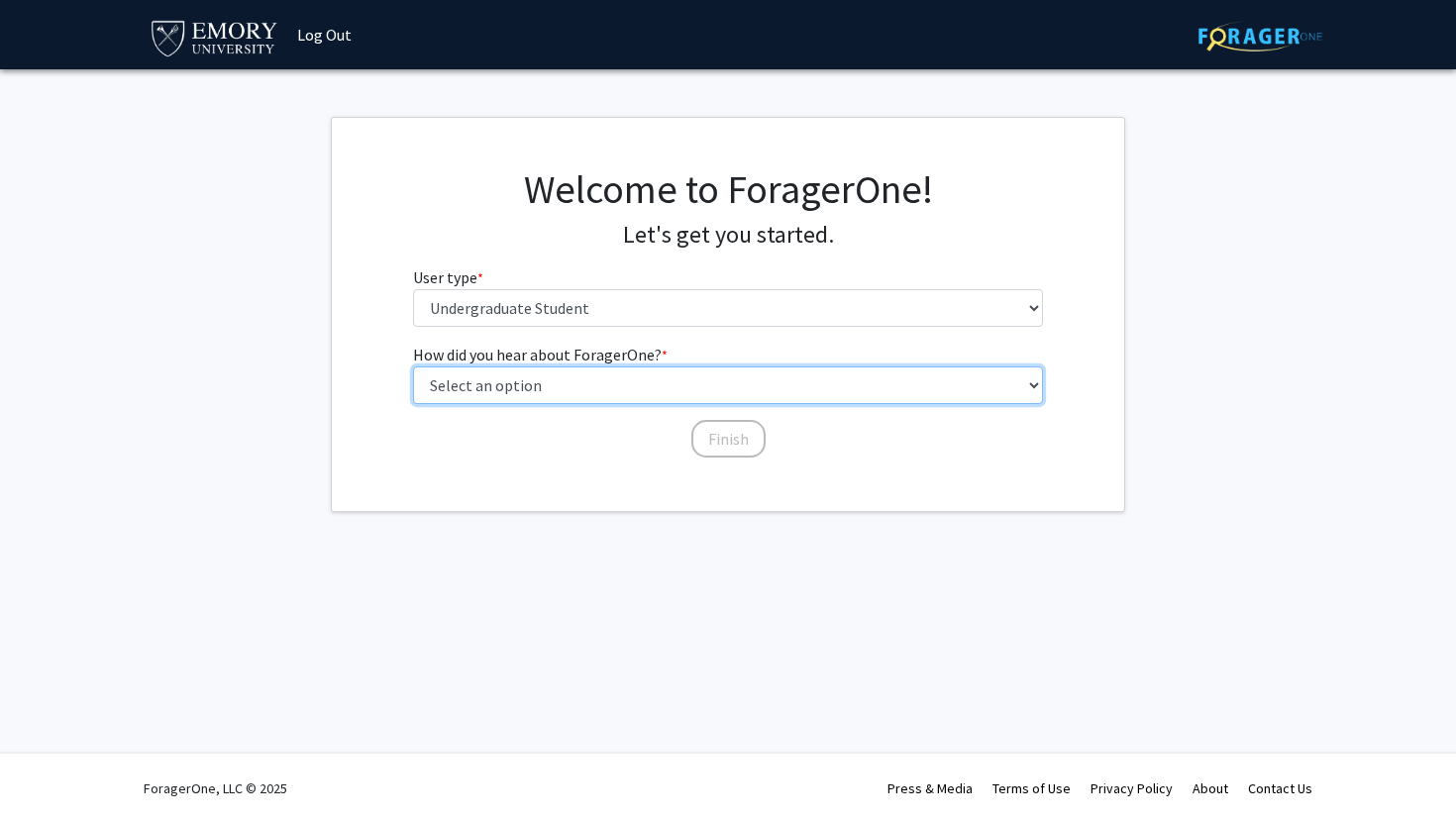 click on "Select an option  Peer/student recommendation   Faculty/staff recommendation   University website   University email or newsletter   Other" at bounding box center [728, 385] 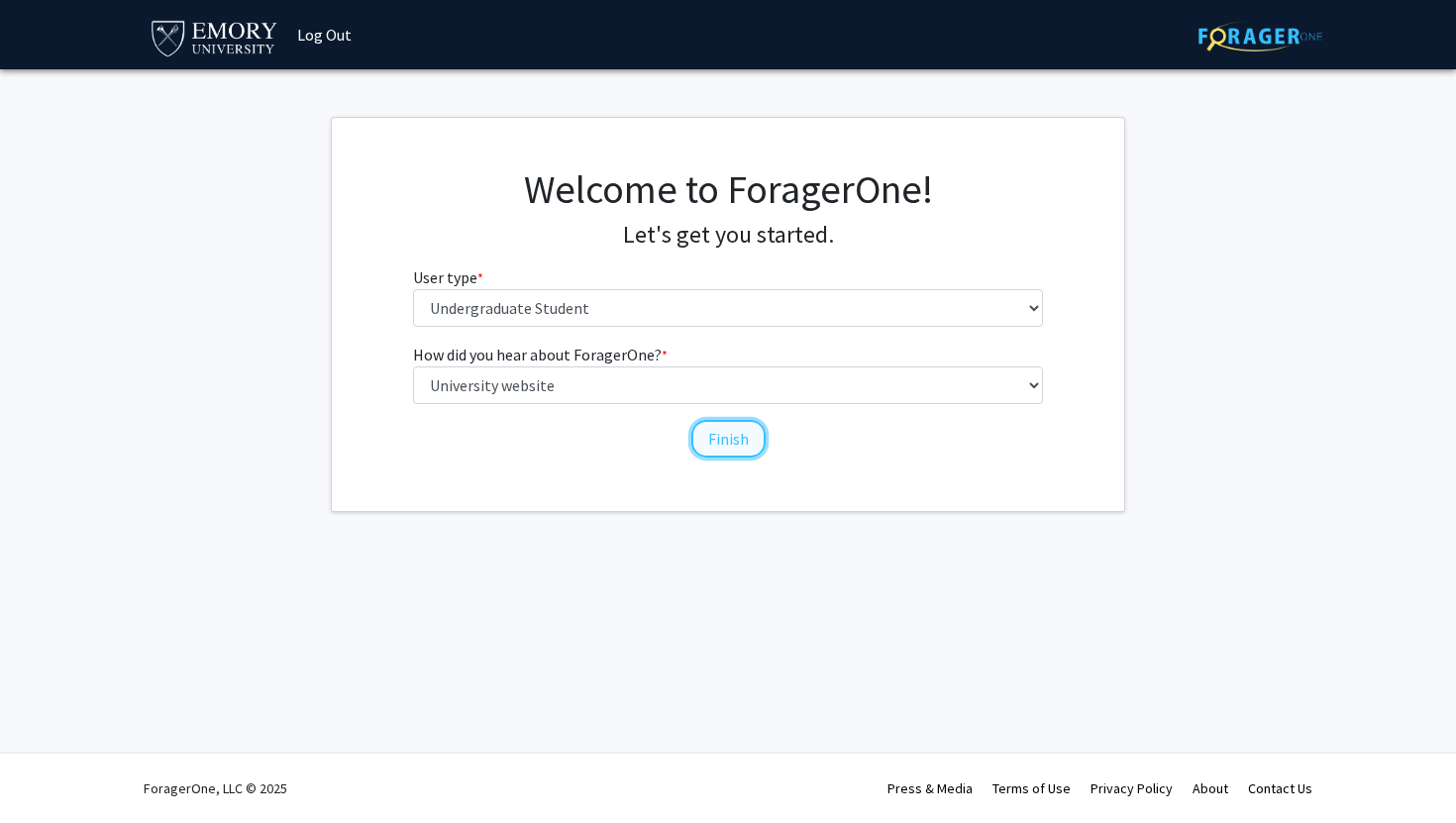 click on "Finish" 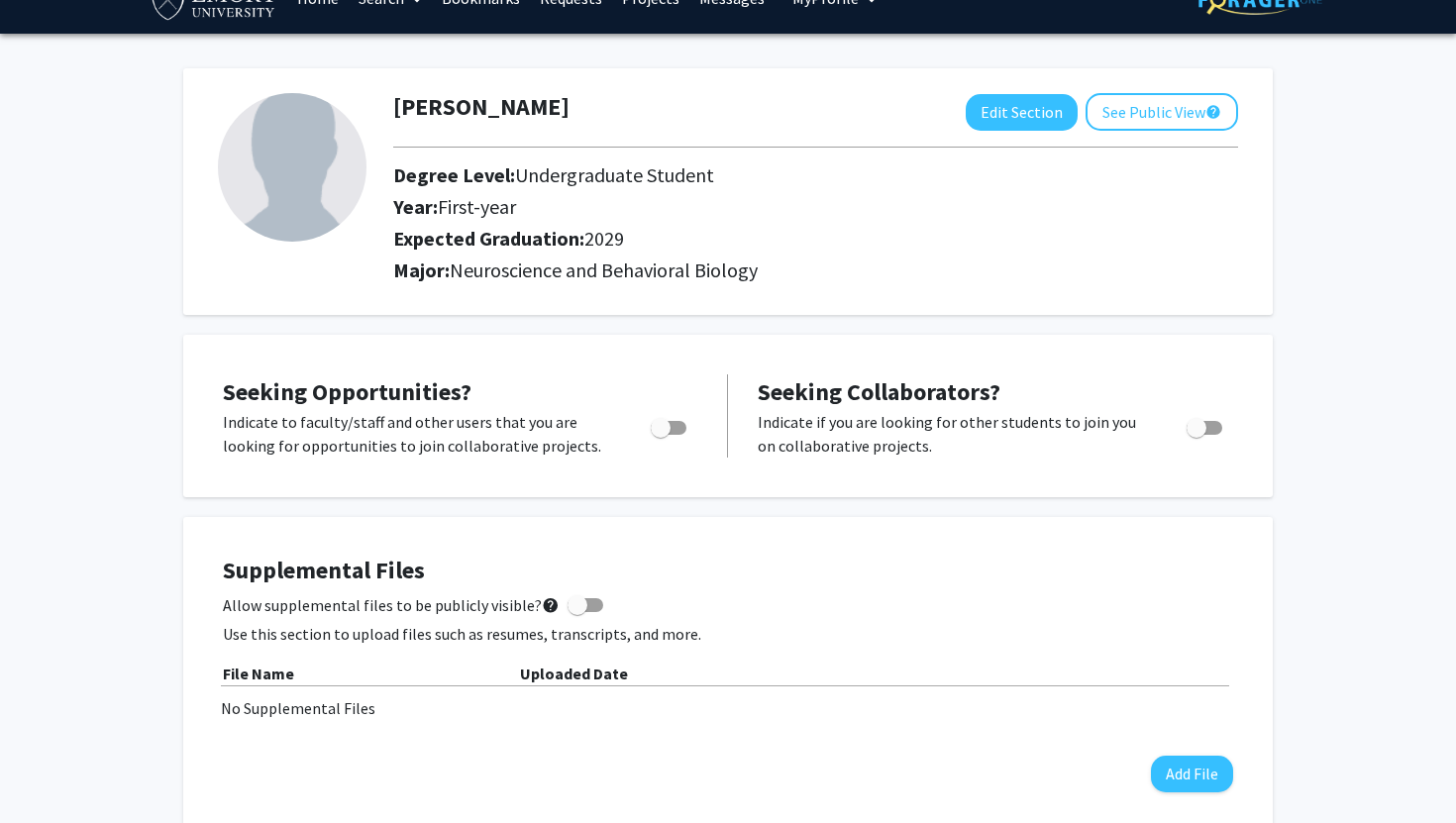 scroll, scrollTop: 45, scrollLeft: 0, axis: vertical 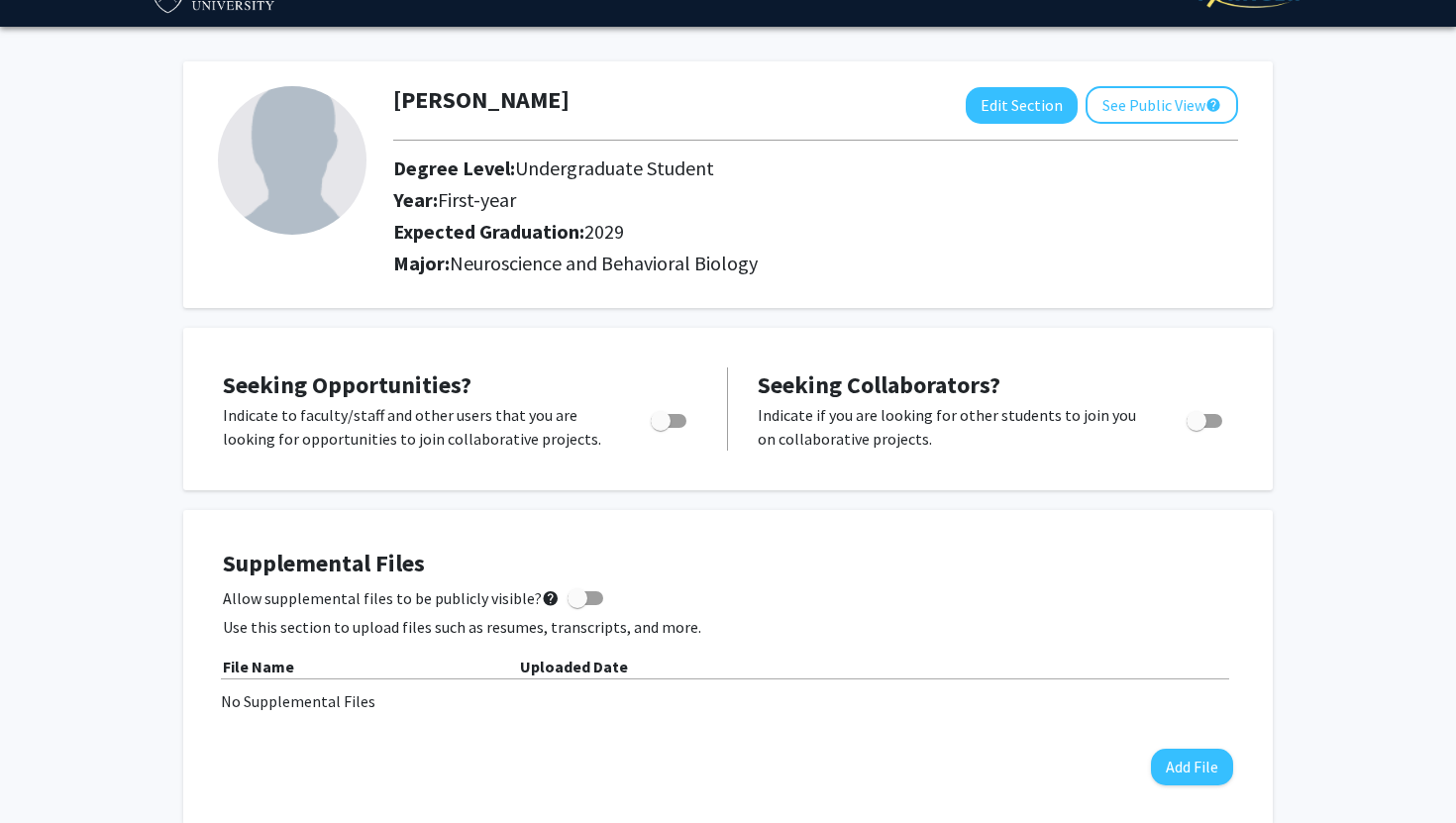 click at bounding box center (661, 421) 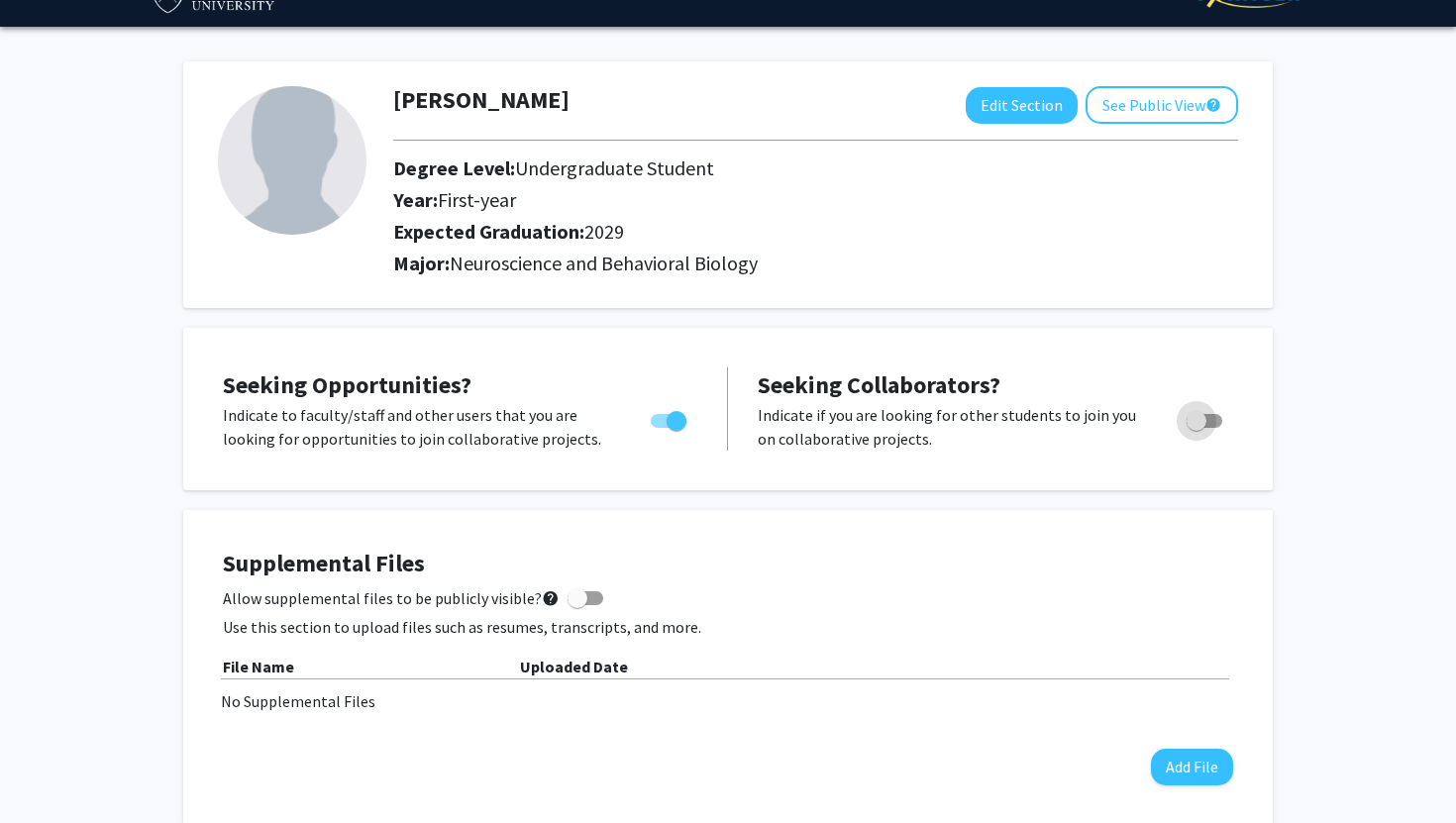 click at bounding box center [1196, 421] 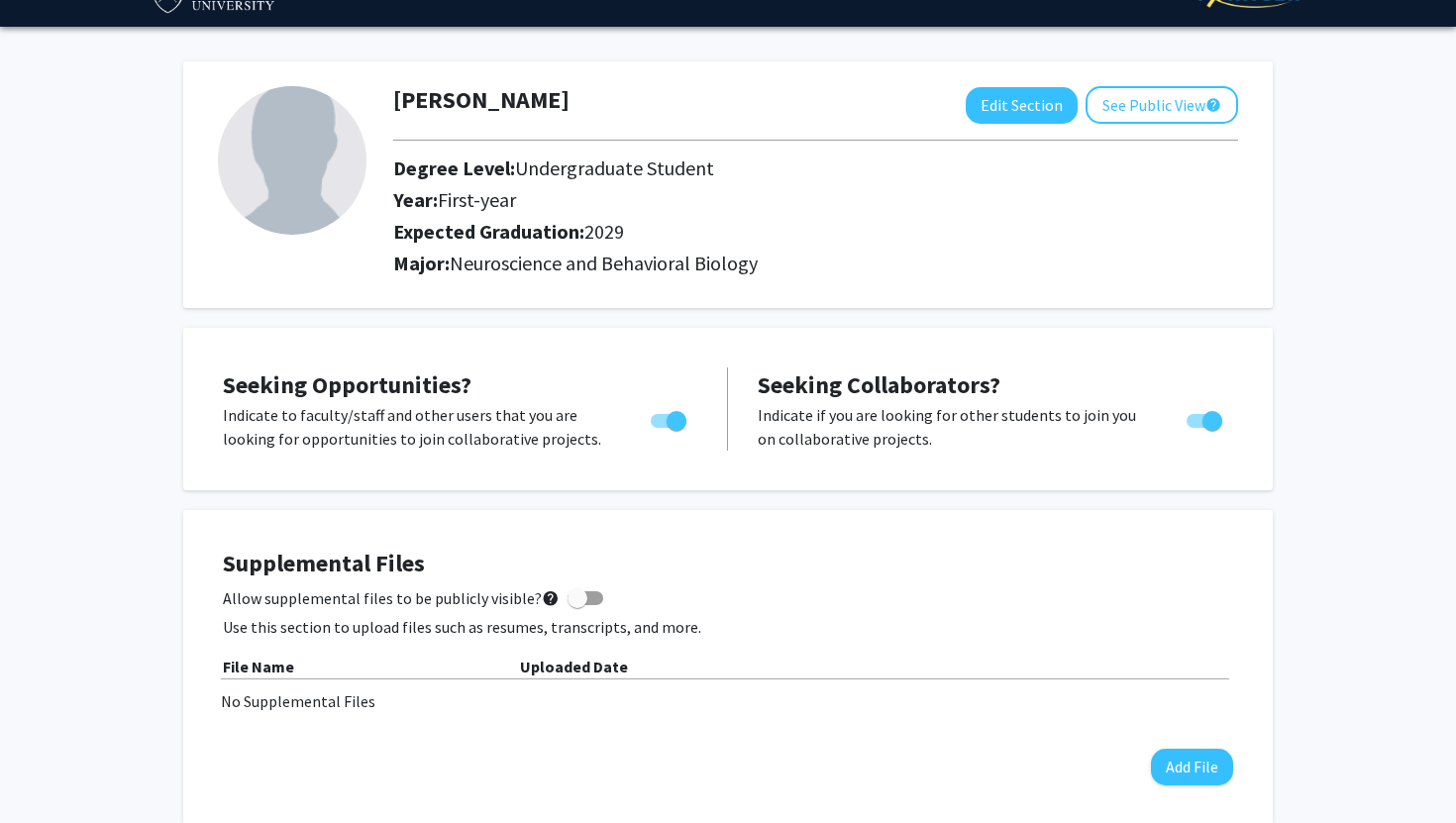 click at bounding box center [1204, 421] 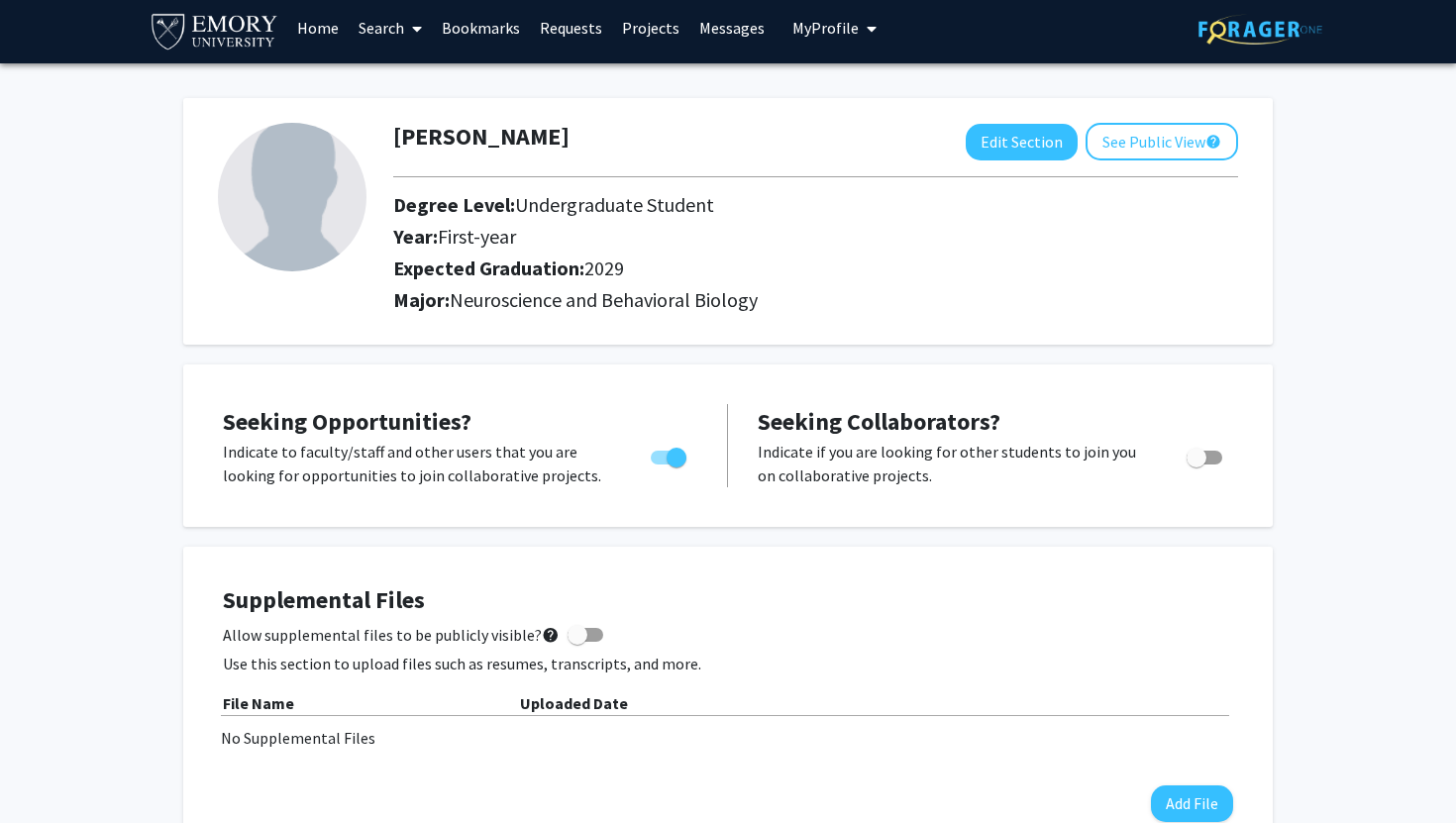 scroll, scrollTop: 0, scrollLeft: 0, axis: both 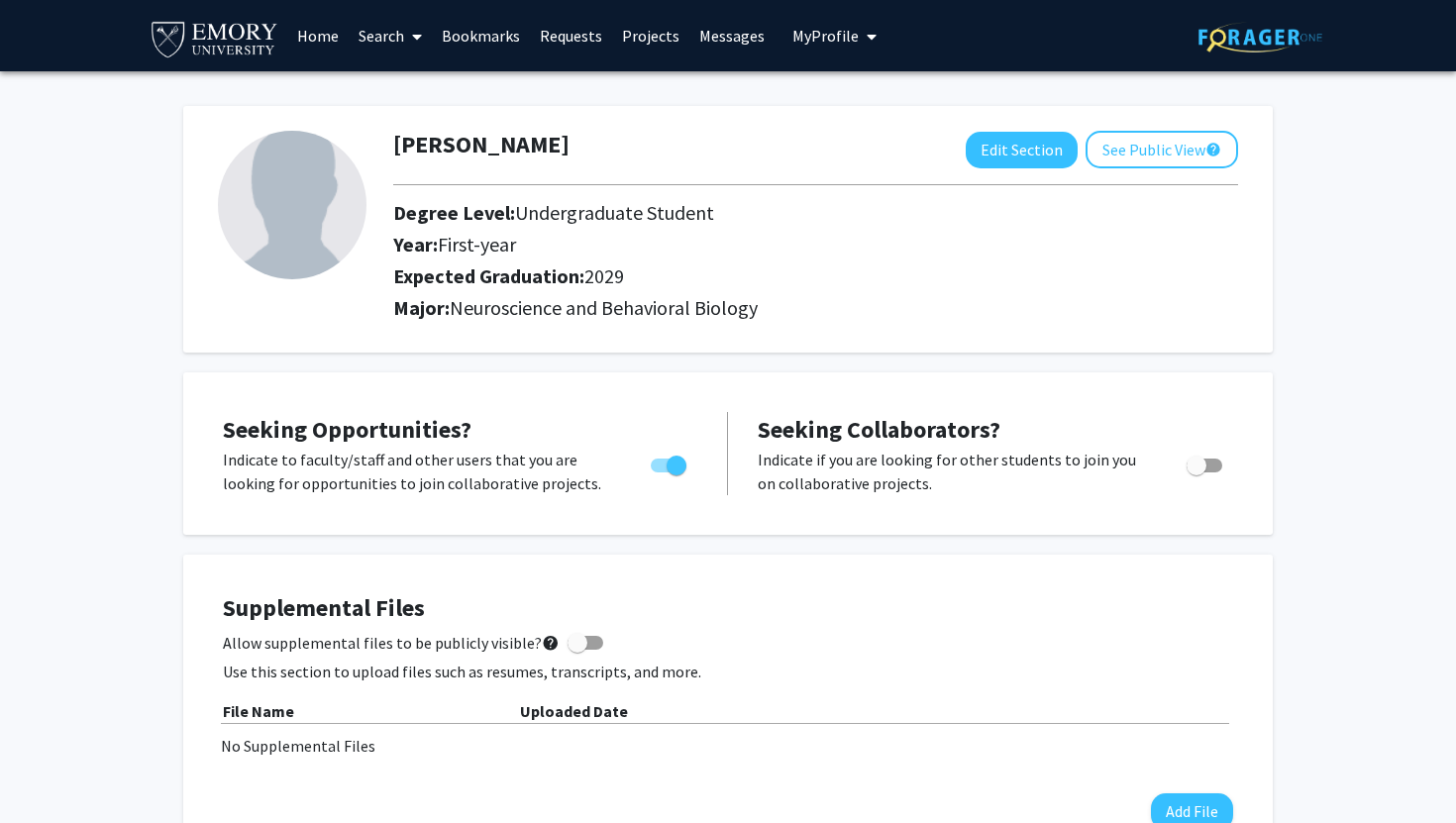 click on "Wafik Kamal  Edit Section  See Public View  help" 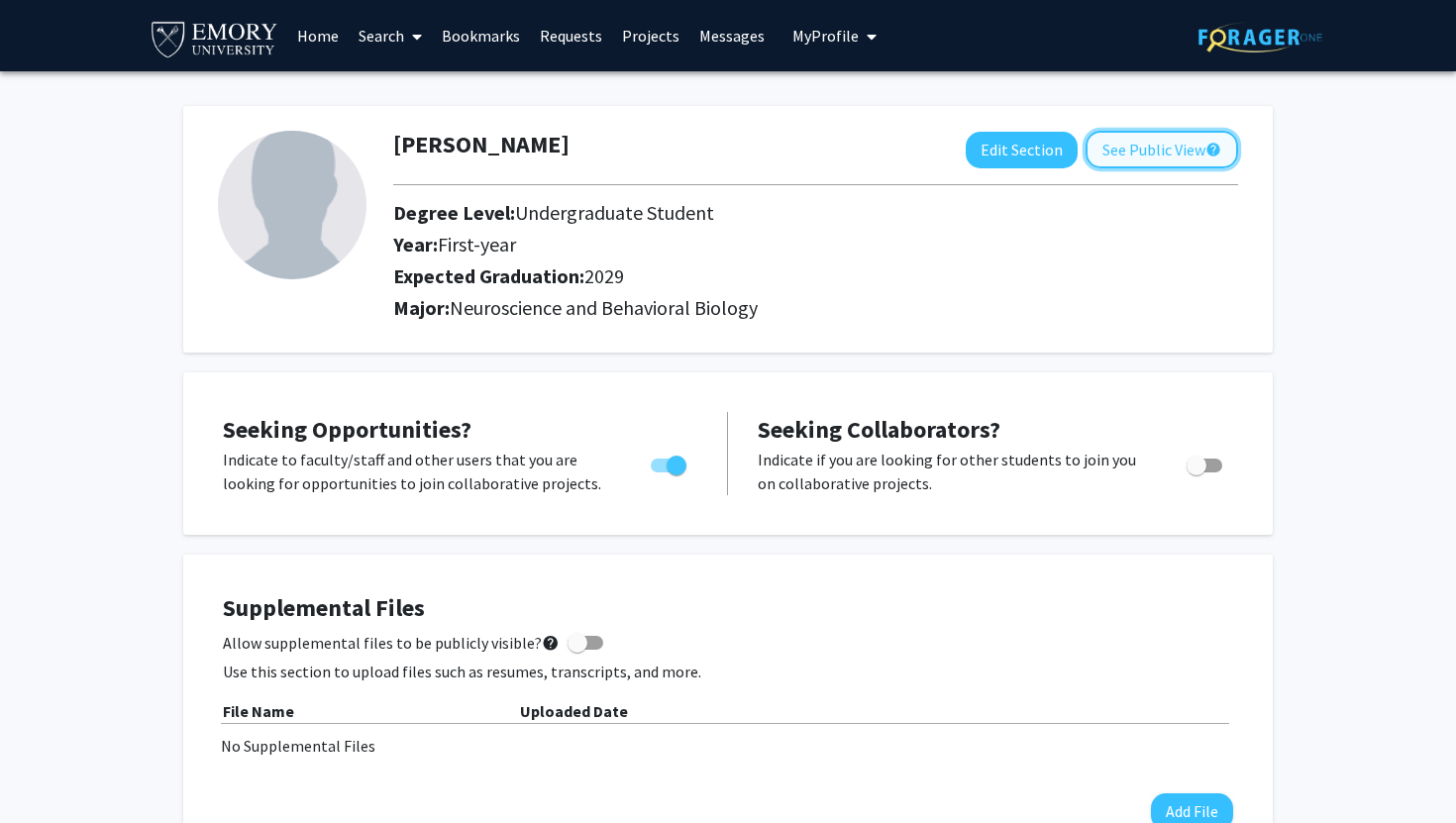 click on "See Public View  help" 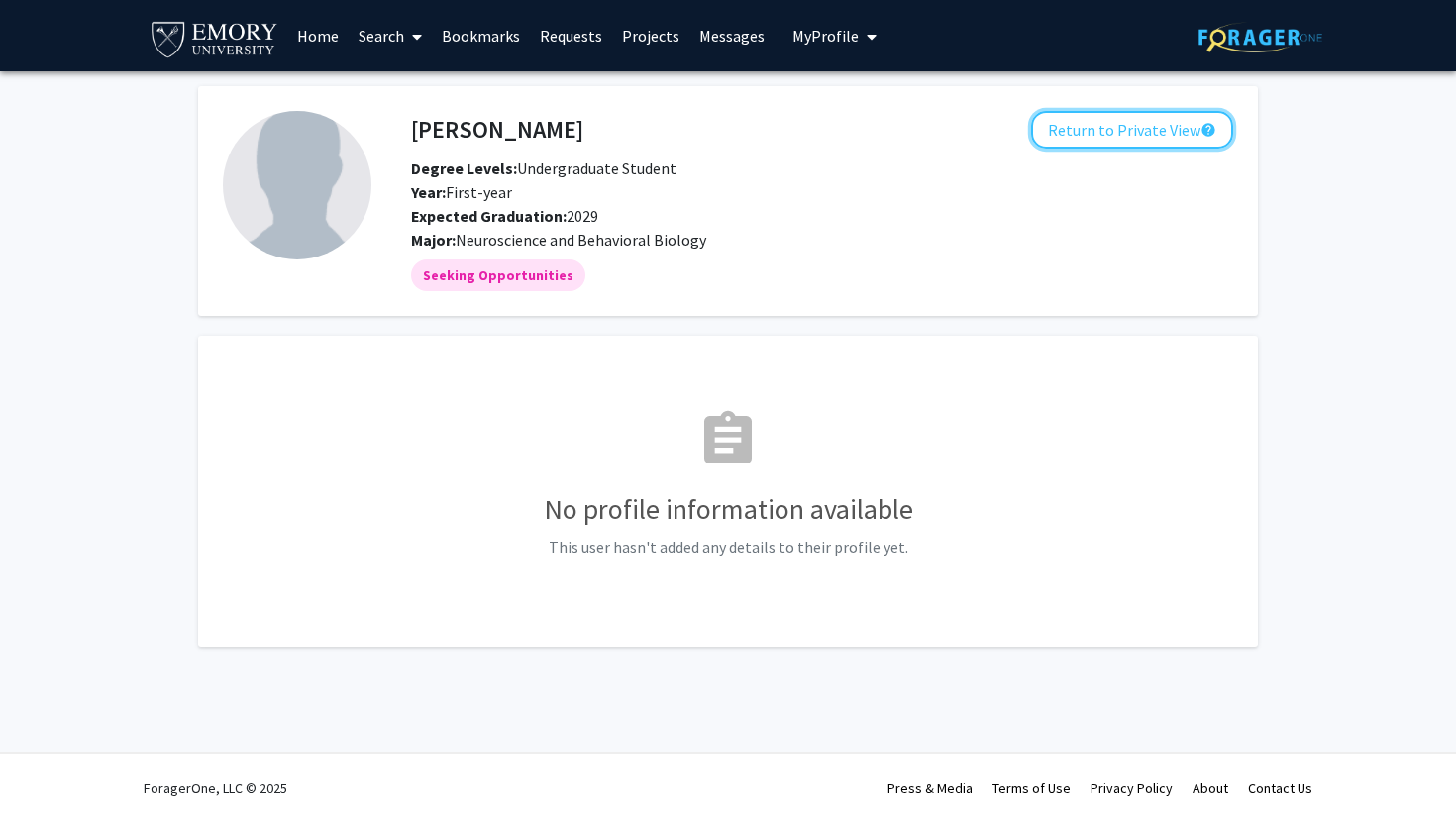 click on "Return to Private View  help" 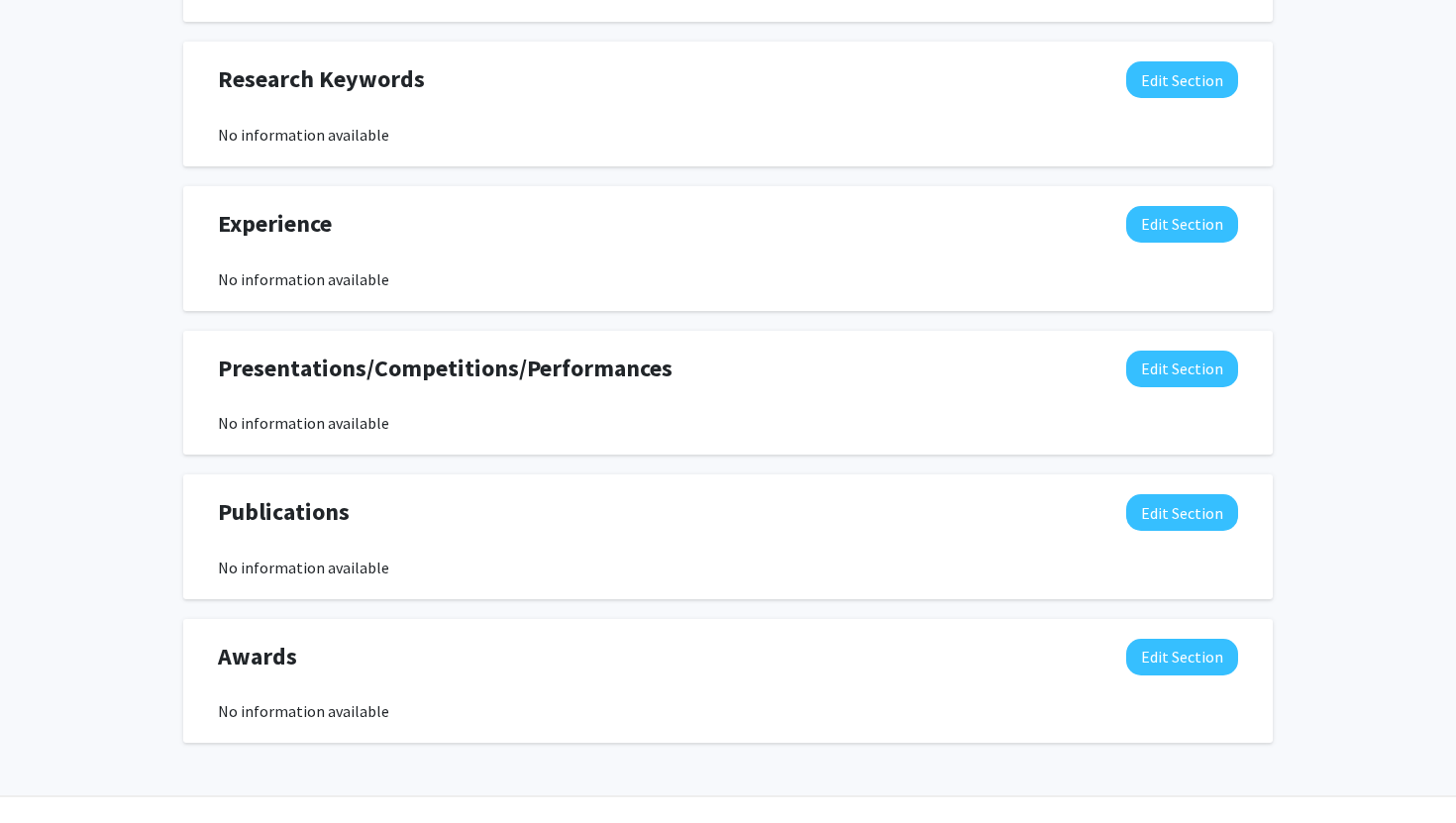 scroll, scrollTop: 1035, scrollLeft: 0, axis: vertical 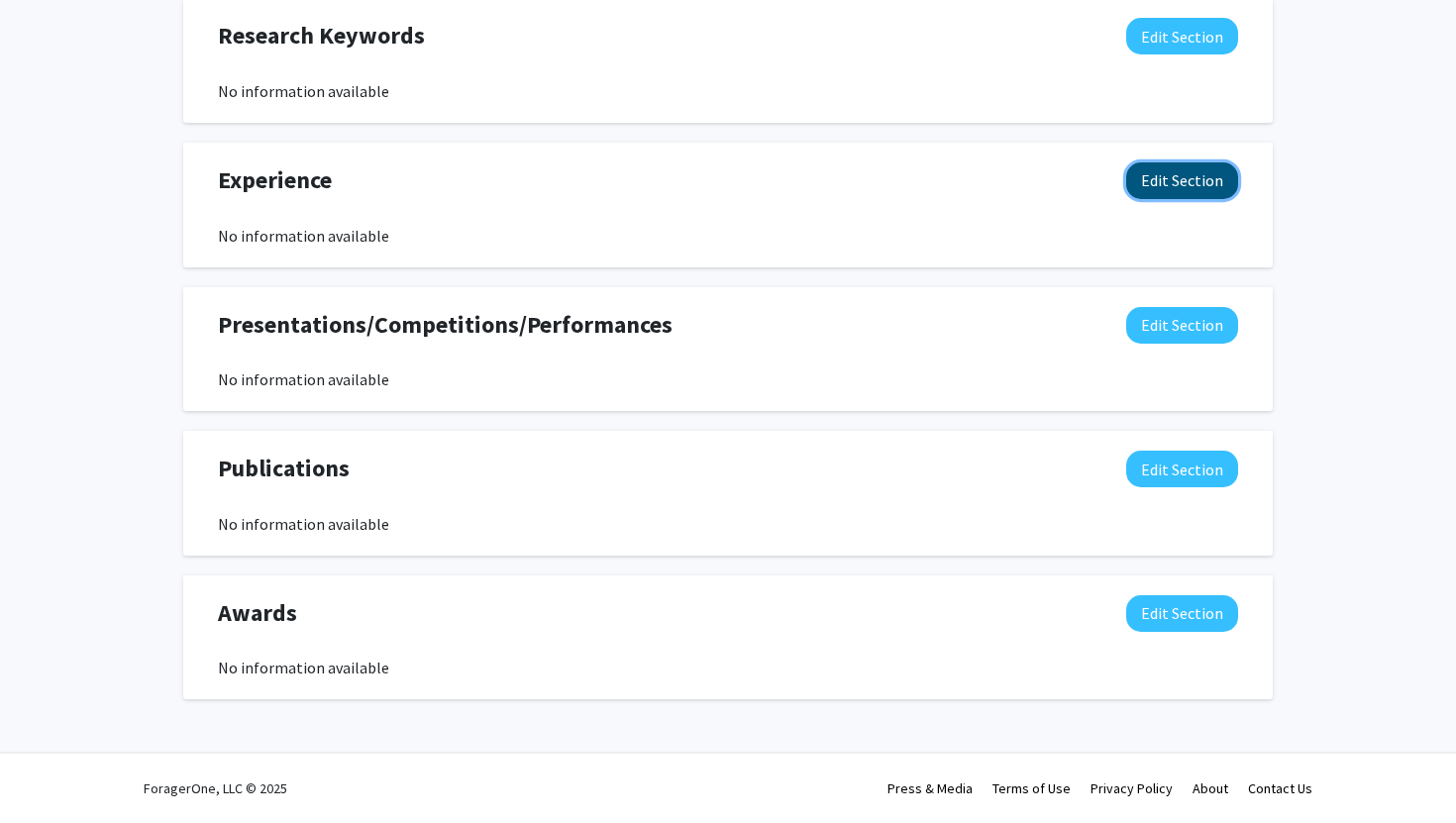 click on "Edit Section" 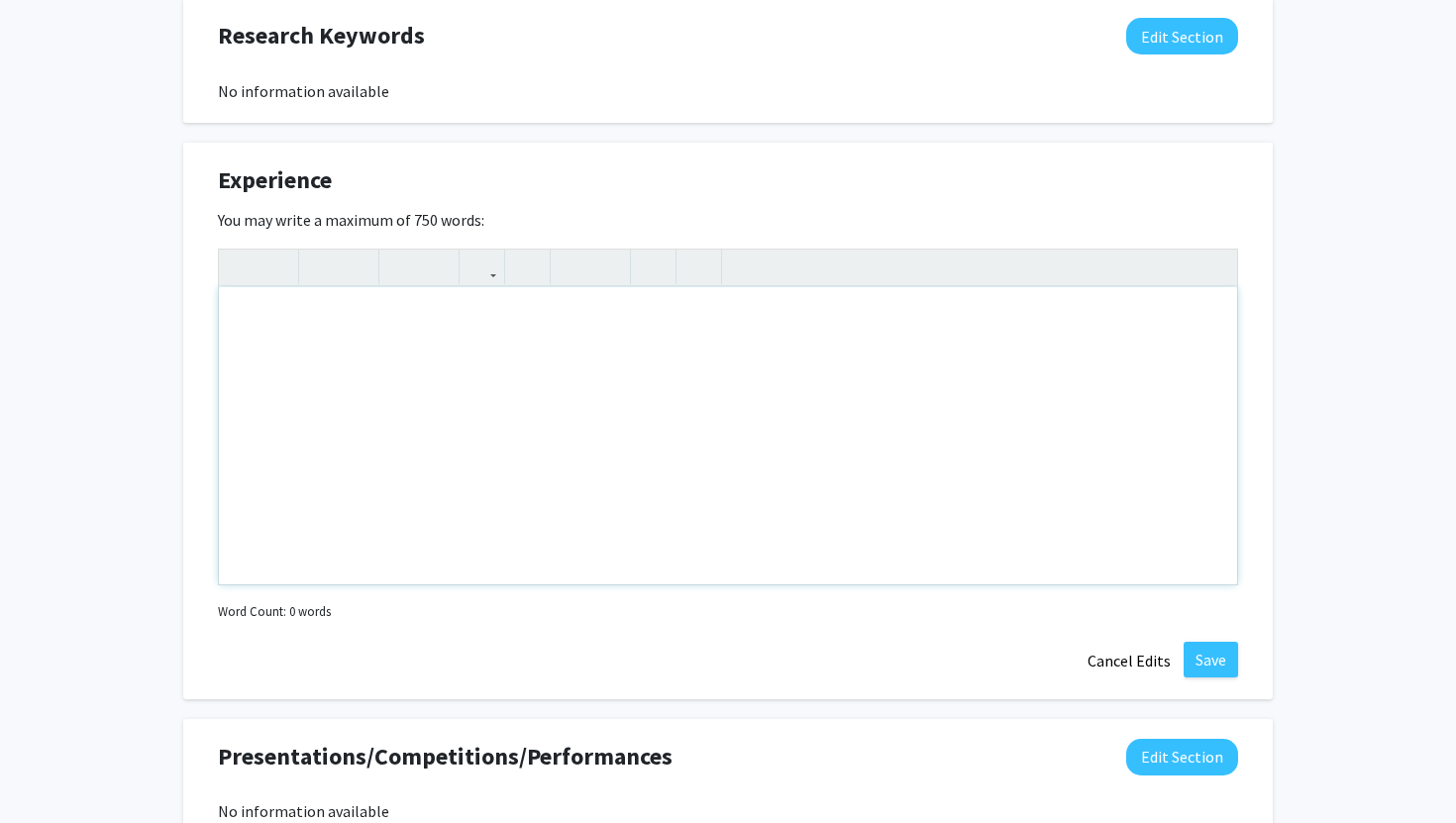 click at bounding box center [728, 436] 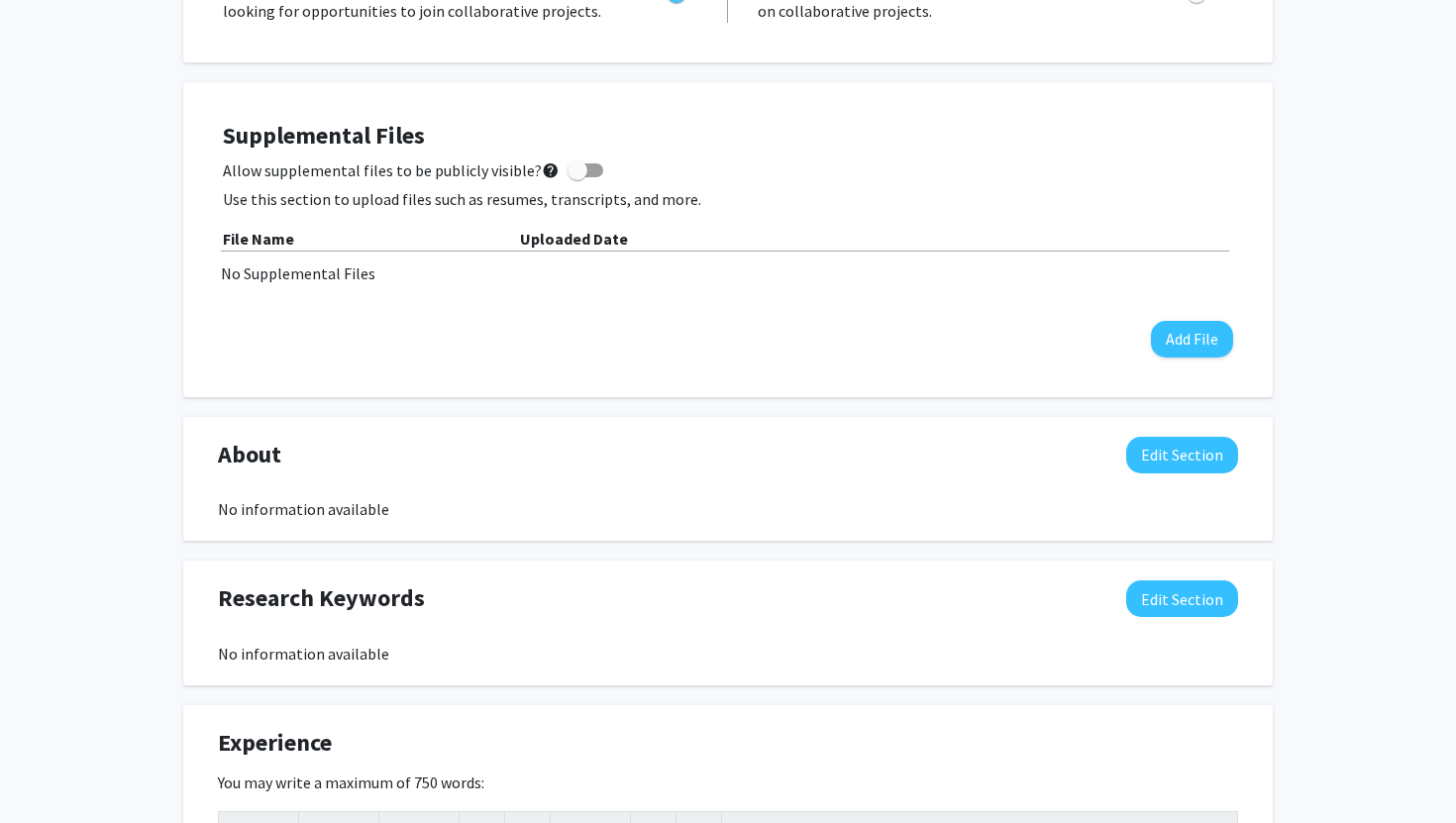 scroll, scrollTop: 471, scrollLeft: 0, axis: vertical 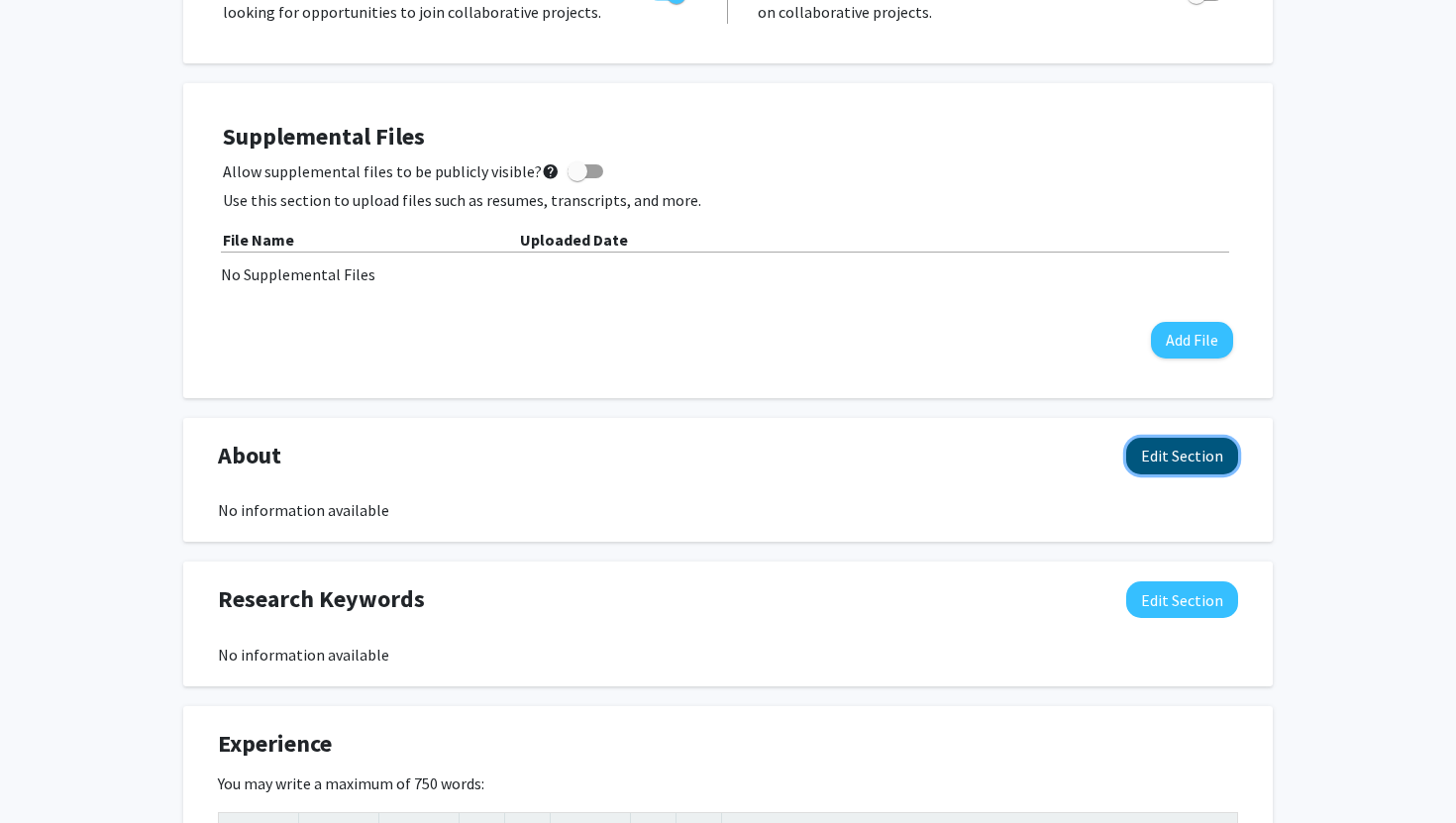 click on "Edit Section" 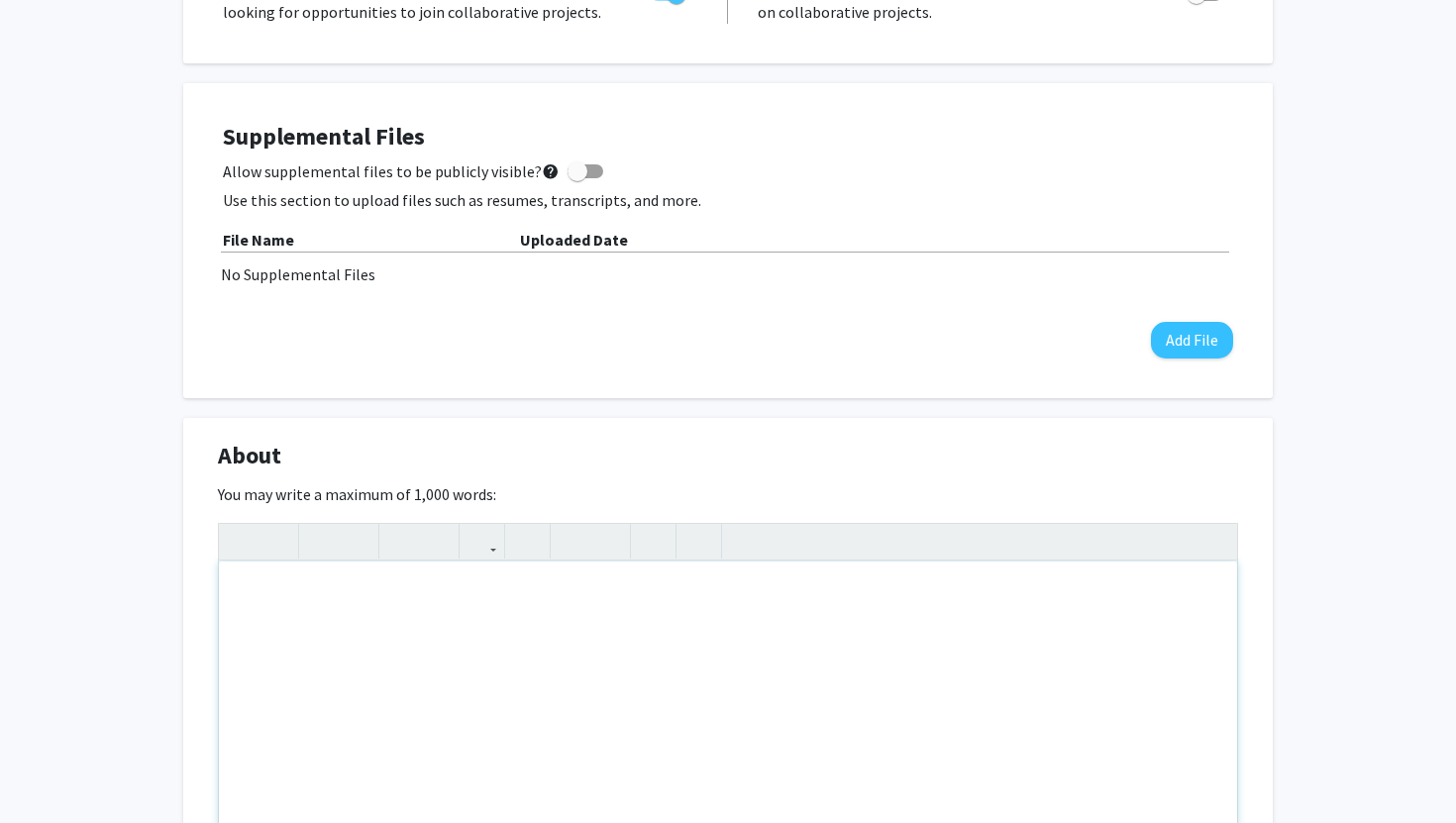 click at bounding box center (728, 710) 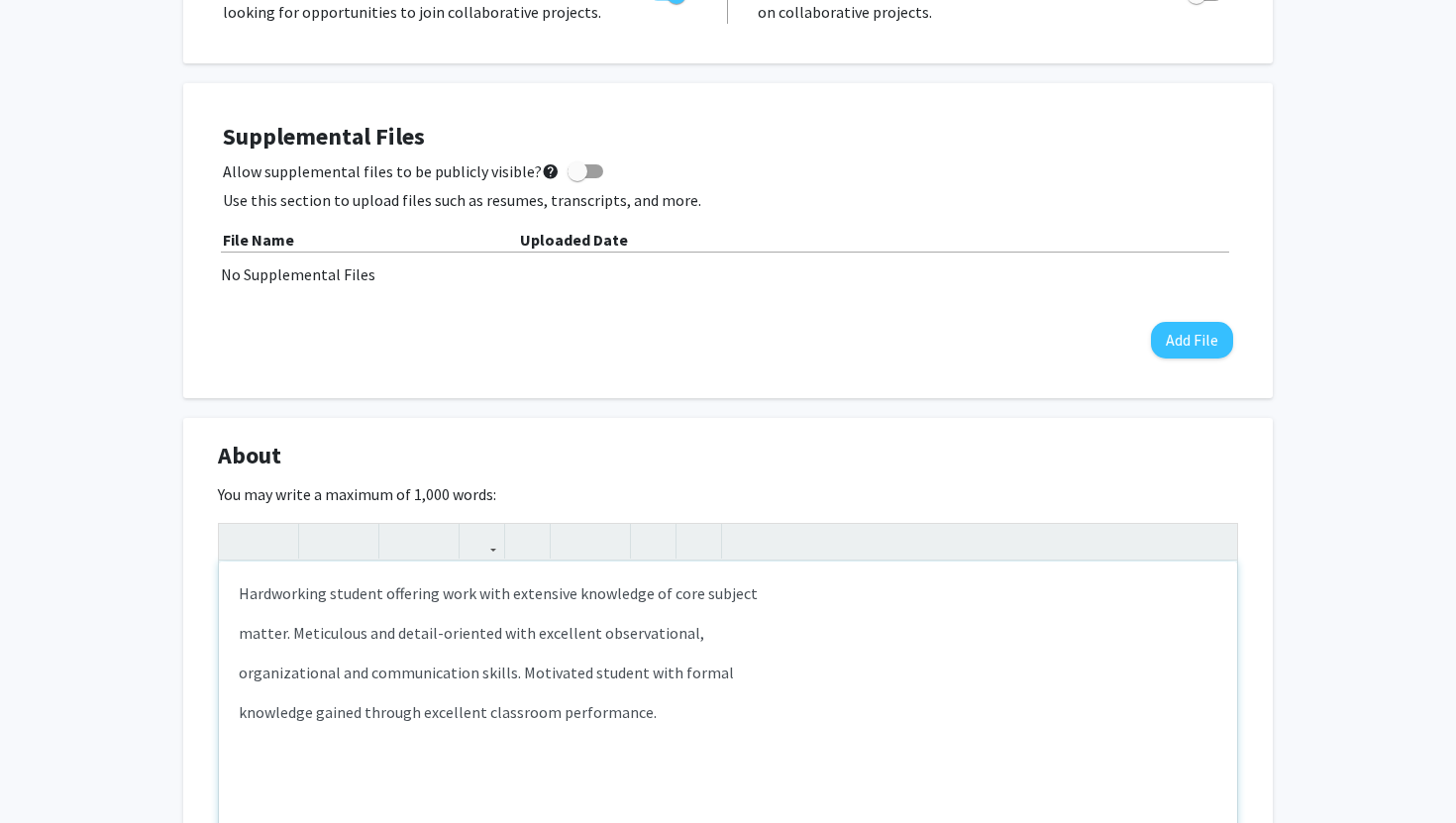 click on "Hardworking student offering work with extensive knowledge of core subject   matter. Meticulous and detail-oriented with excellent observational,   organizational and communication skills. Motivated student with formal   knowledge gained through excellent classroom performance." at bounding box center (728, 710) 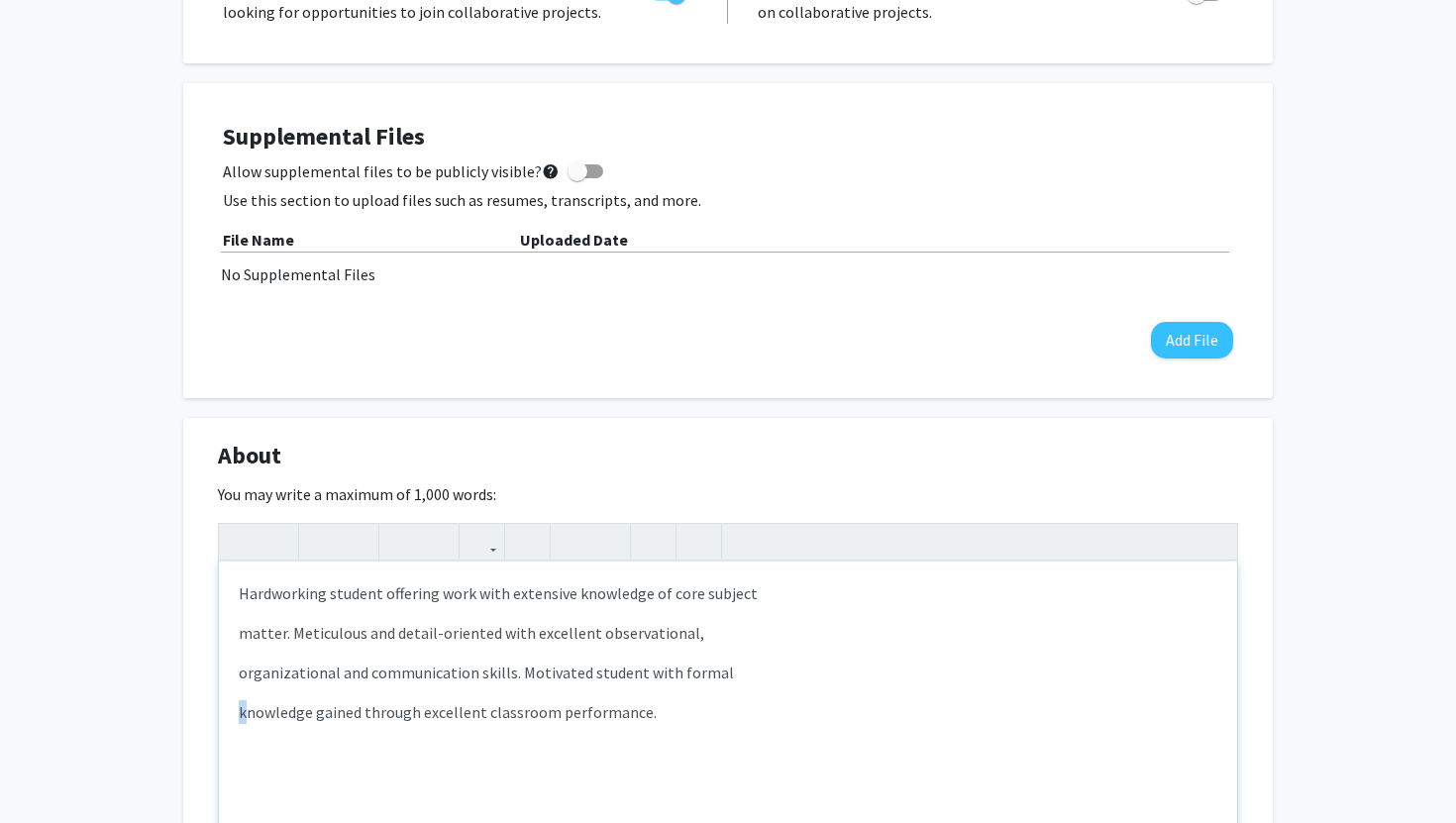 click on "Hardworking student offering work with extensive knowledge of core subject   matter. Meticulous and detail-oriented with excellent observational,   organizational and communication skills. Motivated student with formal   knowledge gained through excellent classroom performance." at bounding box center (728, 710) 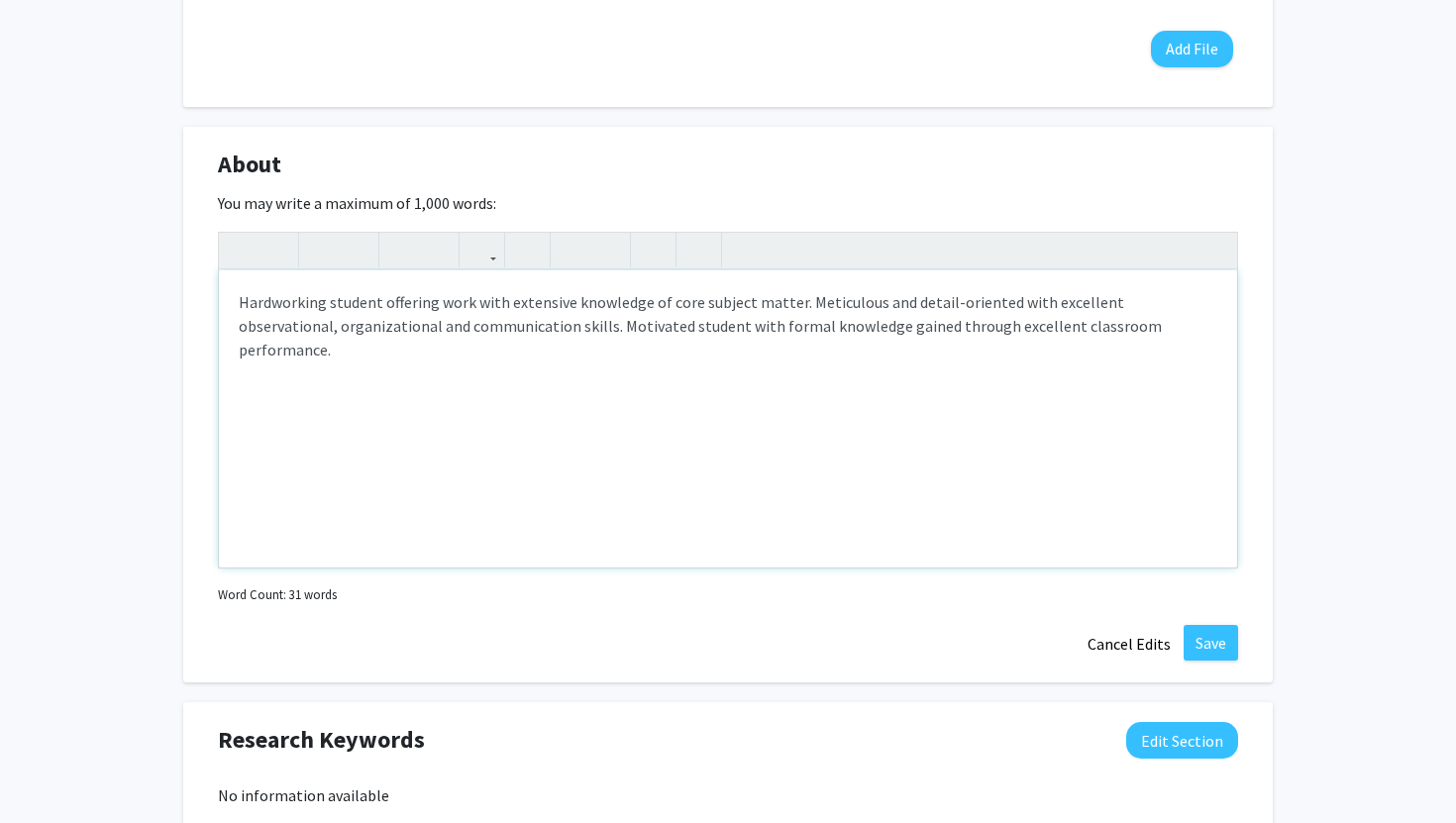 scroll, scrollTop: 818, scrollLeft: 0, axis: vertical 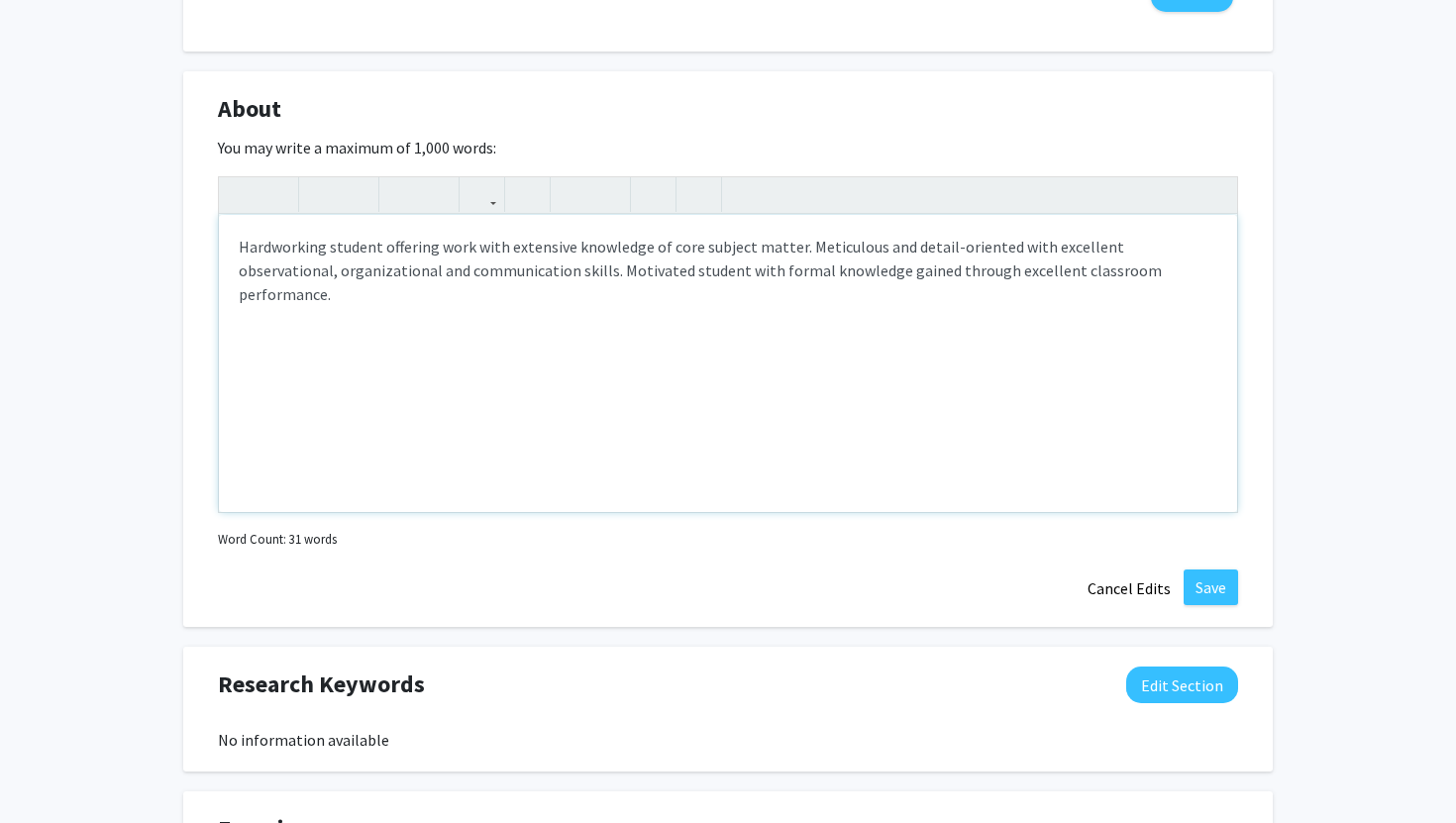 click on "Hardworking student offering work with extensive knowledge of core subject matter. Meticulous and detail-oriented with excellent observational, organizational and communication skills. Motivated student with formal knowledge gained through excellent classroom performance." at bounding box center [728, 363] 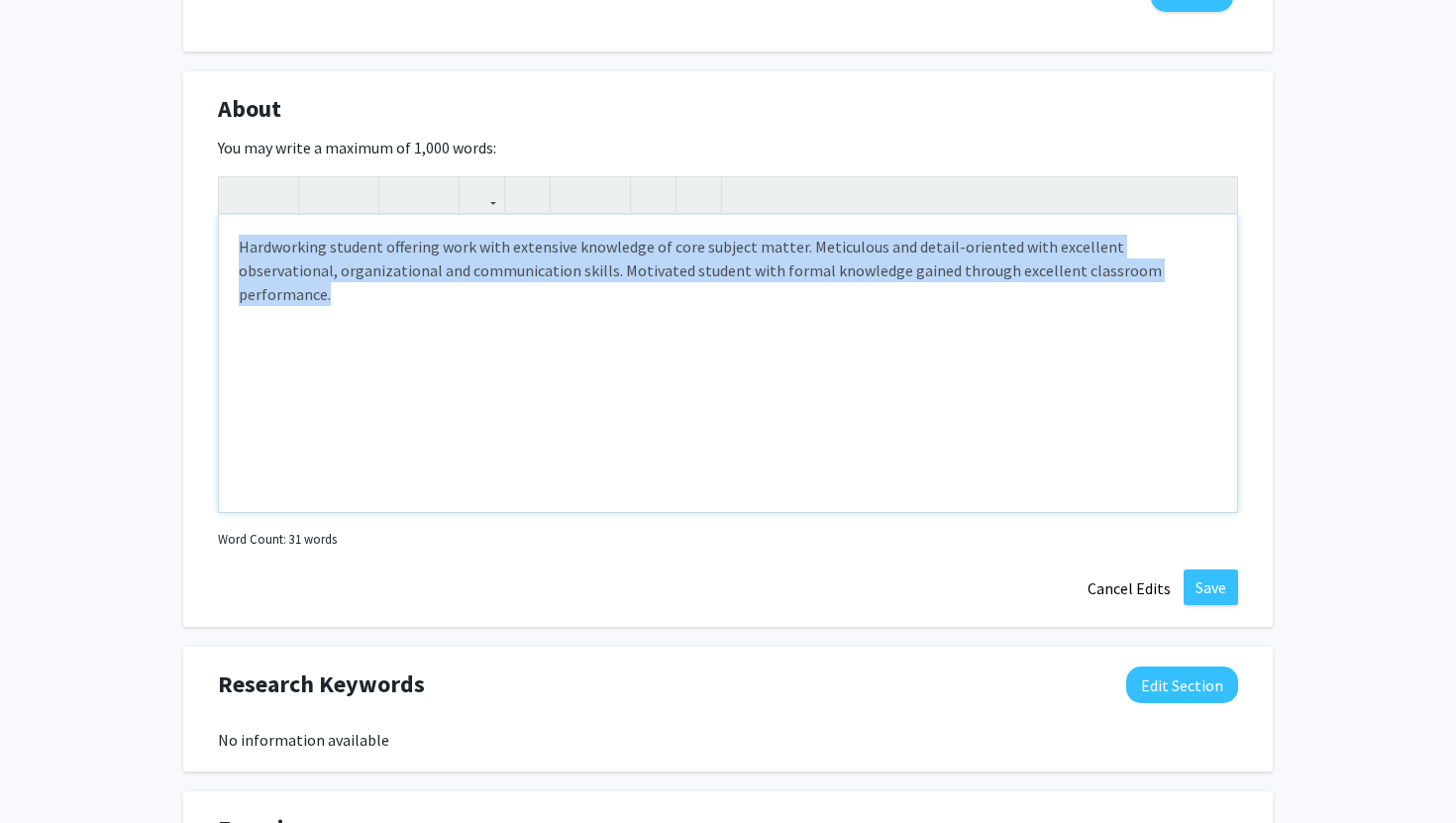 copy on "Hardworking student offering work with extensive knowledge of core subject matter. Meticulous and detail-oriented with excellent observational, organizational and communication skills. Motivated student with formal knowledge gained through excellent classroom performance." 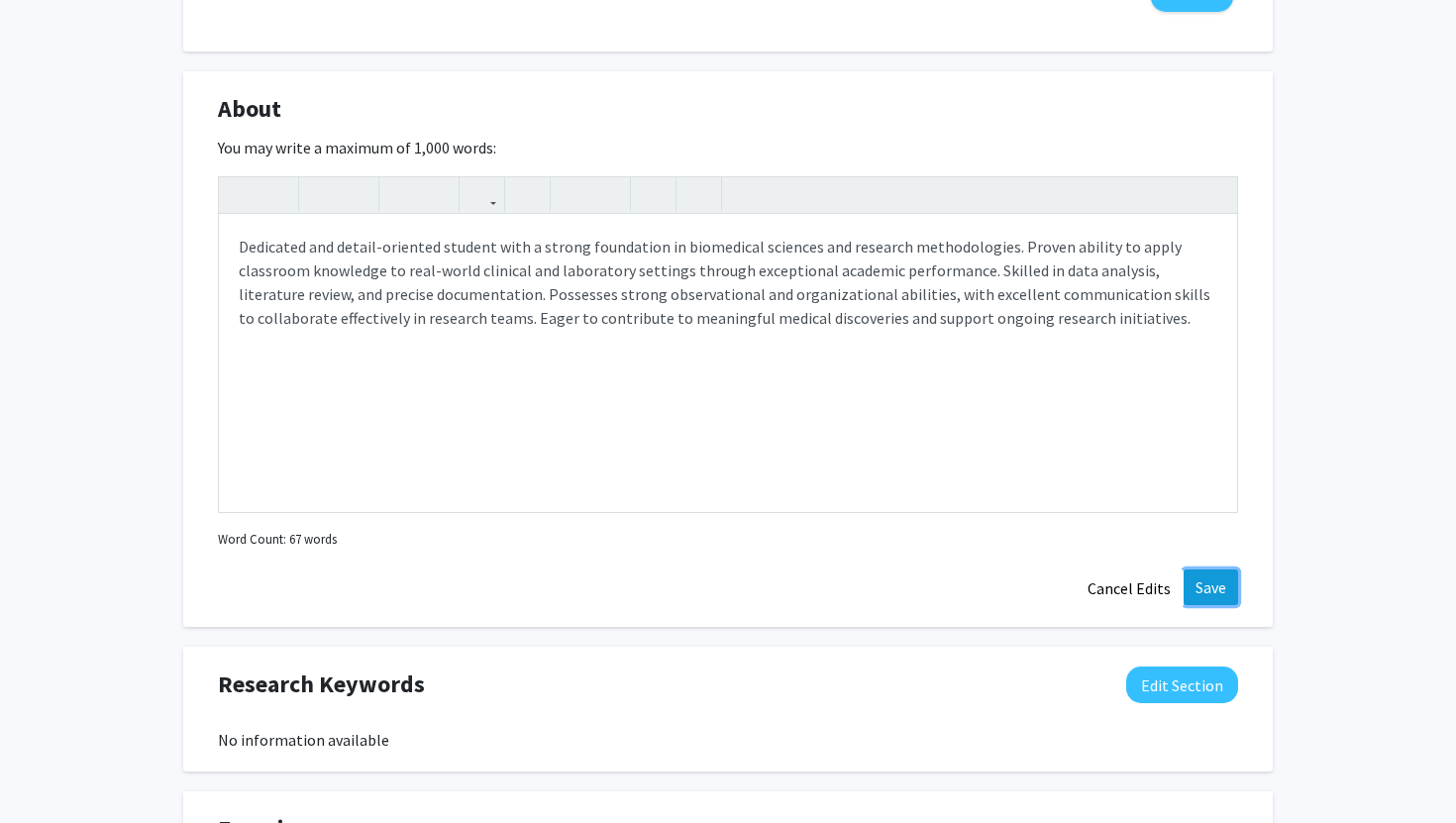click on "Save" 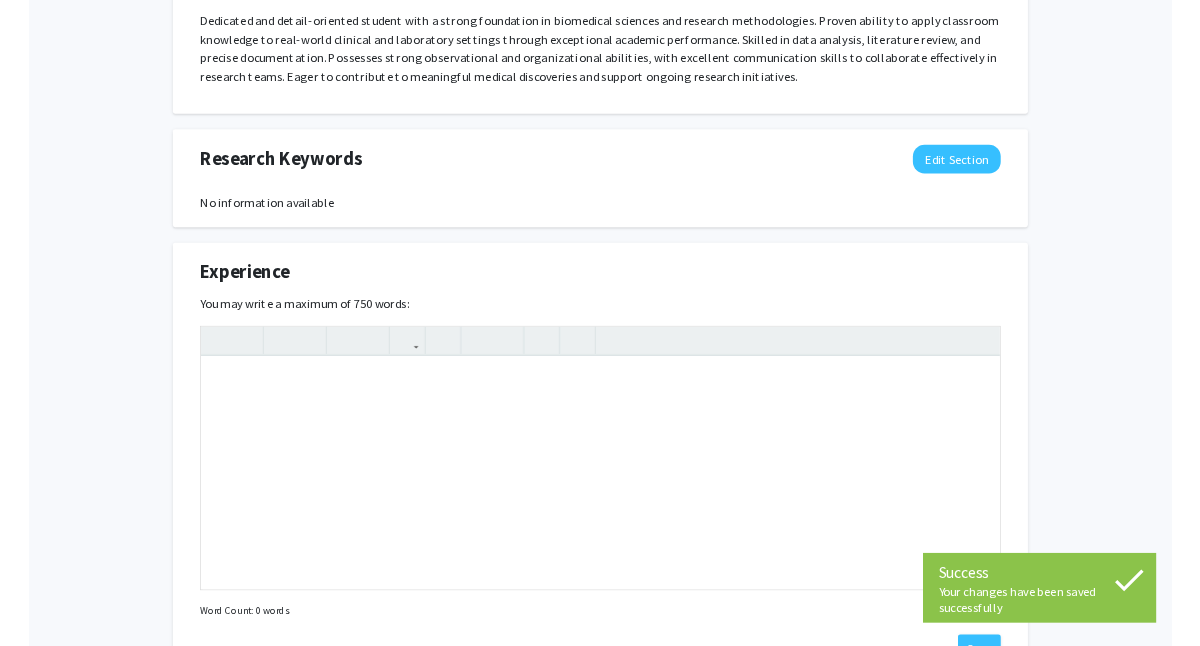 scroll, scrollTop: 966, scrollLeft: 0, axis: vertical 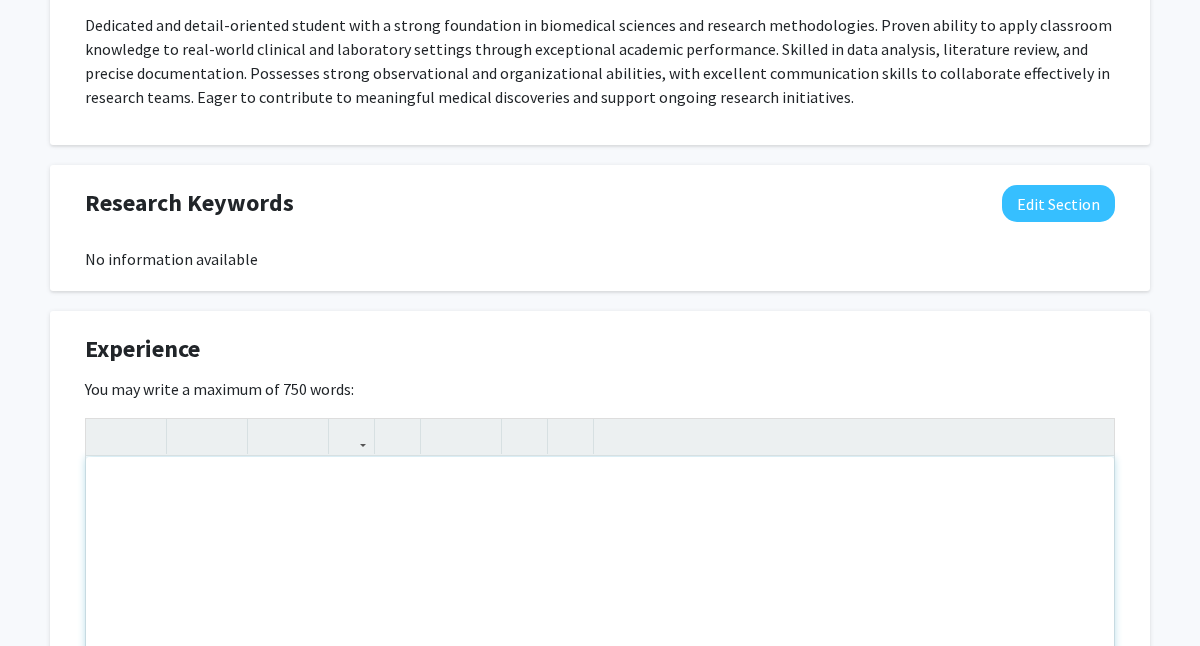 click at bounding box center (600, 607) 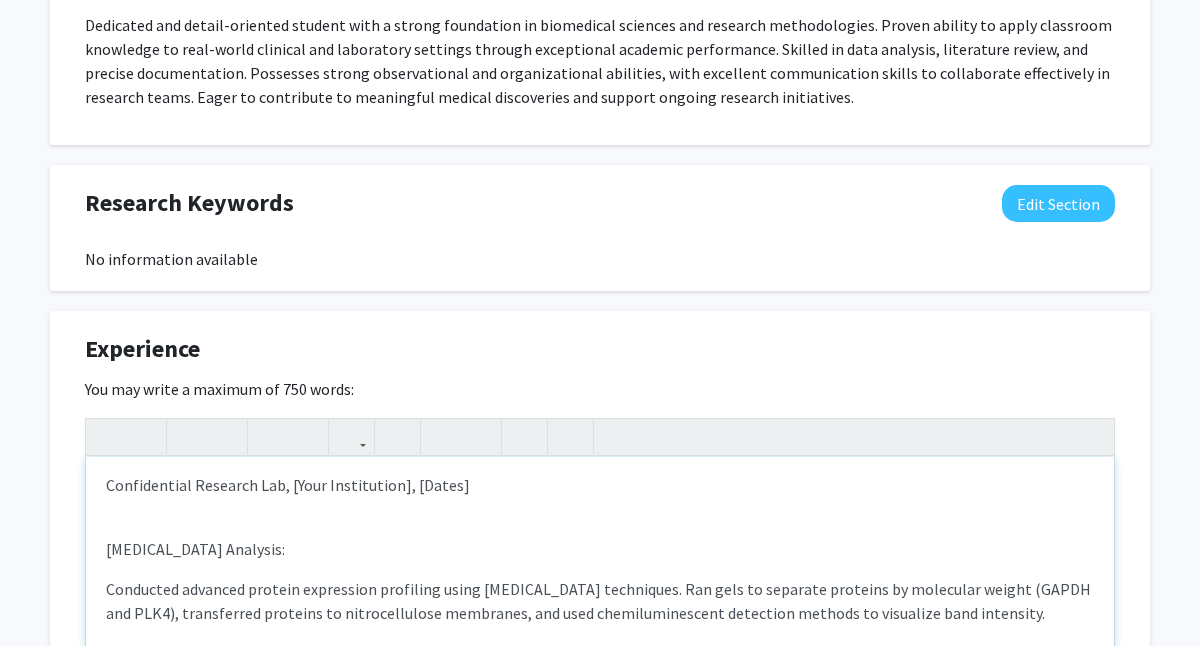 scroll, scrollTop: 0, scrollLeft: 0, axis: both 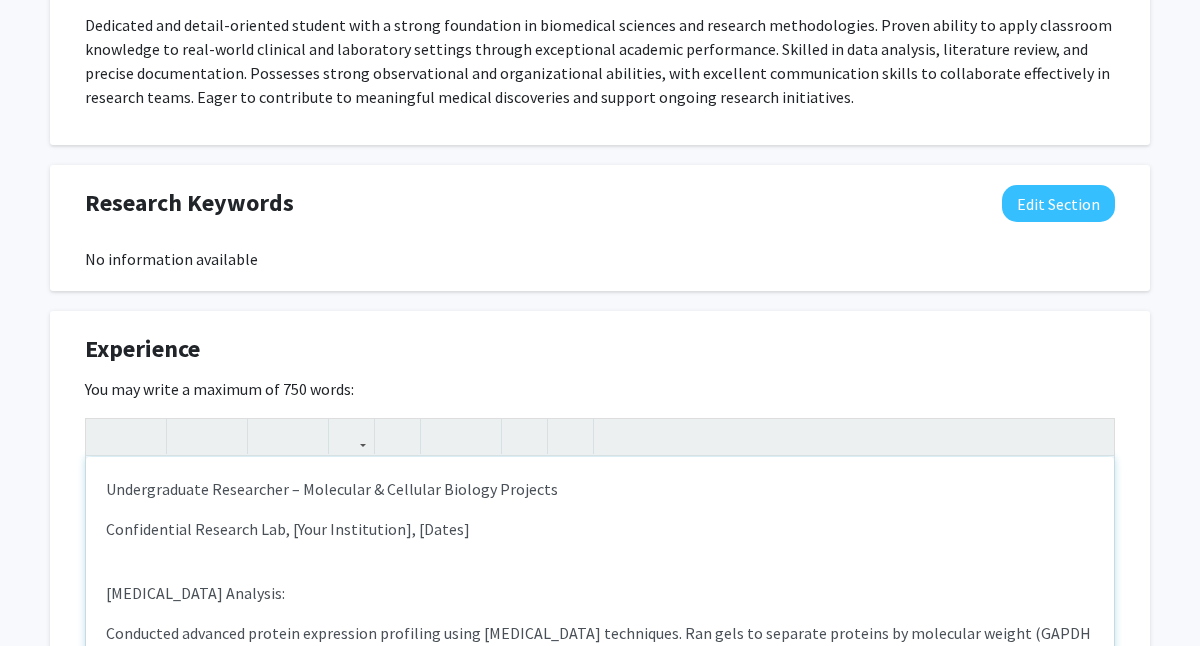 click on "Undergraduate Researcher – Molecular & Cellular Biology Projects" at bounding box center (600, 489) 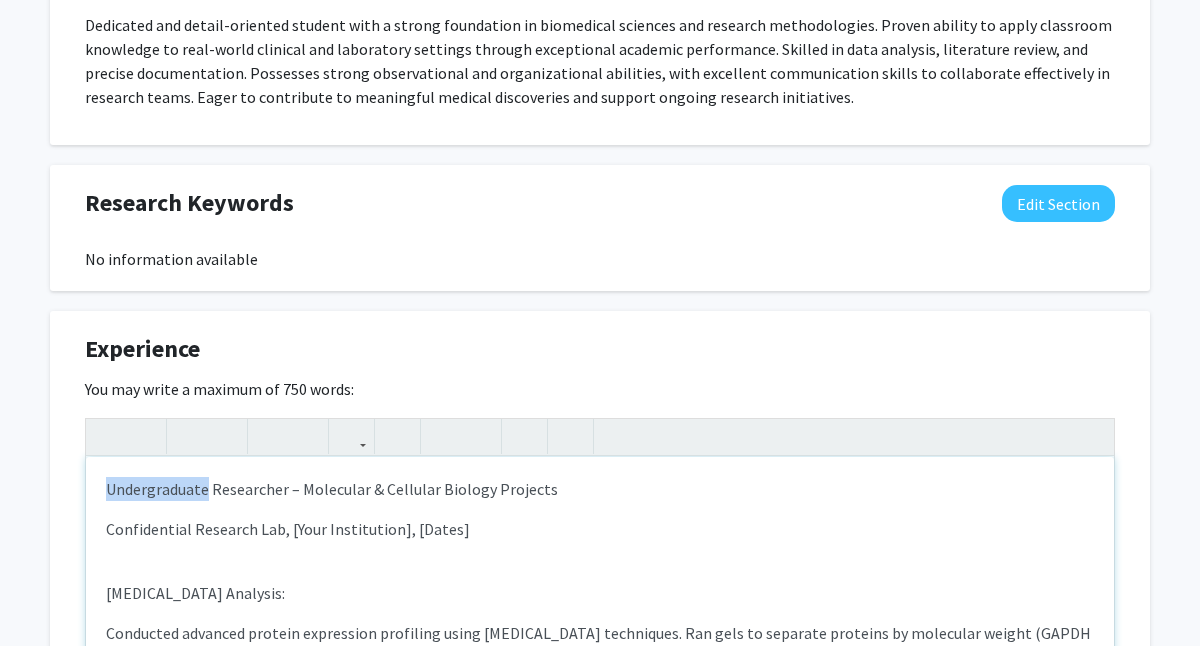click on "Undergraduate Researcher – Molecular & Cellular Biology Projects" at bounding box center [600, 489] 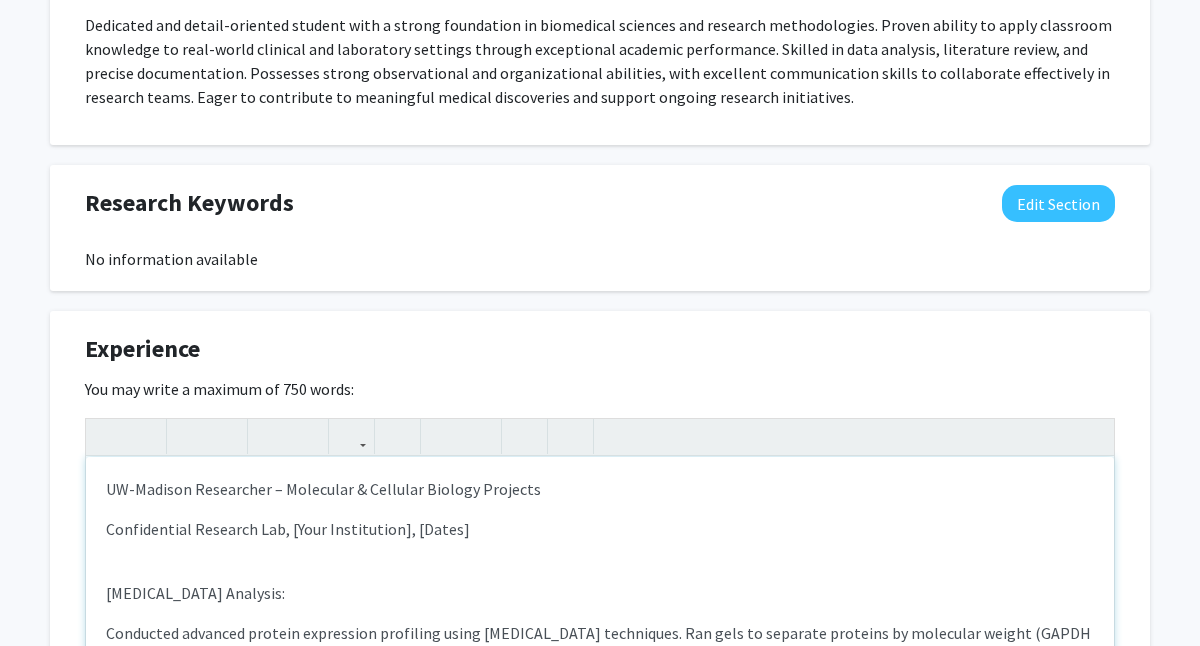 click on "Confidential Research Lab, [Your Institution], [Dates]" at bounding box center (600, 529) 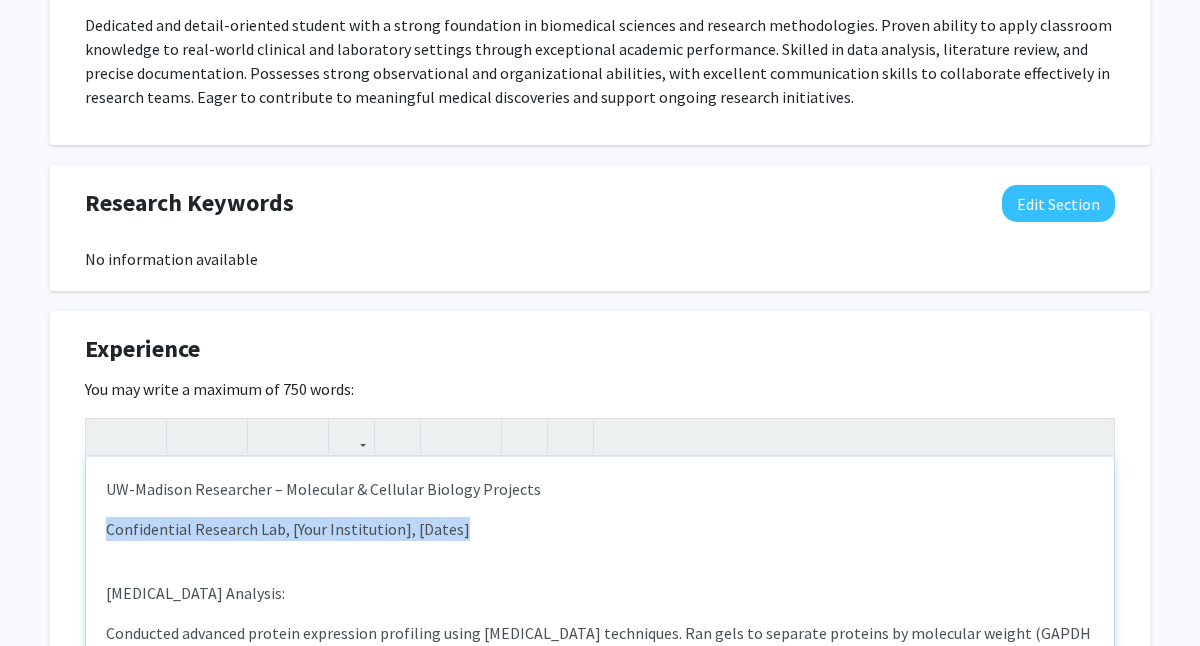 drag, startPoint x: 475, startPoint y: 526, endPoint x: 288, endPoint y: 505, distance: 188.17545 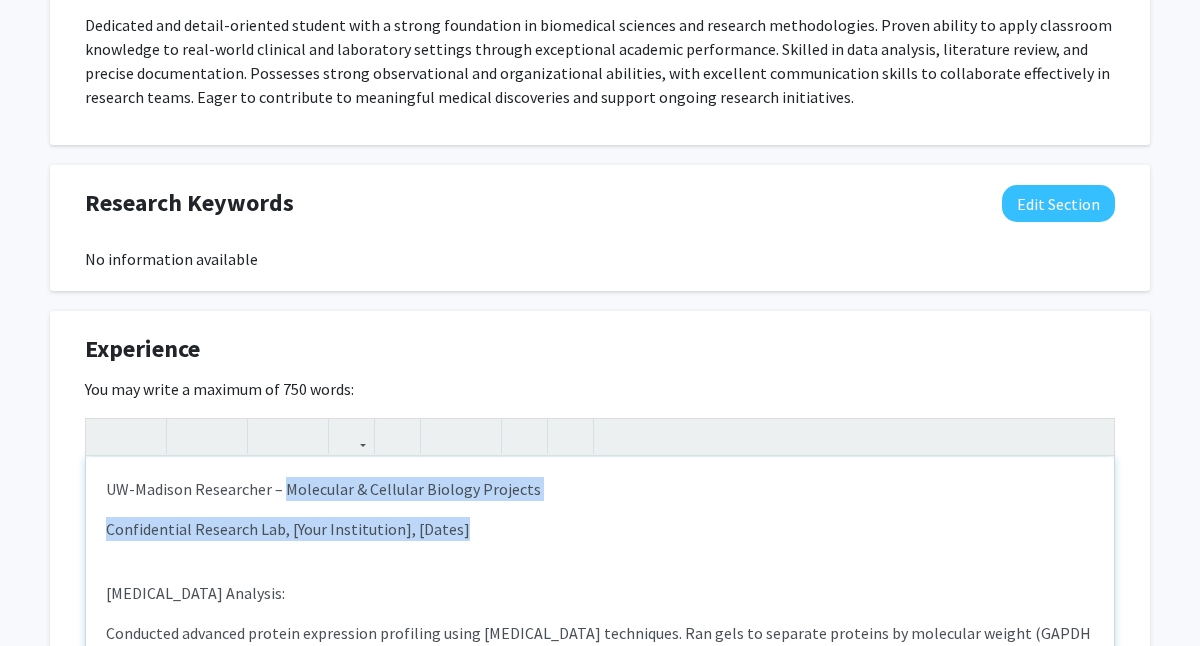 drag, startPoint x: 470, startPoint y: 534, endPoint x: 286, endPoint y: 483, distance: 190.93716 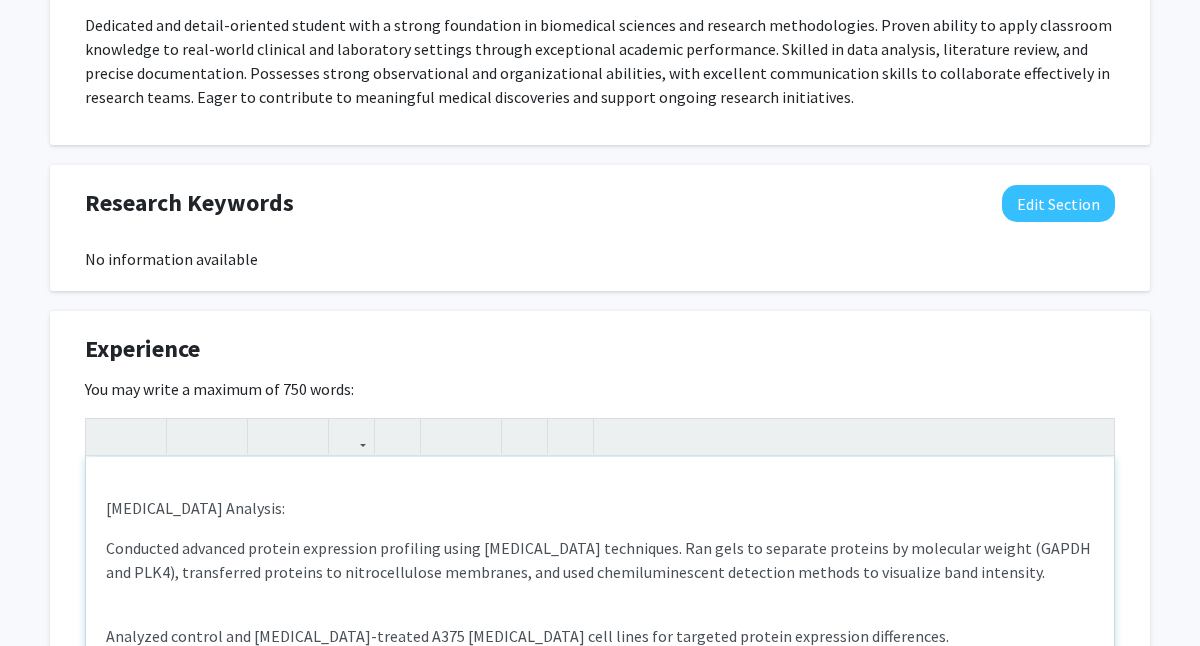 scroll, scrollTop: 83, scrollLeft: 0, axis: vertical 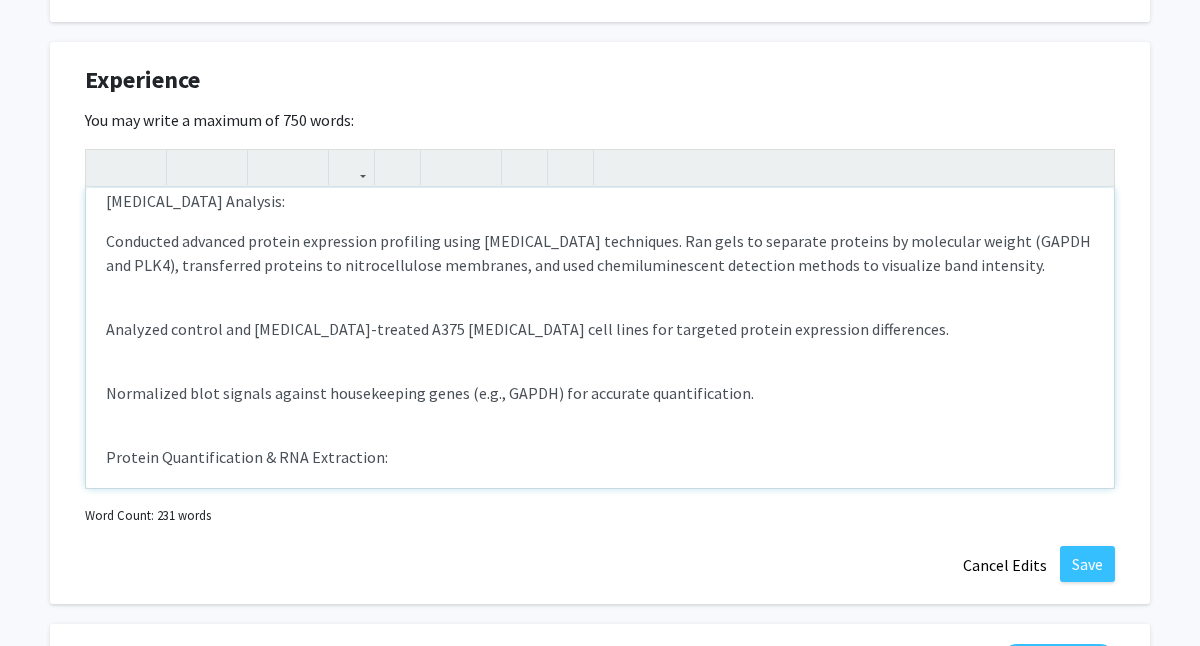 click on "UW-Madison Researcher – Dermatology Research Western Blot Analysis: Conducted advanced protein expression profiling using Western blot techniques. Ran gels to separate proteins by molecular weight (GAPDH and PLK4), transferred proteins to nitrocellulose membranes, and used chemiluminescent detection methods to visualize band intensity. Analyzed control and doxycycline-treated A375 melanoma cell lines for targeted protein expression differences. Normalized blot signals against housekeeping genes (e.g., GAPDH) for accurate quantification. Protein Quantification & RNA Extraction: Performed protein concentration measurements using the BCA assay, preparing BSA standards and analyzing absorbance values. Extracted high-quality RNA using Qiagen kits, following lysis, column binding, and elution protocols. Maintained sterile technique and precise documentation throughout the sample preparation process. cDNA Synthesis & RT-PCR: Cell Proliferation Assays: Cancer Biology Research – Melanoma Focus:" at bounding box center [600, 338] 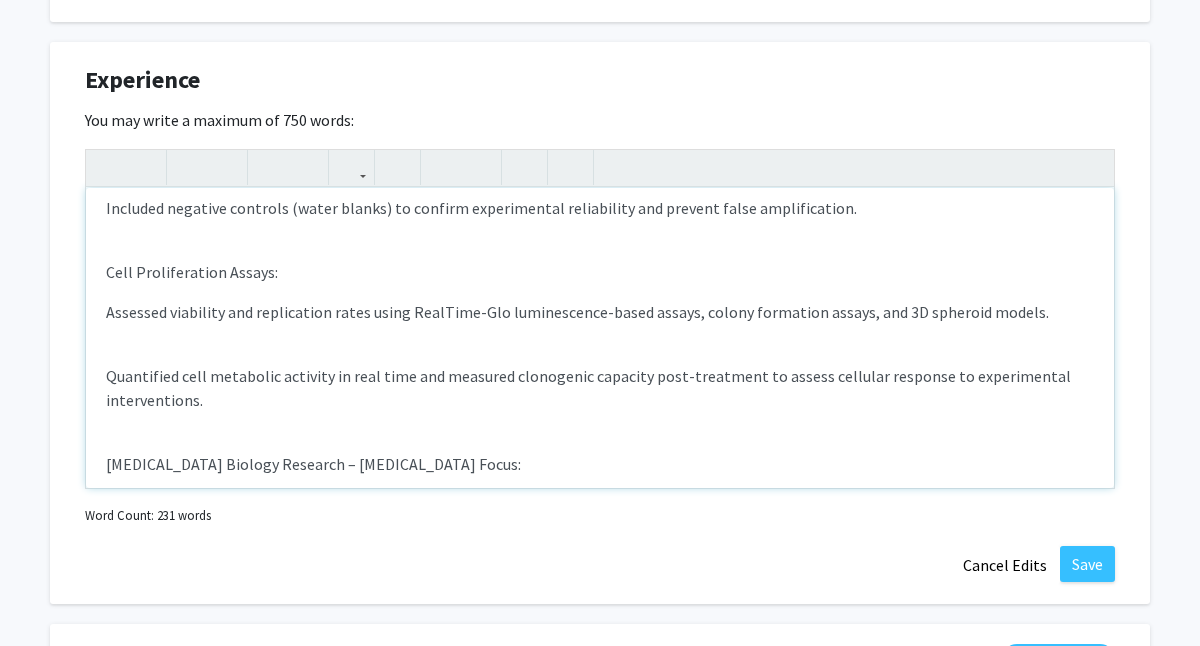 scroll, scrollTop: 924, scrollLeft: 0, axis: vertical 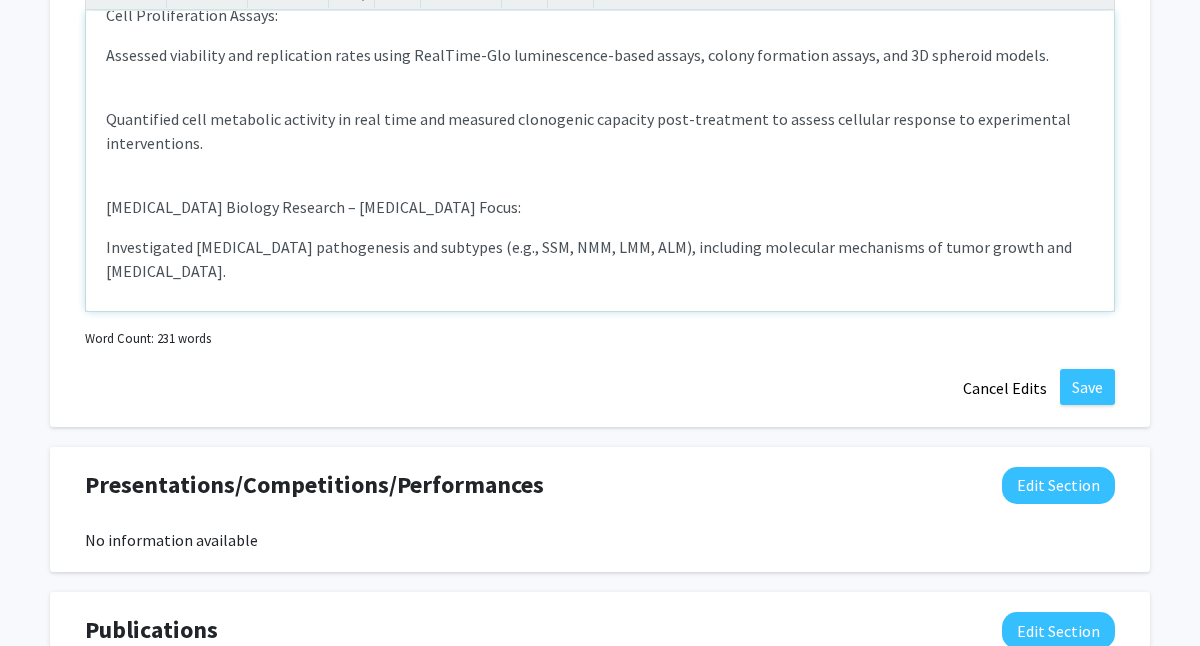 click on "UW-Madison Researcher – Dermatology Research Western Blot Analysis: Conducted advanced protein expression profiling using Western blot techniques. Ran gels to separate proteins by molecular weight (GAPDH and PLK4), transferred proteins to nitrocellulose membranes, and used chemiluminescent detection methods to visualize band intensity. Analyzed control and doxycycline-treated A375 melanoma cell lines for targeted protein expression differences. Normalized blot signals against housekeeping genes (e.g., GAPDH) for accurate quantification. Protein Quantification & RNA Extraction: Performed protein concentration measurements using the BCA assay, preparing BSA standards and analyzing absorbance values. Extracted high-quality RNA using Qiagen kits, following lysis, column binding, and elution protocols. Maintained sterile technique and precise documentation throughout the sample preparation process. cDNA Synthesis & RT-PCR: Cell Proliferation Assays: Cancer Biology Research – Melanoma Focus:" at bounding box center (600, 161) 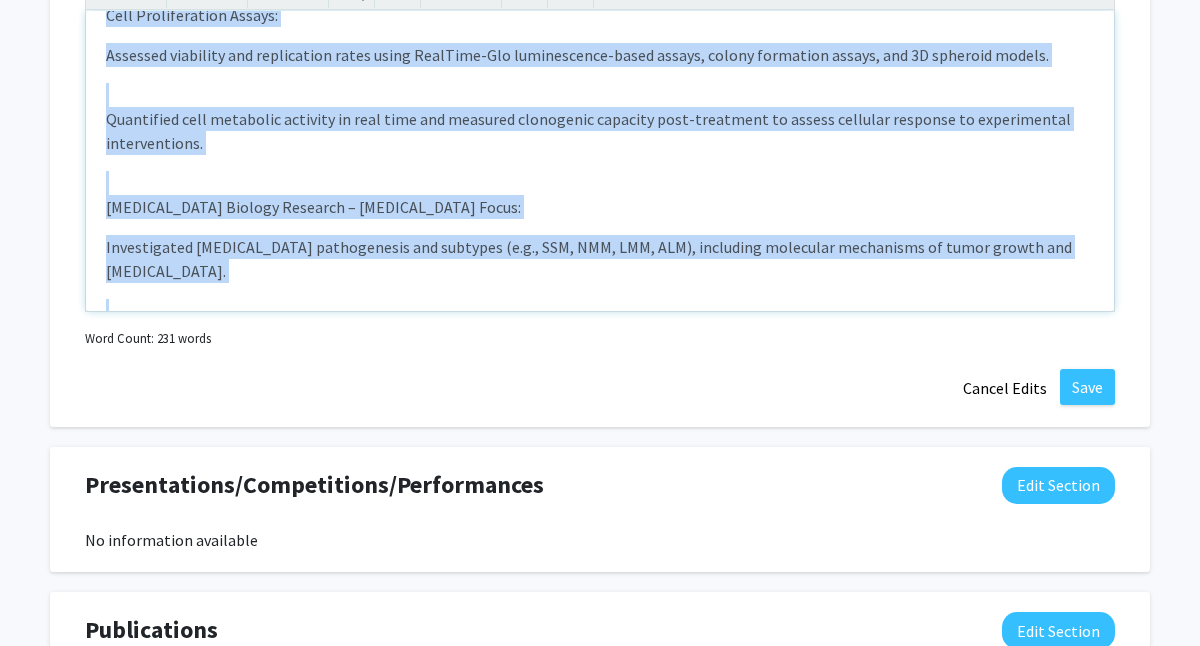 copy on "UW-Madison Researcher – Dermatology Research Western Blot Analysis: Conducted advanced protein expression profiling using Western blot techniques. Ran gels to separate proteins by molecular weight (GAPDH and PLK4), transferred proteins to nitrocellulose membranes, and used chemiluminescent detection methods to visualize band intensity. Analyzed control and doxycycline-treated A375 melanoma cell lines for targeted protein expression differences. Normalized blot signals against housekeeping genes (e.g., GAPDH) for accurate quantification. Protein Quantification & RNA Extraction: Performed protein concentration measurements using the BCA assay, preparing BSA standards and analyzing absorbance values. Extracted high-quality RNA using Qiagen kits, following lysis, column binding, and elution protocols. Maintained sterile technique and precise documentation throughout the sample preparation process. cDNA Synthesis & RT-PCR: Synthesized complementary DNA (cDNA) via reverse transcription of A375 cell line RNA samp..." 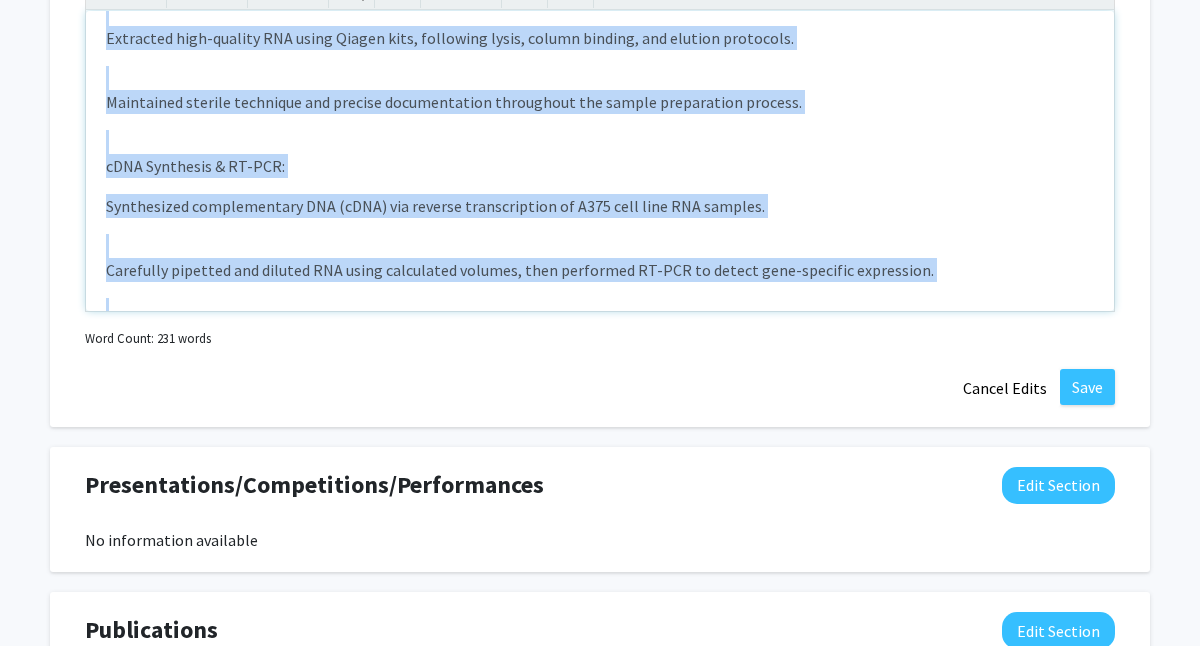 scroll, scrollTop: 0, scrollLeft: 0, axis: both 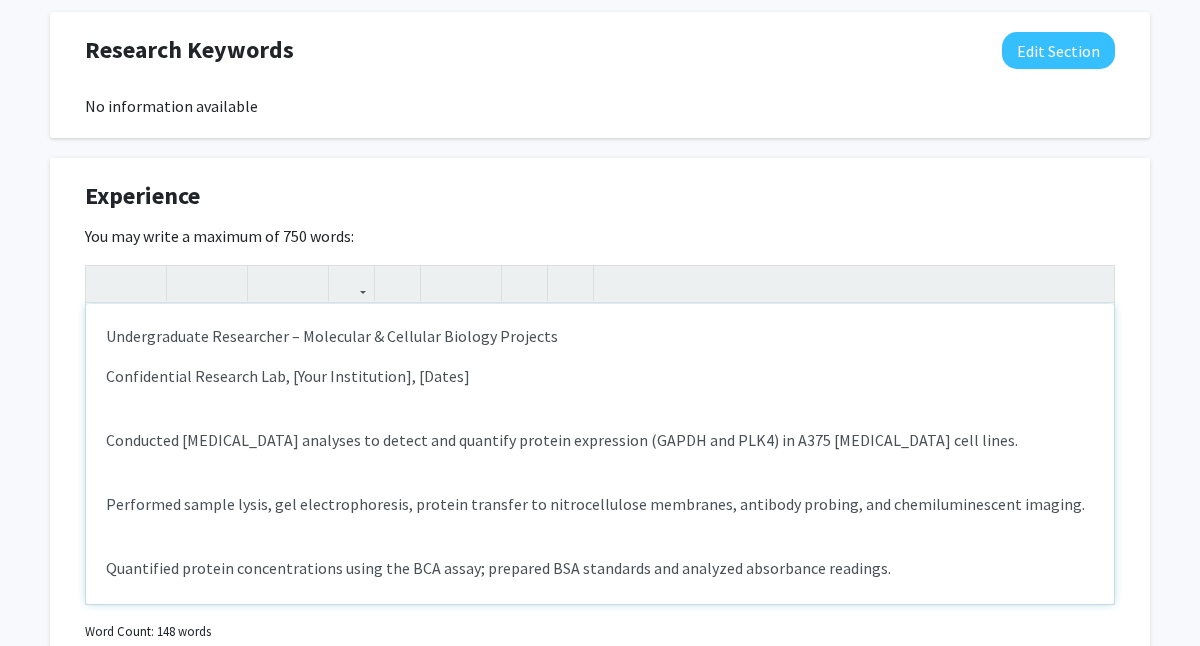 click on "Undergraduate Researcher – Molecular & Cellular Biology Projects" 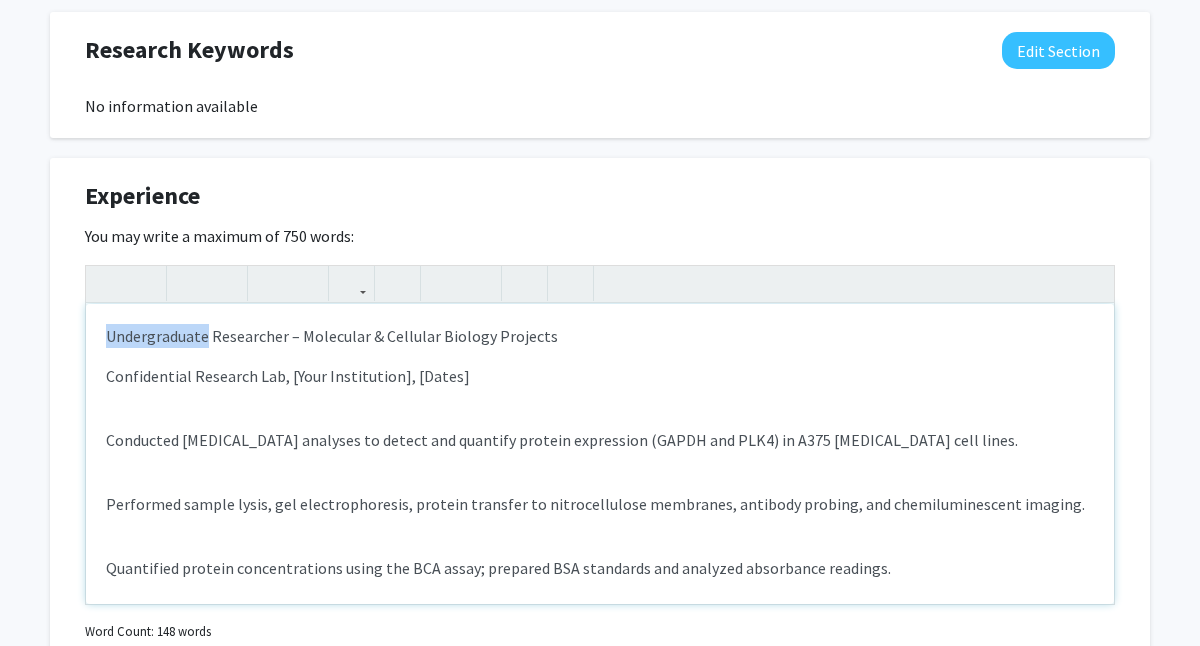 click on "Undergraduate Researcher – Molecular & Cellular Biology Projects" 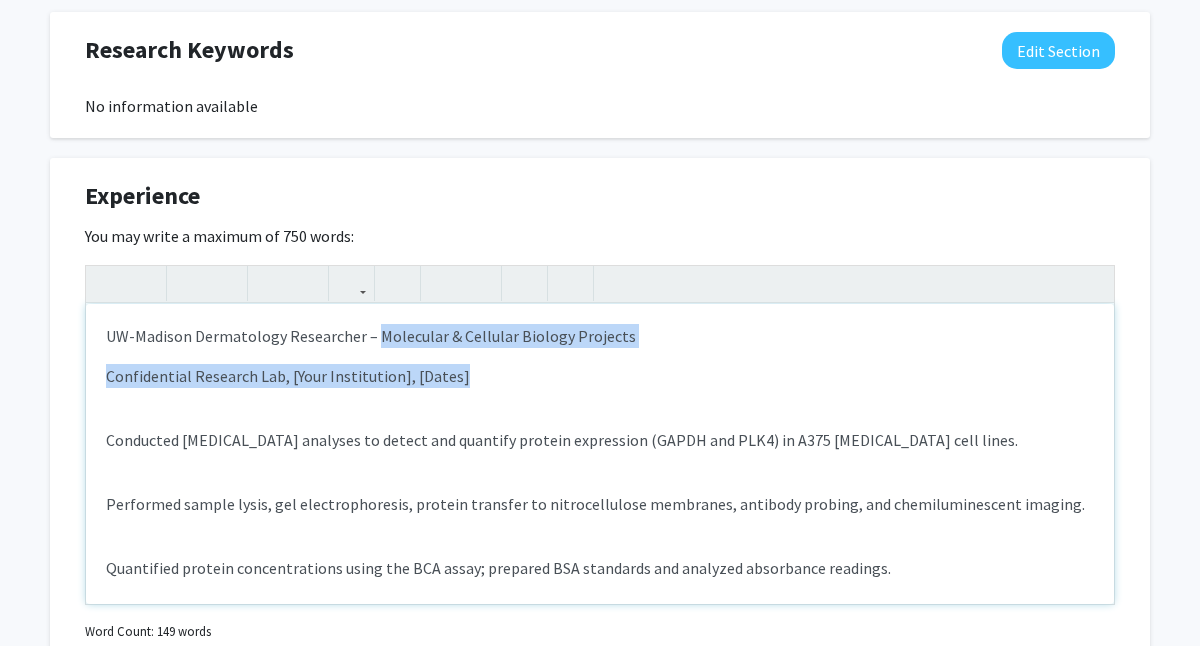 drag, startPoint x: 474, startPoint y: 375, endPoint x: 371, endPoint y: 339, distance: 109.11004 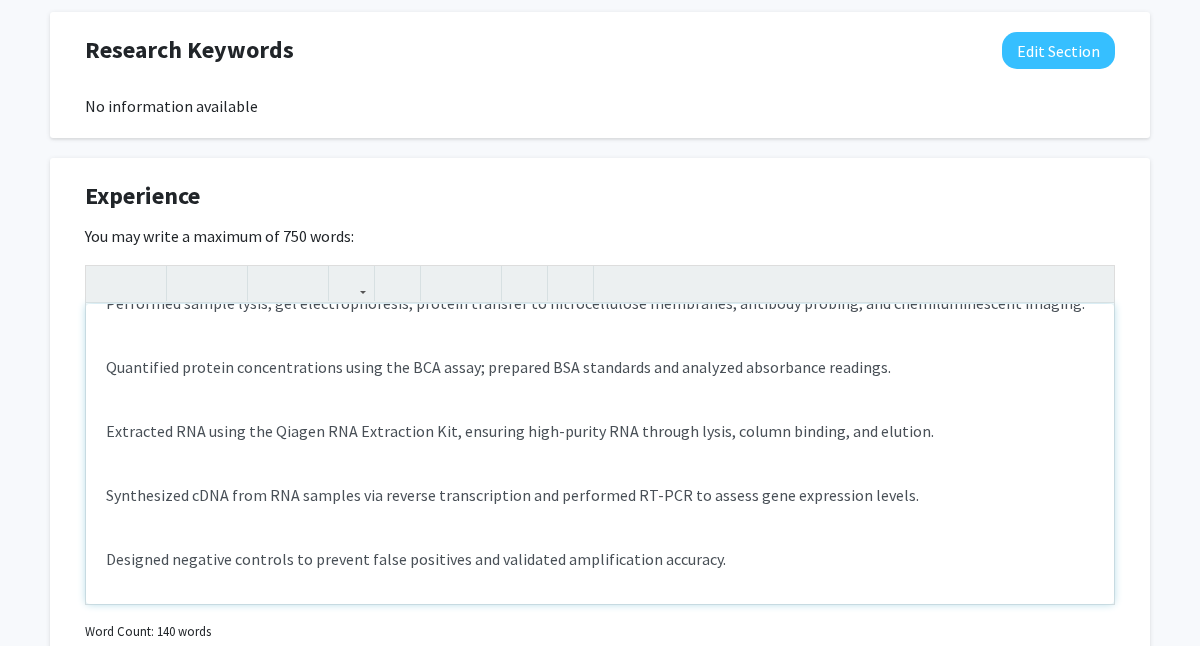 scroll, scrollTop: 404, scrollLeft: 0, axis: vertical 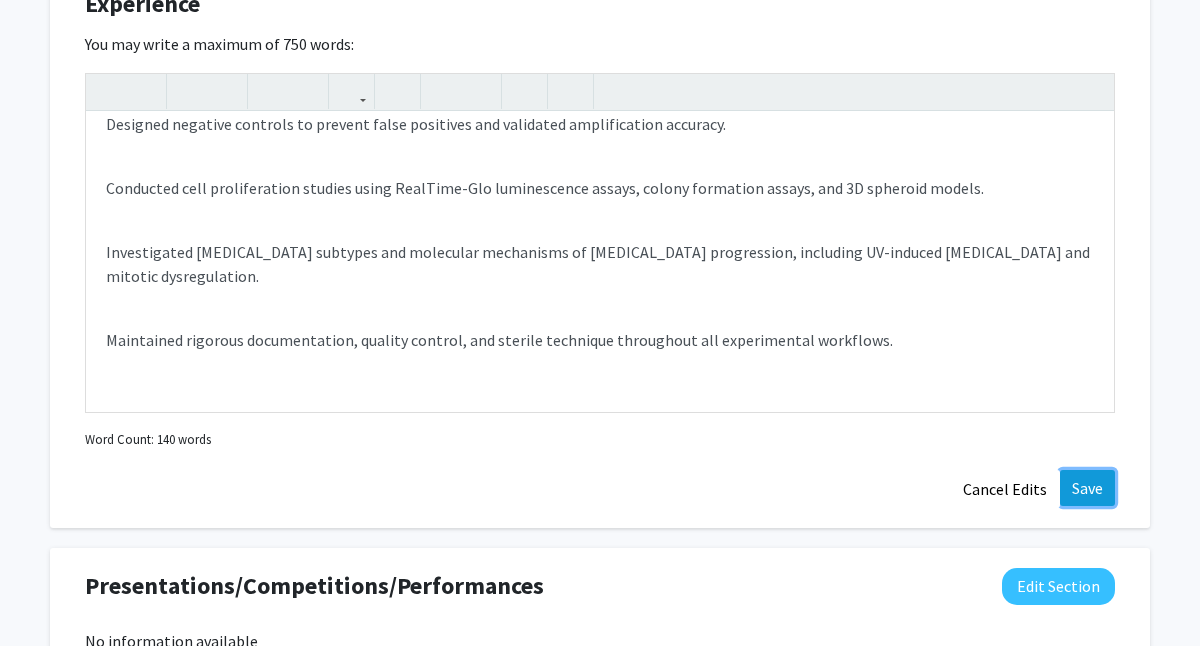 click on "Save" 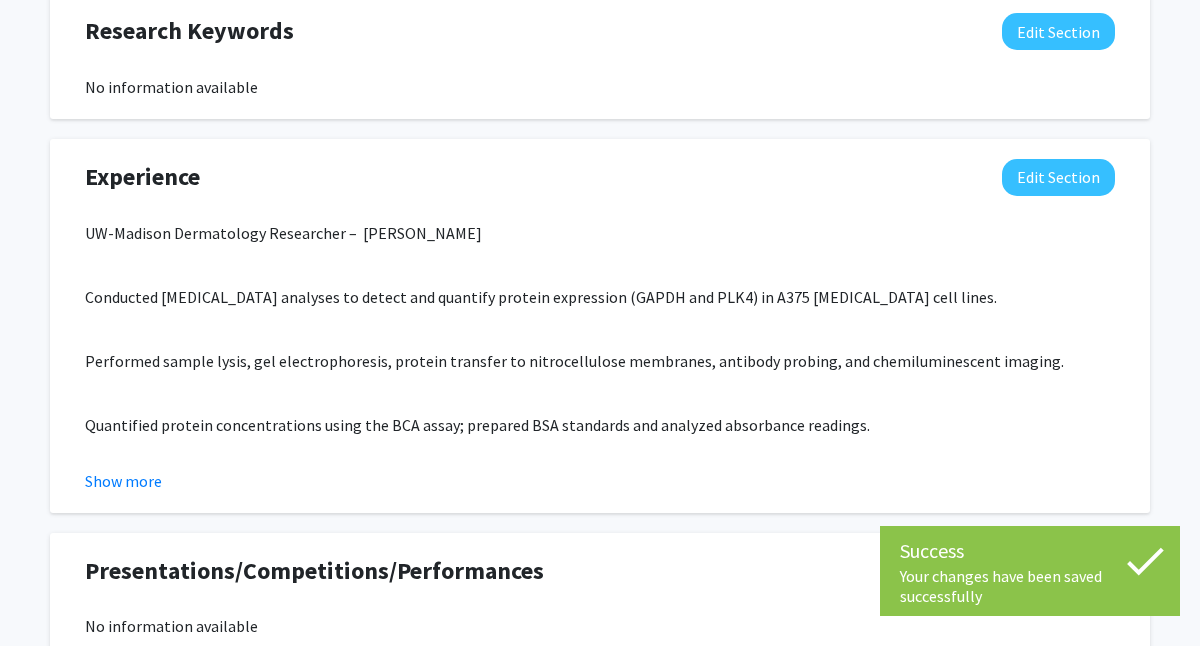 scroll, scrollTop: 1146, scrollLeft: 0, axis: vertical 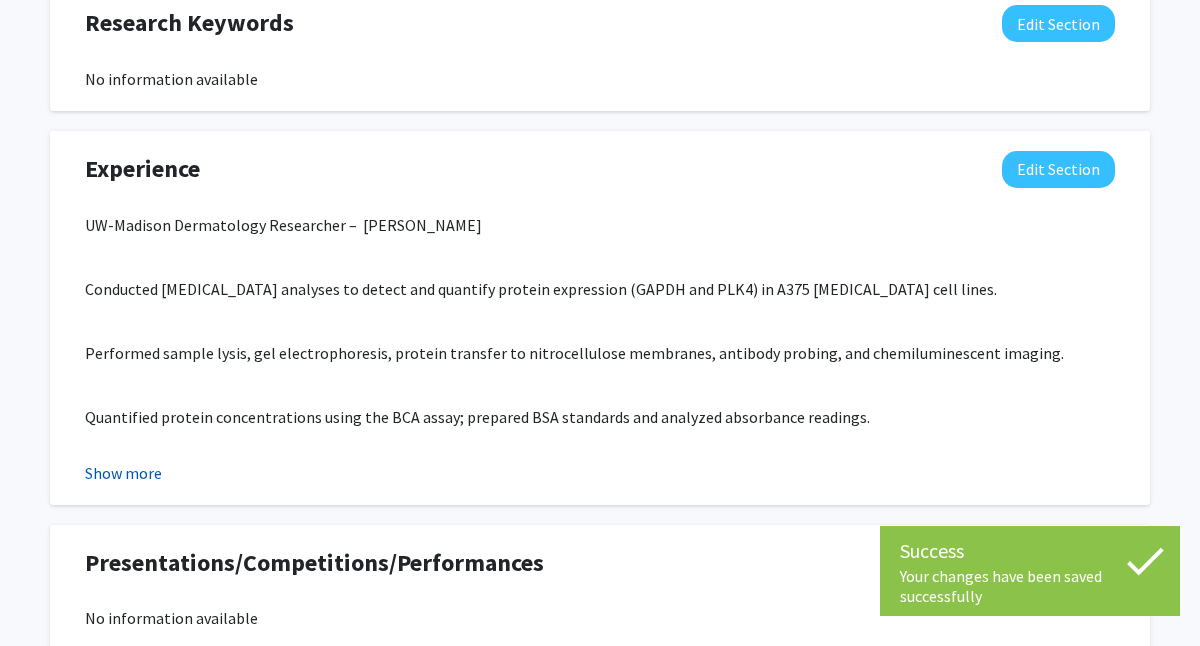 click on "Show more" 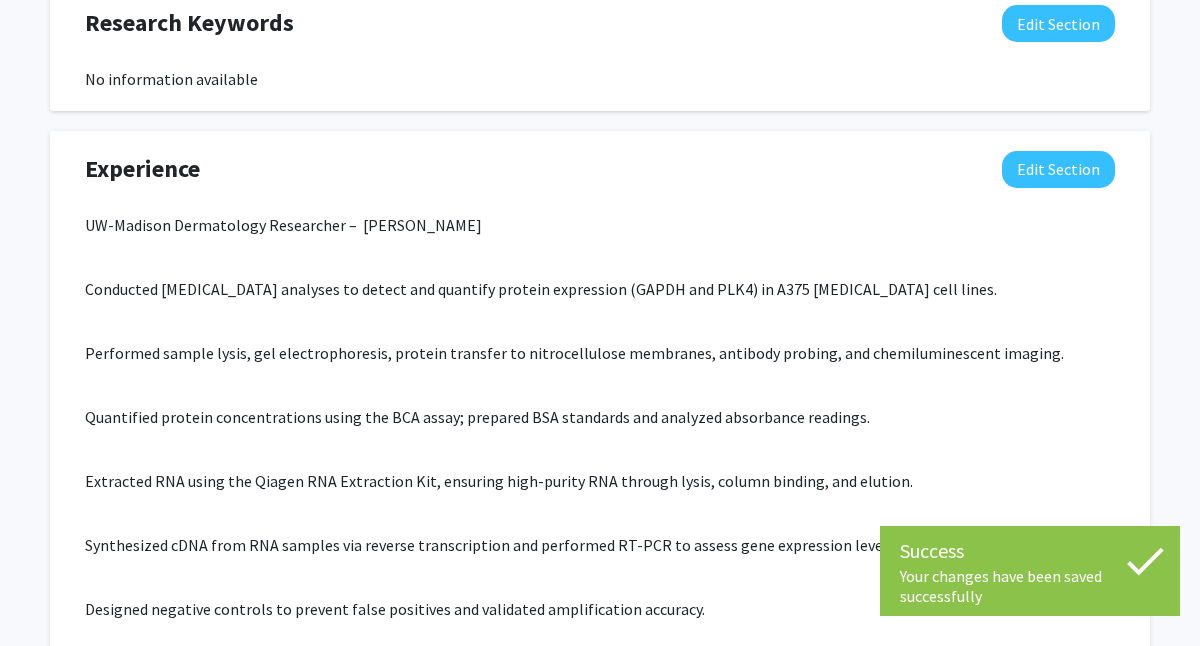 click on "UW-Madison Dermatology Researcher –  Ahmad Lab Conducted Western blot analyses to detect and quantify protein expression (GAPDH and PLK4) in A375 melanoma cell lines. Performed sample lysis, gel electrophoresis, protein transfer to nitrocellulose membranes, antibody probing, and chemiluminescent imaging. Quantified protein concentrations using the BCA assay; prepared BSA standards and analyzed absorbance readings. Extracted RNA using the Qiagen RNA Extraction Kit, ensuring high-purity RNA through lysis, column binding, and elution. Synthesized cDNA from RNA samples via reverse transcription and performed RT-PCR to assess gene expression levels. Designed negative controls to prevent false positives and validated amplification accuracy. Conducted cell proliferation studies using RealTime-Glo luminescence assays, colony formation assays, and 3D spheroid models. Investigated melanoma subtypes and molecular mechanisms of cancer progression, including UV-induced DNA damage and mitotic dysregulation." 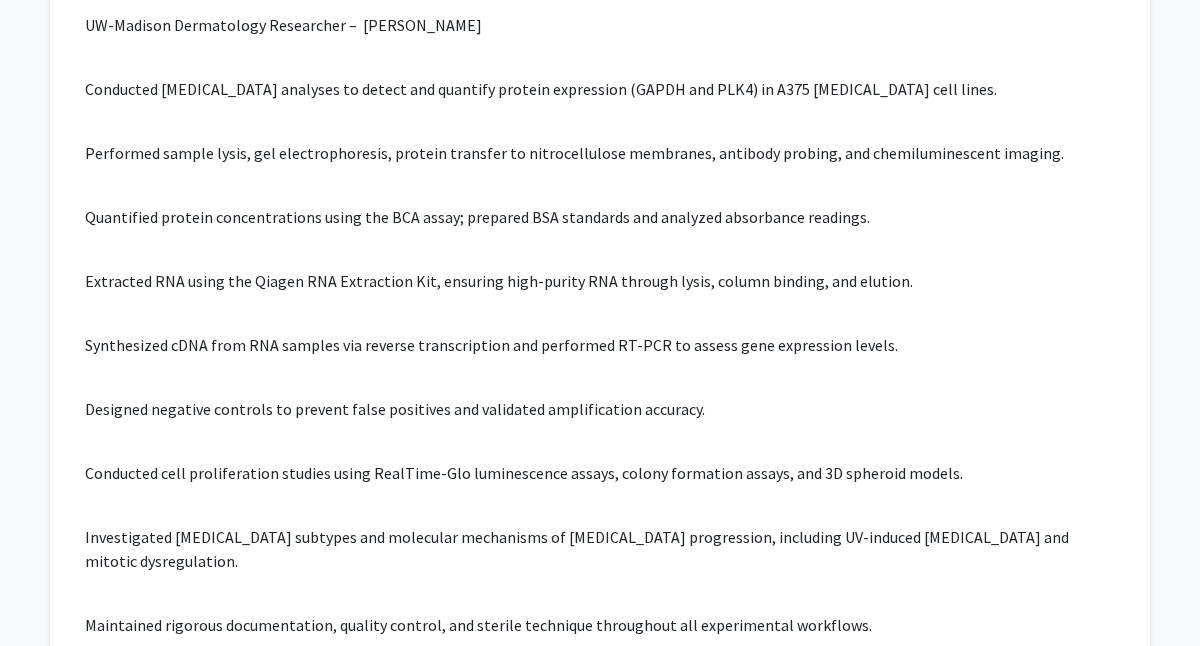 scroll, scrollTop: 1114, scrollLeft: 0, axis: vertical 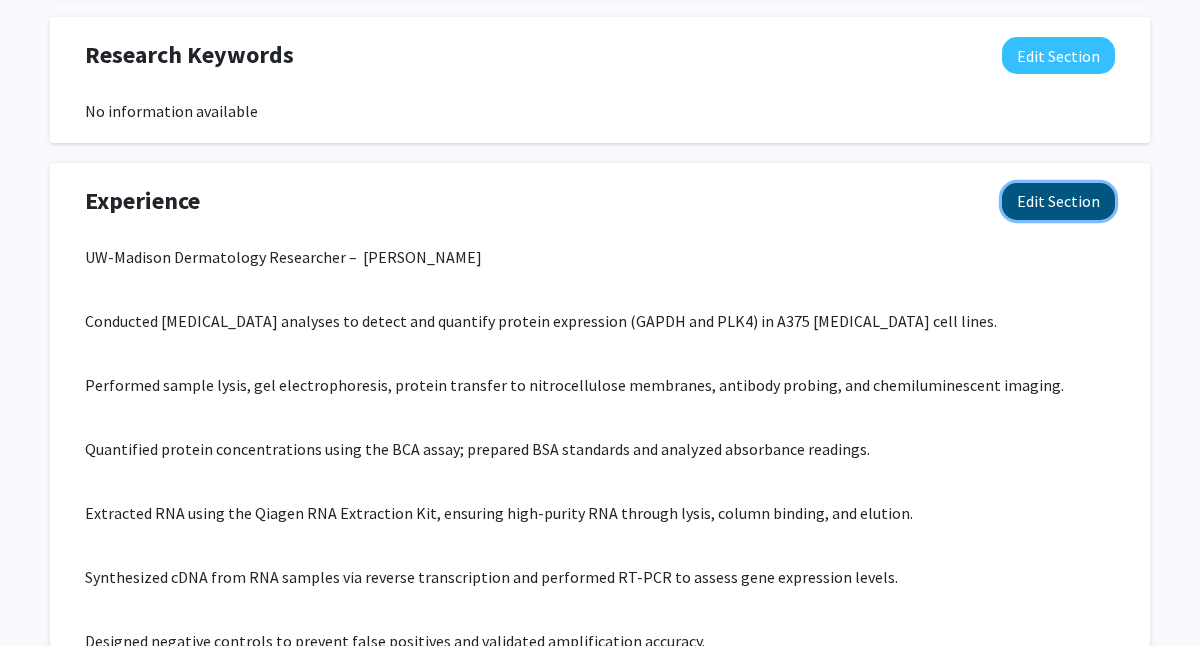 click on "Edit Section" 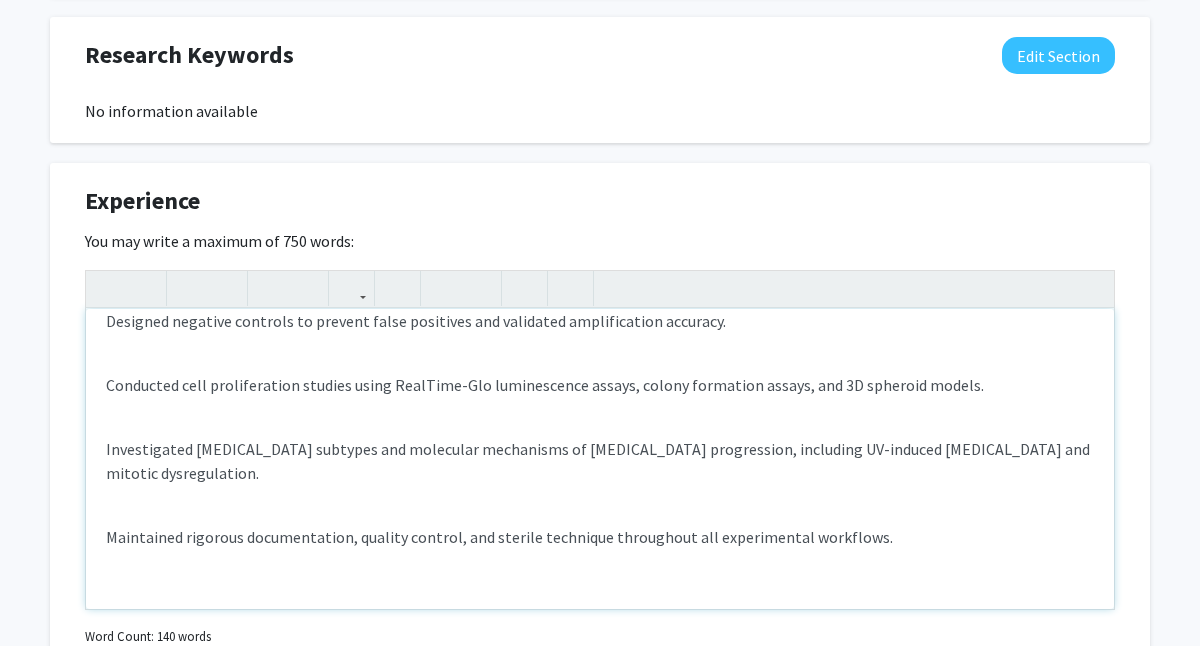 click on "UW-Madison Dermatology Researcher –  Ahmad Lab Conducted Western blot analyses to detect and quantify protein expression (GAPDH and PLK4) in A375 melanoma cell lines. Performed sample lysis, gel electrophoresis, protein transfer to nitrocellulose membranes, antibody probing, and chemiluminescent imaging. Quantified protein concentrations using the BCA assay; prepared BSA standards and analyzed absorbance readings. Extracted RNA using the Qiagen RNA Extraction Kit, ensuring high-purity RNA through lysis, column binding, and elution. Synthesized cDNA from RNA samples via reverse transcription and performed RT-PCR to assess gene expression levels. Designed negative controls to prevent false positives and validated amplification accuracy. Conducted cell proliferation studies using RealTime-Glo luminescence assays, colony formation assays, and 3D spheroid models. Investigated melanoma subtypes and molecular mechanisms of cancer progression, including UV-induced DNA damage and mitotic dysregulation." at bounding box center (600, 459) 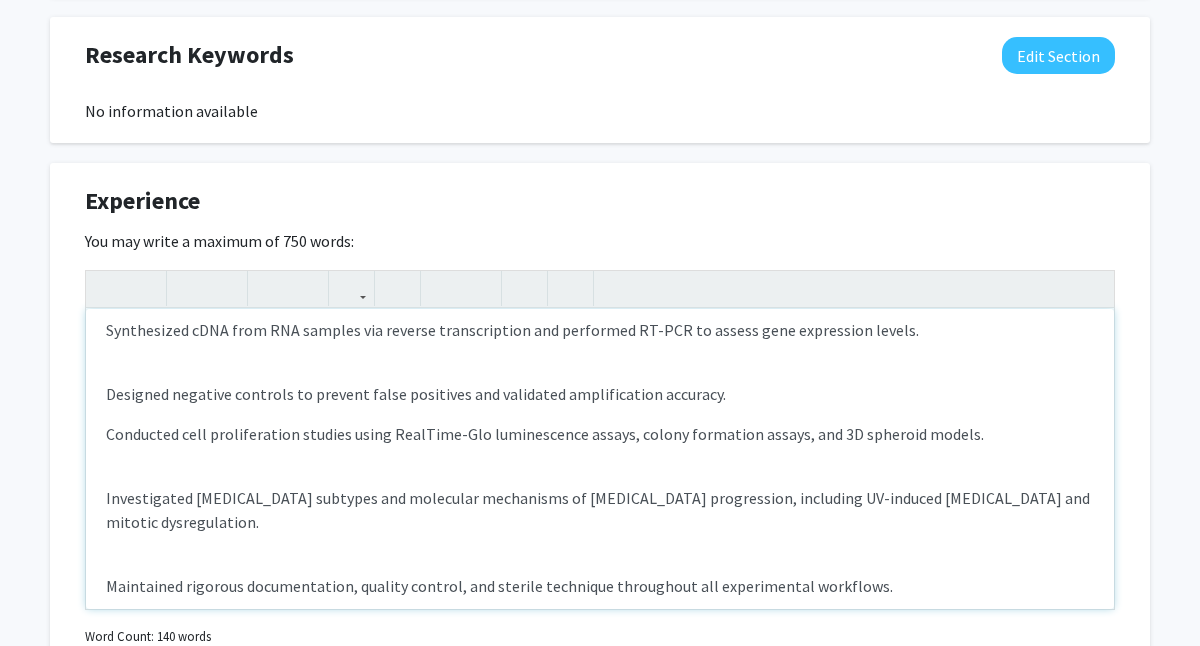 scroll, scrollTop: 257, scrollLeft: 0, axis: vertical 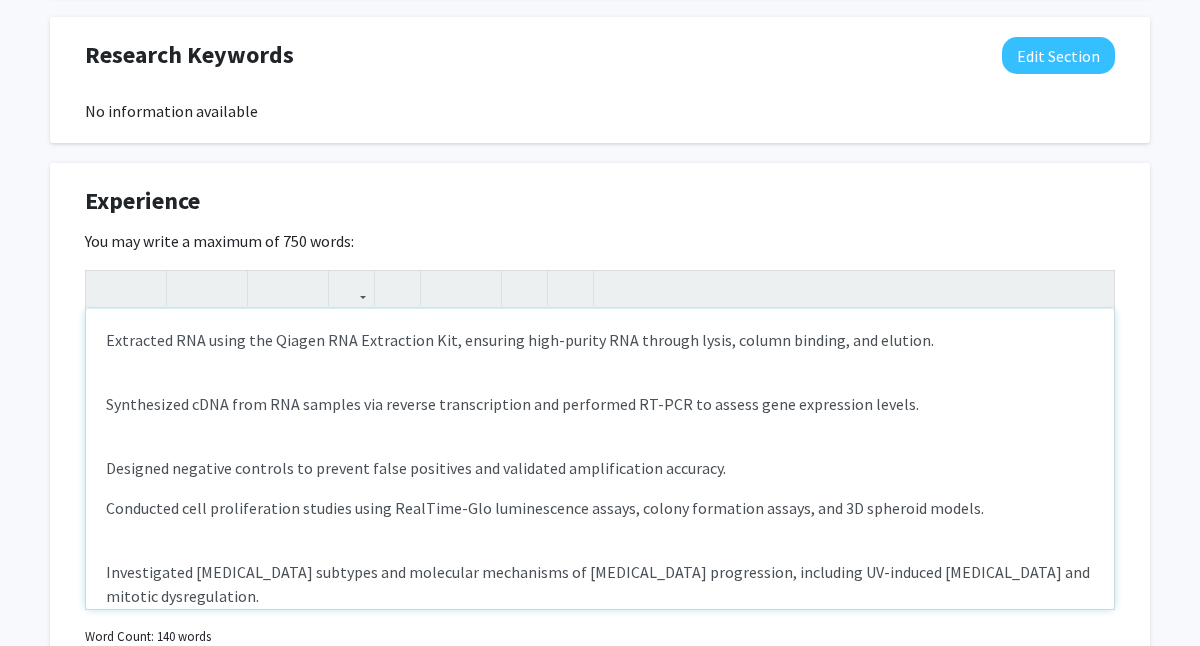 click on "UW-Madison Dermatology Researcher –  Ahmad Lab Conducted Western blot analyses to detect and quantify protein expression (GAPDH and PLK4) in A375 melanoma cell lines. Performed sample lysis, gel electrophoresis, protein transfer to nitrocellulose membranes, antibody probing, and chemiluminescent imaging. Quantified protein concentrations using the BCA assay; prepared BSA standards and analyzed absorbance readings. Extracted RNA using the Qiagen RNA Extraction Kit, ensuring high-purity RNA through lysis, column binding, and elution. Synthesized cDNA from RNA samples via reverse transcription and performed RT-PCR to assess gene expression levels. Designed negative controls to prevent false positives and validated amplification accuracy. Conducted cell proliferation studies using RealTime-Glo luminescence assays, colony formation assays, and 3D spheroid models. Investigated melanoma subtypes and molecular mechanisms of cancer progression, including UV-induced DNA damage and mitotic dysregulation." at bounding box center [600, 459] 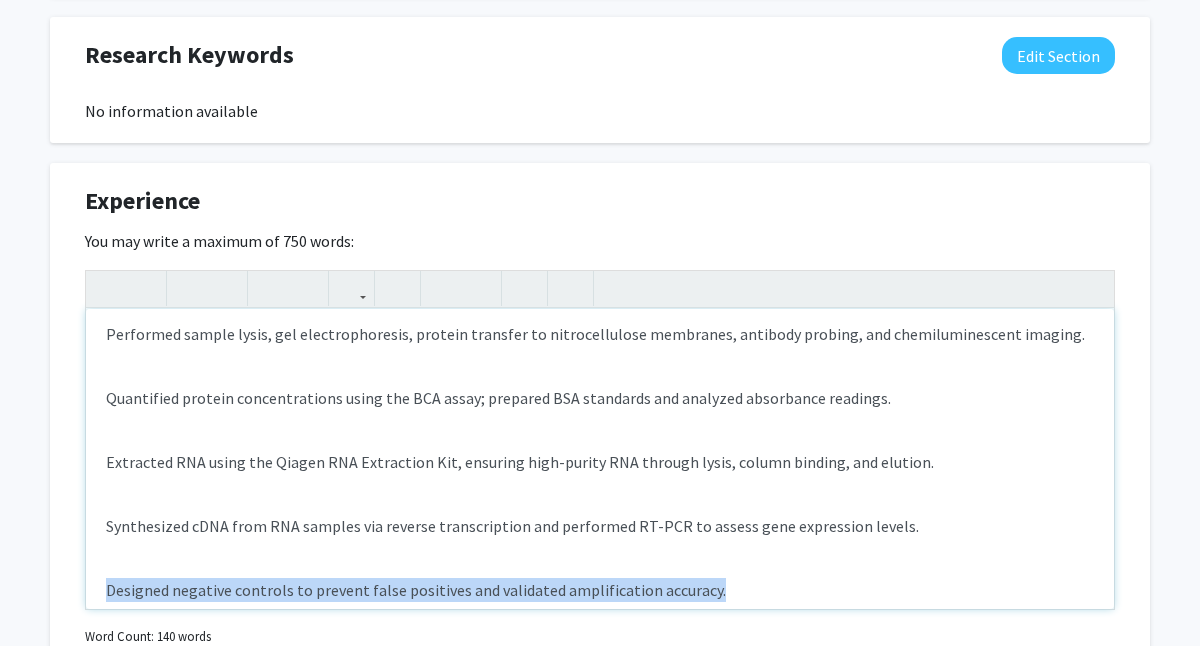 scroll, scrollTop: 0, scrollLeft: 0, axis: both 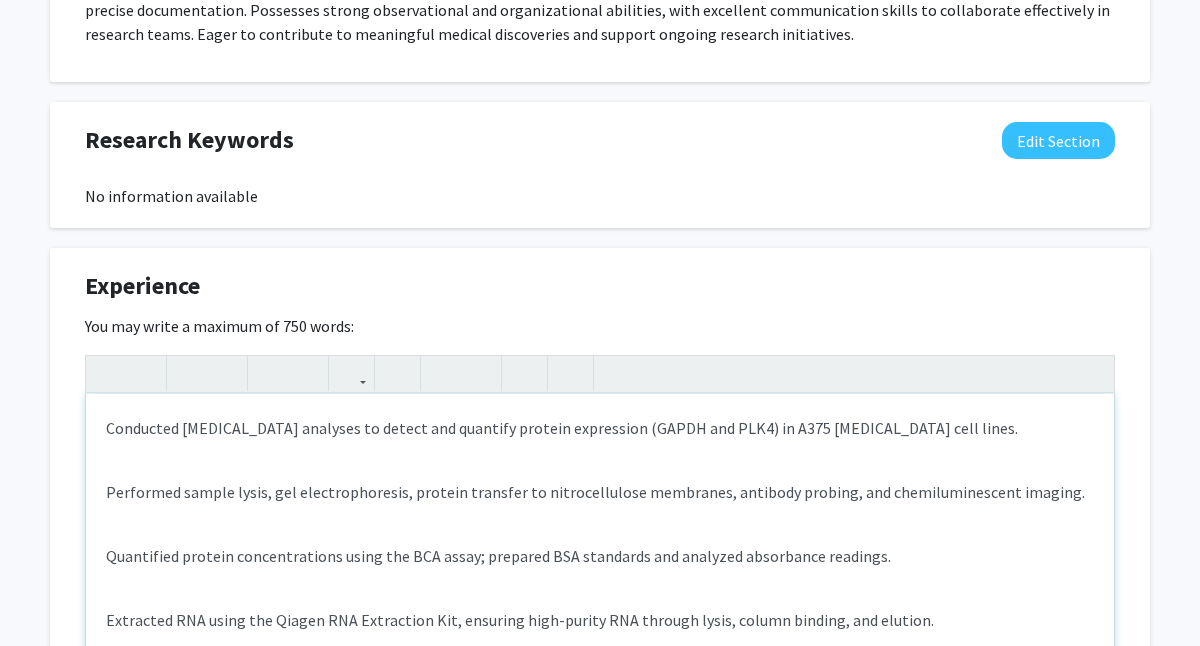 click on "UW-Madison Dermatology Researcher –  Ahmad Lab Conducted Western blot analyses to detect and quantify protein expression (GAPDH and PLK4) in A375 melanoma cell lines. Performed sample lysis, gel electrophoresis, protein transfer to nitrocellulose membranes, antibody probing, and chemiluminescent imaging. Quantified protein concentrations using the BCA assay; prepared BSA standards and analyzed absorbance readings. Extracted RNA using the Qiagen RNA Extraction Kit, ensuring high-purity RNA through lysis, column binding, and elution. Synthesized cDNA from RNA samples via reverse transcription and performed RT-PCR to assess gene expression levels. Designed negative controls to prevent false positives and validated amplification accuracy. Conducted cell proliferation studies using RealTime-Glo luminescence assays, colony formation assays, and 3D spheroid models. Investigated melanoma subtypes and molecular mechanisms of cancer progression, including UV-induced DNA damage and mitotic dysregulation." at bounding box center [600, 544] 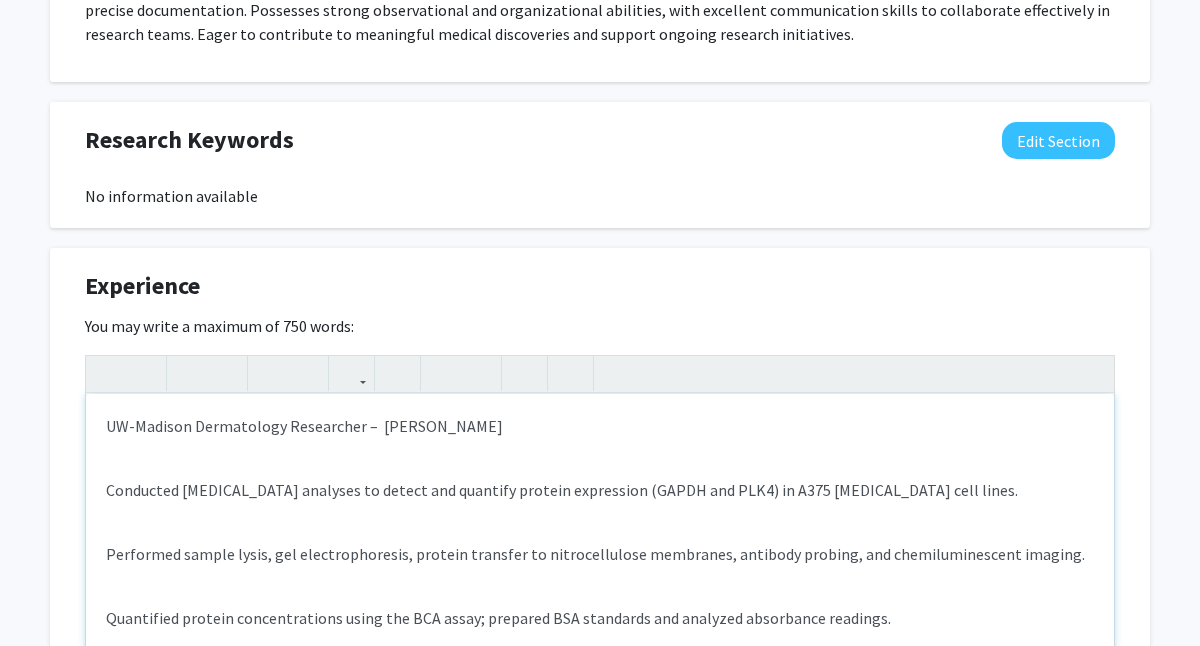 scroll, scrollTop: 15, scrollLeft: 0, axis: vertical 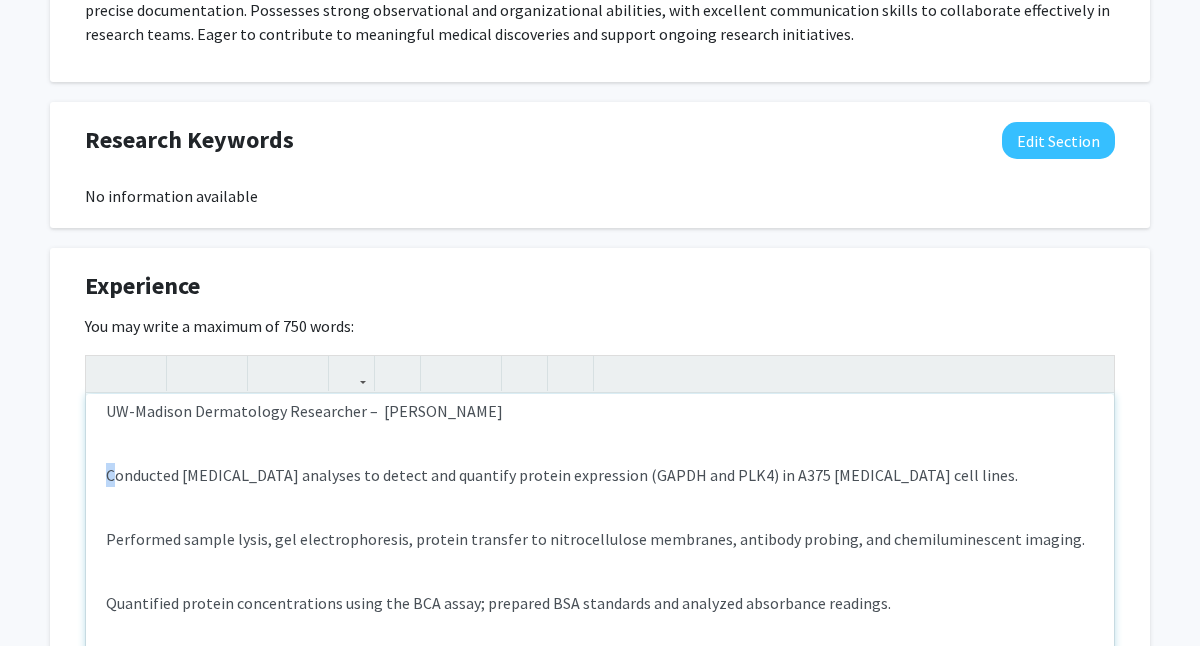 drag, startPoint x: 111, startPoint y: 479, endPoint x: 134, endPoint y: 568, distance: 91.92388 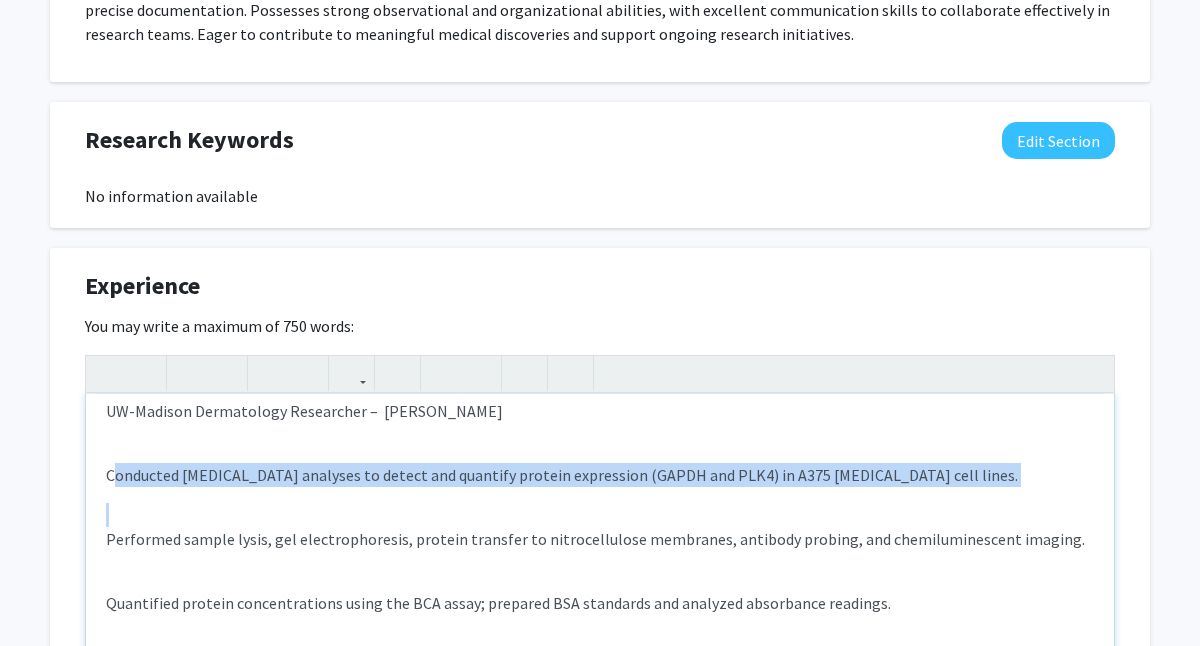 click on "UW-Madison Dermatology Researcher –  Ahmad Lab Conducted Western blot analyses to detect and quantify protein expression (GAPDH and PLK4) in A375 melanoma cell lines. Performed sample lysis, gel electrophoresis, protein transfer to nitrocellulose membranes, antibody probing, and chemiluminescent imaging. Quantified protein concentrations using the BCA assay; prepared BSA standards and analyzed absorbance readings. Extracted RNA using the Qiagen RNA Extraction Kit, ensuring high-purity RNA through lysis, column binding, and elution. Synthesized cDNA from RNA samples via reverse transcription and performed RT-PCR to assess gene expression levels. Designed negative controls to prevent false positives and validated amplification accuracy. Conducted cell proliferation studies using RealTime-Glo luminescence assays, colony formation assays, and 3D spheroid models. Investigated melanoma subtypes and molecular mechanisms of cancer progression, including UV-induced DNA damage and mitotic dysregulation." at bounding box center (600, 544) 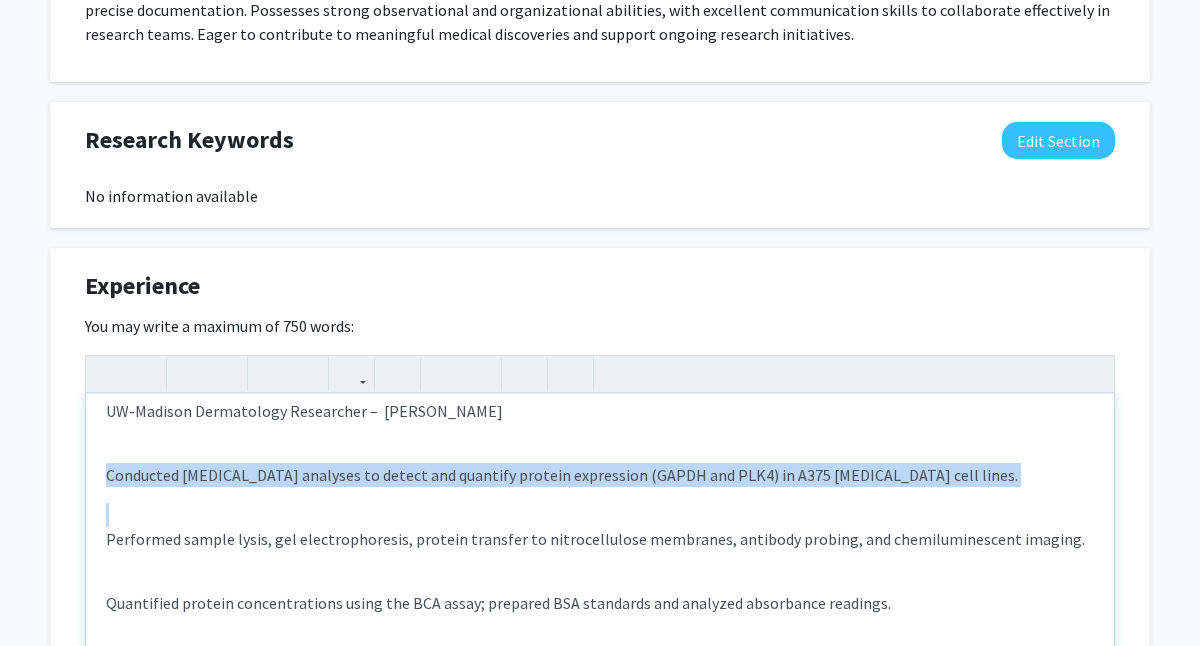 drag, startPoint x: 100, startPoint y: 476, endPoint x: 129, endPoint y: 589, distance: 116.6619 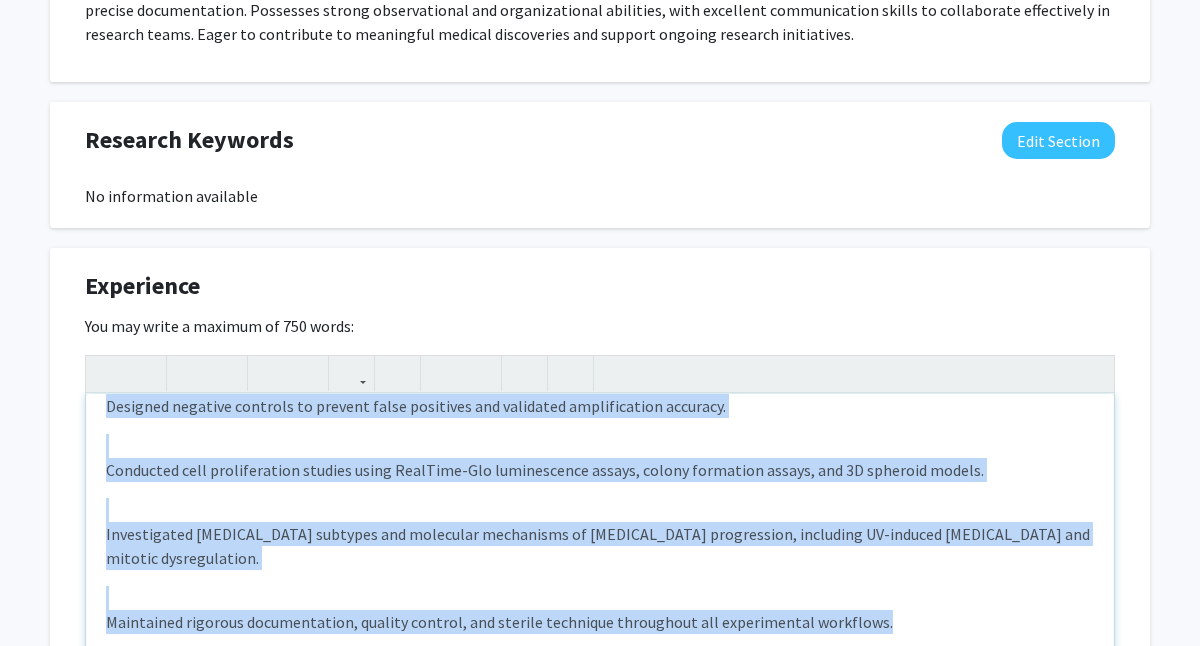 click on "Maintained rigorous documentation, quality control, and sterile technique throughout all experimental workflows." 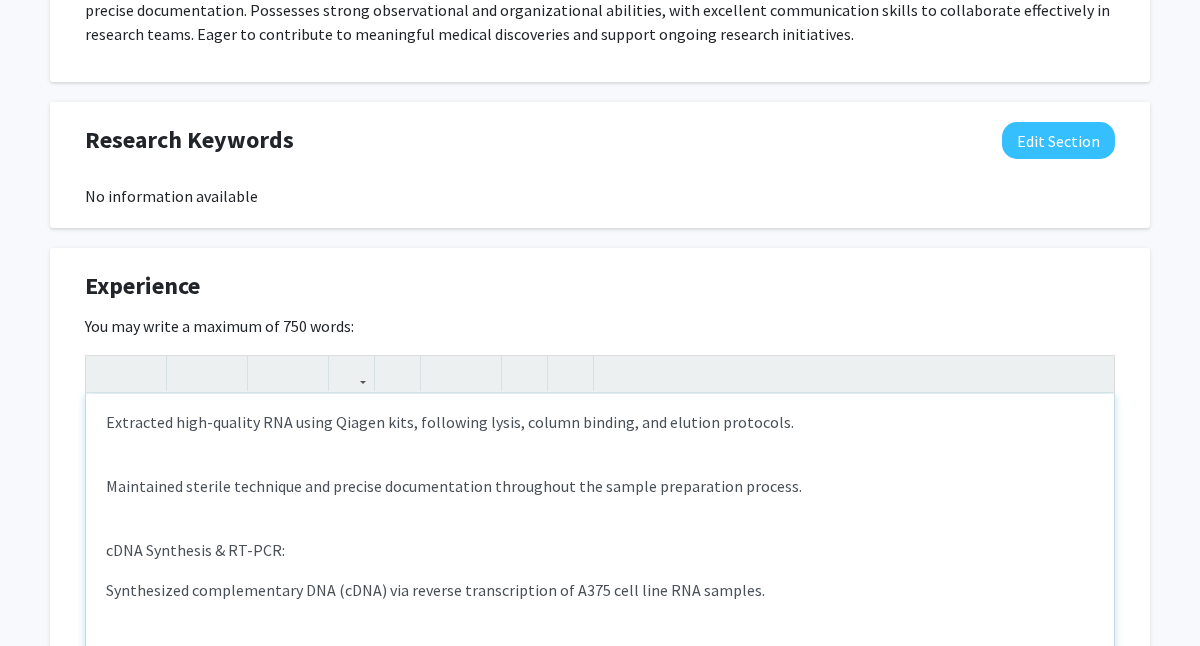 scroll, scrollTop: 0, scrollLeft: 0, axis: both 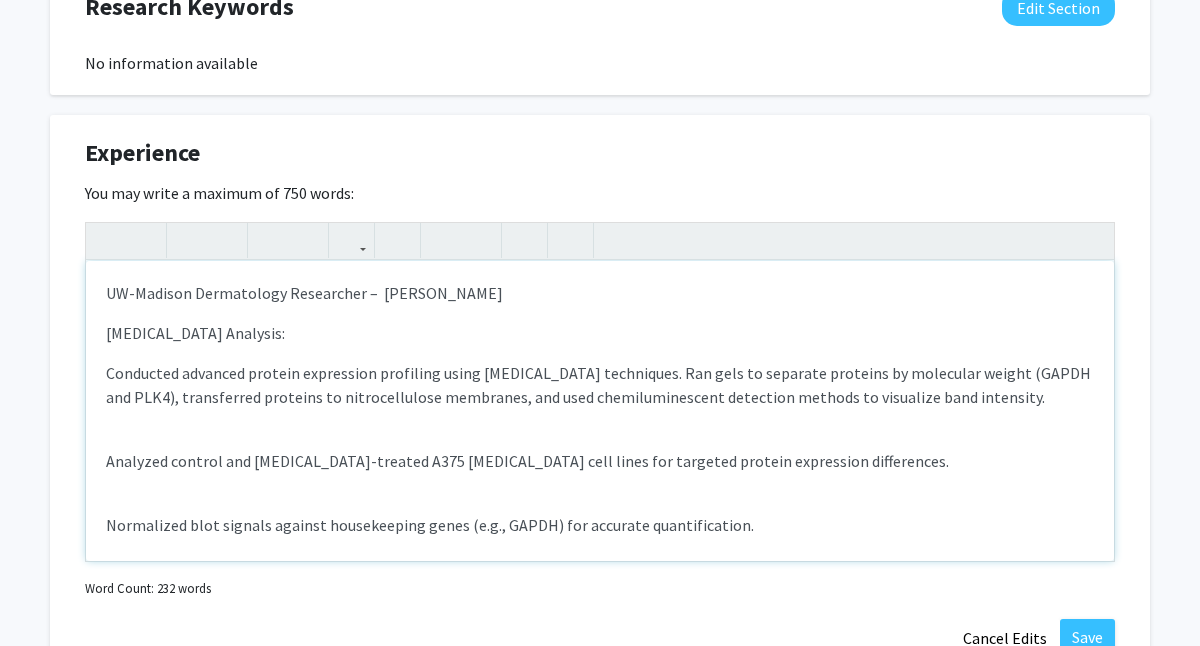 click on "Analyzed control and doxycycline-treated A375 melanoma cell lines for targeted protein expression differences." 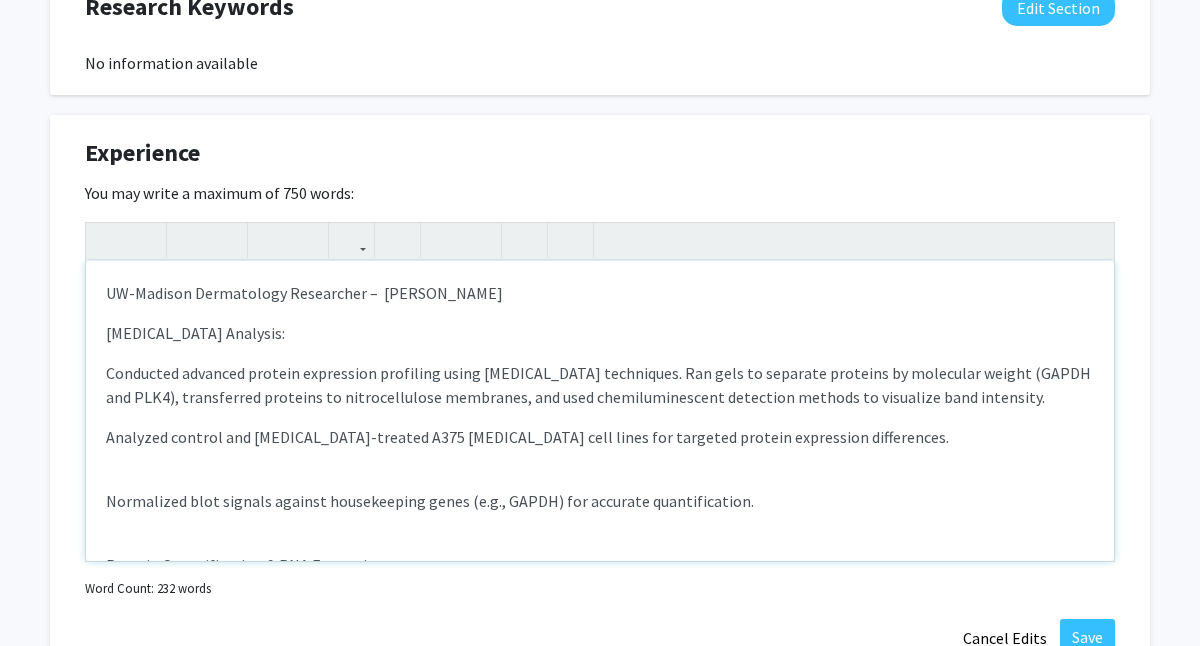 click on "UW-Madison Dermatology Researcher –  Ahmad Lab Western Blot Analysis: Conducted advanced protein expression profiling using Western blot techniques. Ran gels to separate proteins by molecular weight (GAPDH and PLK4), transferred proteins to nitrocellulose membranes, and used chemiluminescent detection methods to visualize band intensity. Analyzed control and doxycycline-treated A375 melanoma cell lines for targeted protein expression differences. Normalized blot signals against housekeeping genes (e.g., GAPDH) for accurate quantification. Protein Quantification & RNA Extraction: Performed protein concentration measurements using the BCA assay, preparing BSA standards and analyzing absorbance values. Extracted high-quality RNA using Qiagen kits, following lysis, column binding, and elution protocols. Maintained sterile technique and precise documentation throughout the sample preparation process. cDNA Synthesis & RT-PCR: Cell Proliferation Assays: Cancer Biology Research – Melanoma Focus:" at bounding box center (600, 411) 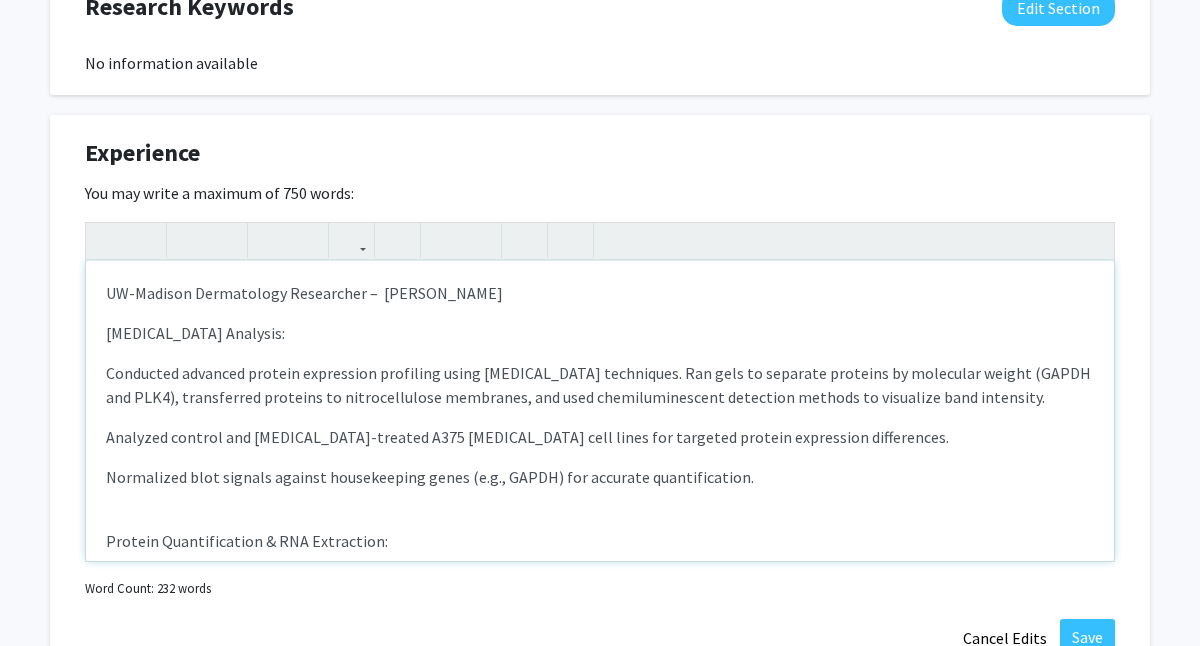 click on "UW-Madison Dermatology Researcher –  Ahmad Lab Western Blot Analysis: Conducted advanced protein expression profiling using Western blot techniques. Ran gels to separate proteins by molecular weight (GAPDH and PLK4), transferred proteins to nitrocellulose membranes, and used chemiluminescent detection methods to visualize band intensity. Analyzed control and doxycycline-treated A375 melanoma cell lines for targeted protein expression differences. Normalized blot signals against housekeeping genes (e.g., GAPDH) for accurate quantification. Protein Quantification & RNA Extraction: Performed protein concentration measurements using the BCA assay, preparing BSA standards and analyzing absorbance values. Extracted high-quality RNA using Qiagen kits, following lysis, column binding, and elution protocols. Maintained sterile technique and precise documentation throughout the sample preparation process. cDNA Synthesis & RT-PCR: Cell Proliferation Assays: Cancer Biology Research – Melanoma Focus:" at bounding box center (600, 411) 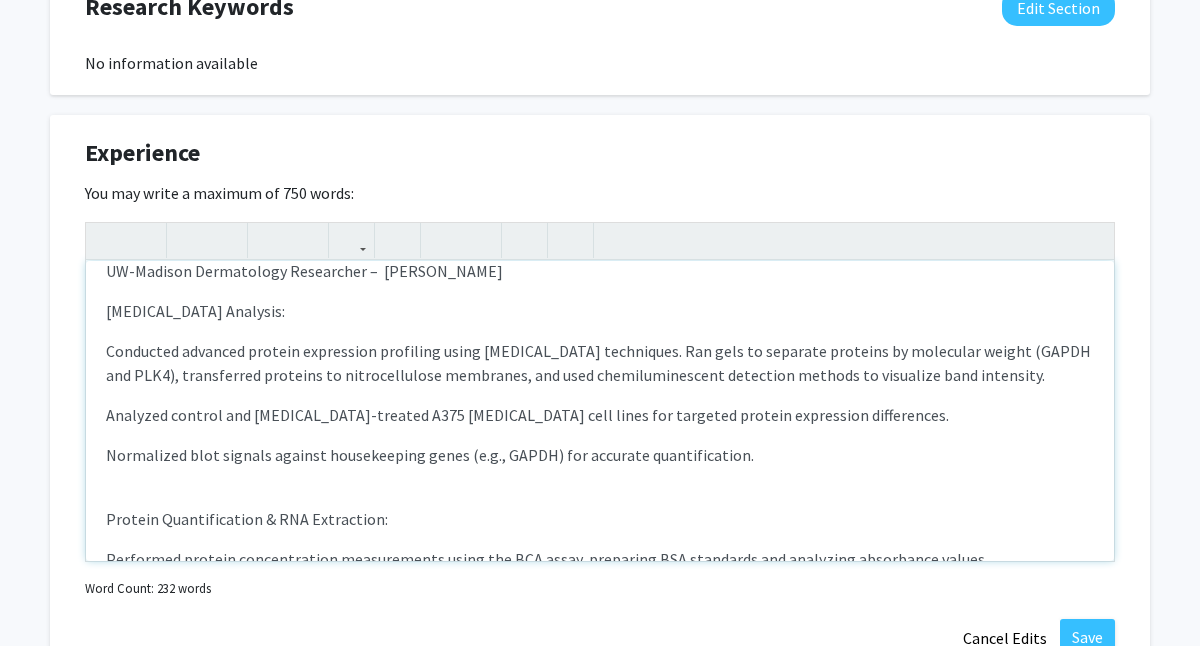 scroll, scrollTop: 15, scrollLeft: 0, axis: vertical 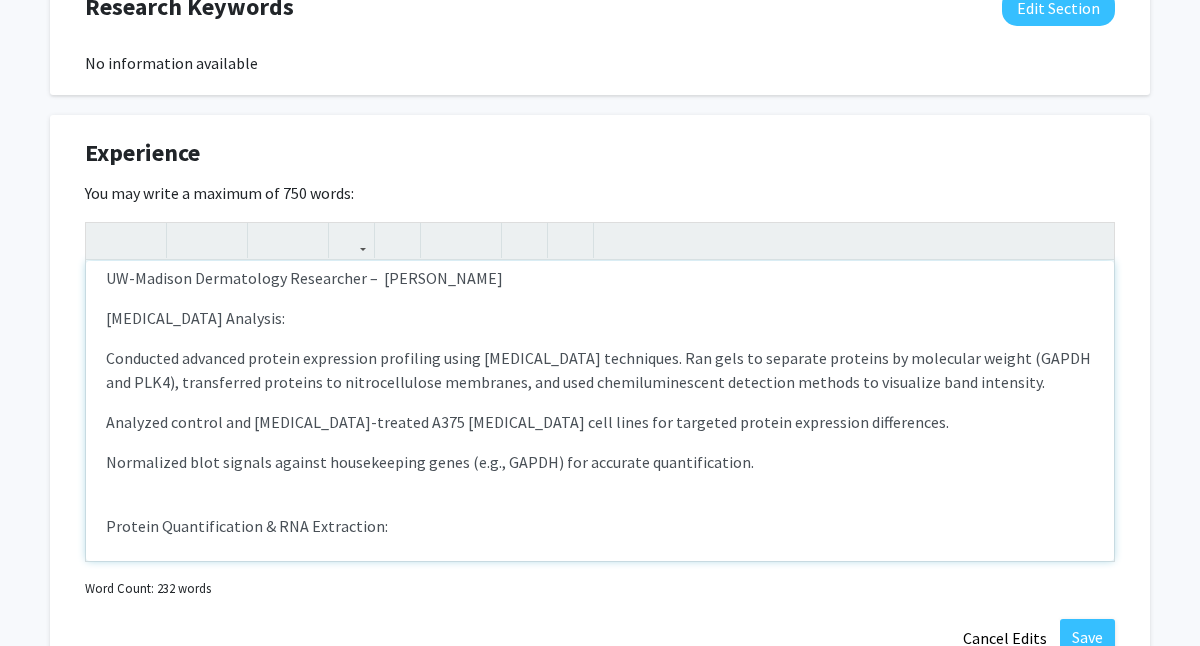 click on "Conducted advanced protein expression profiling using Western blot techniques. Ran gels to separate proteins by molecular weight (GAPDH and PLK4), transferred proteins to nitrocellulose membranes, and used chemiluminescent detection methods to visualize band intensity." 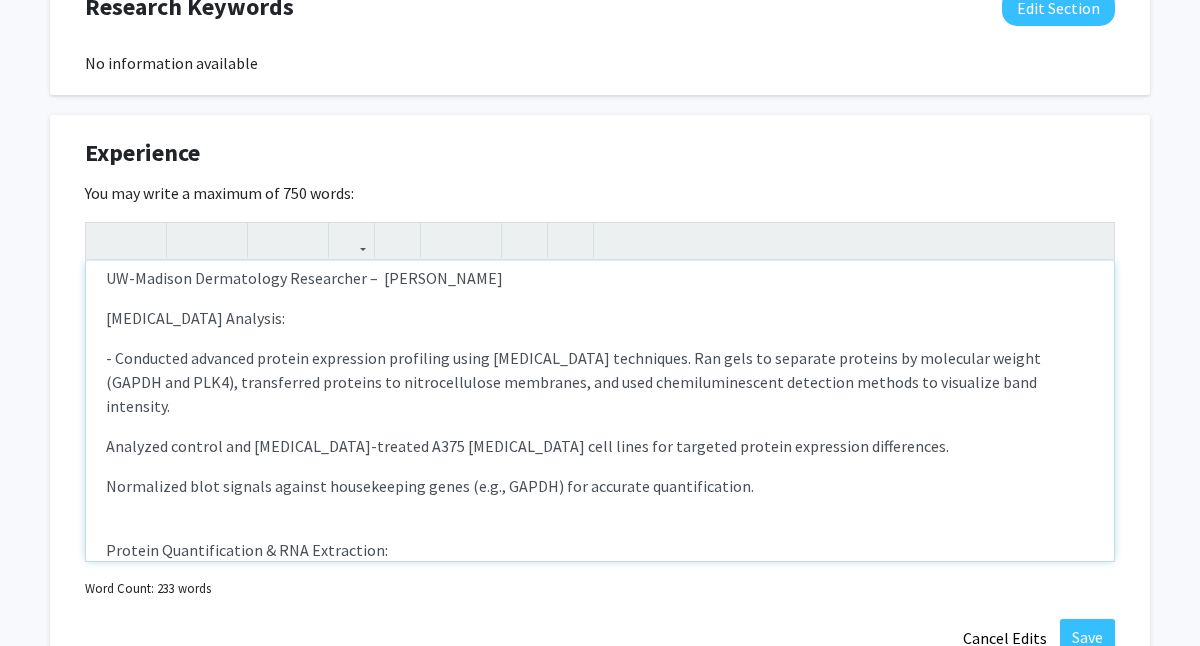click on "UW-Madison Dermatology Researcher –  Ahmad Lab Western Blot Analysis: - Conducted advanced protein expression profiling using Western blot techniques. Ran gels to separate proteins by molecular weight (GAPDH and PLK4), transferred proteins to nitrocellulose membranes, and used chemiluminescent detection methods to visualize band intensity. Analyzed control and doxycycline-treated A375 melanoma cell lines for targeted protein expression differences. Normalized blot signals against housekeeping genes (e.g., GAPDH) for accurate quantification. Protein Quantification & RNA Extraction: Performed protein concentration measurements using the BCA assay, preparing BSA standards and analyzing absorbance values. Extracted high-quality RNA using Qiagen kits, following lysis, column binding, and elution protocols. Maintained sterile technique and precise documentation throughout the sample preparation process. cDNA Synthesis & RT-PCR: Cell Proliferation Assays: Cancer Biology Research – Melanoma Focus:" at bounding box center [600, 411] 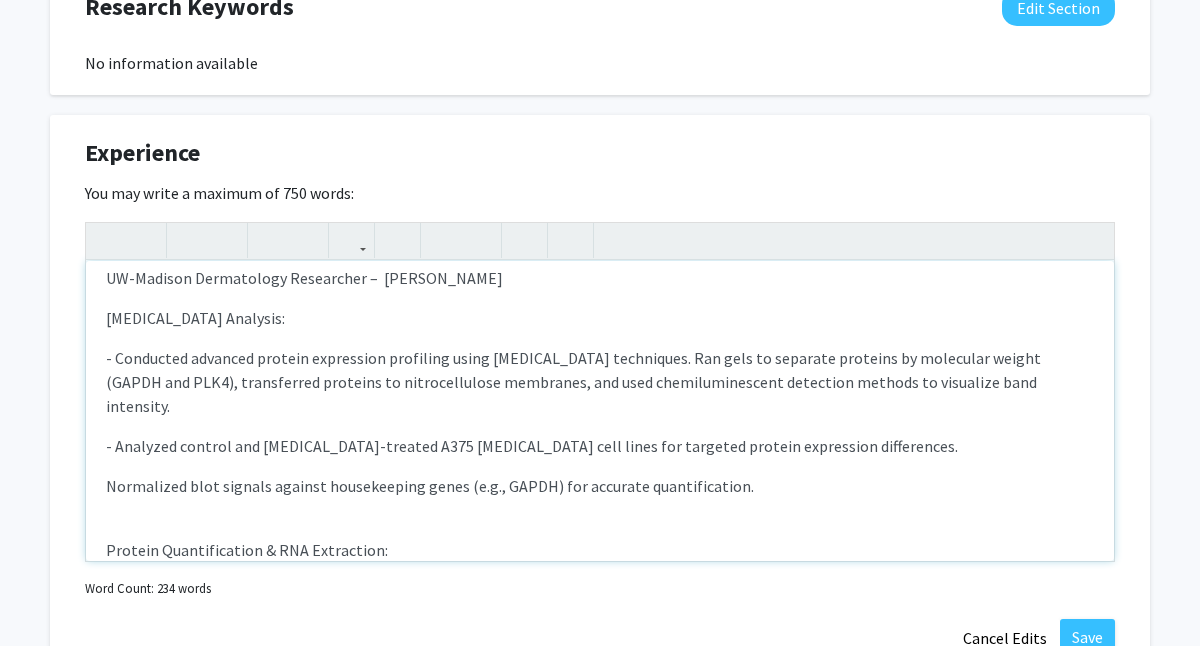 click on "UW-Madison Dermatology Researcher –  Ahmad Lab Western Blot Analysis: - Conducted advanced protein expression profiling using Western blot techniques. Ran gels to separate proteins by molecular weight (GAPDH and PLK4), transferred proteins to nitrocellulose membranes, and used chemiluminescent detection methods to visualize band intensity. - Analyzed control and doxycycline-treated A375 melanoma cell lines for targeted protein expression differences. Normalized blot signals against housekeeping genes (e.g., GAPDH) for accurate quantification. Protein Quantification & RNA Extraction: Performed protein concentration measurements using the BCA assay, preparing BSA standards and analyzing absorbance values. Extracted high-quality RNA using Qiagen kits, following lysis, column binding, and elution protocols. Maintained sterile technique and precise documentation throughout the sample preparation process. cDNA Synthesis & RT-PCR: Cell Proliferation Assays: Cancer Biology Research – Melanoma Focus:" at bounding box center (600, 411) 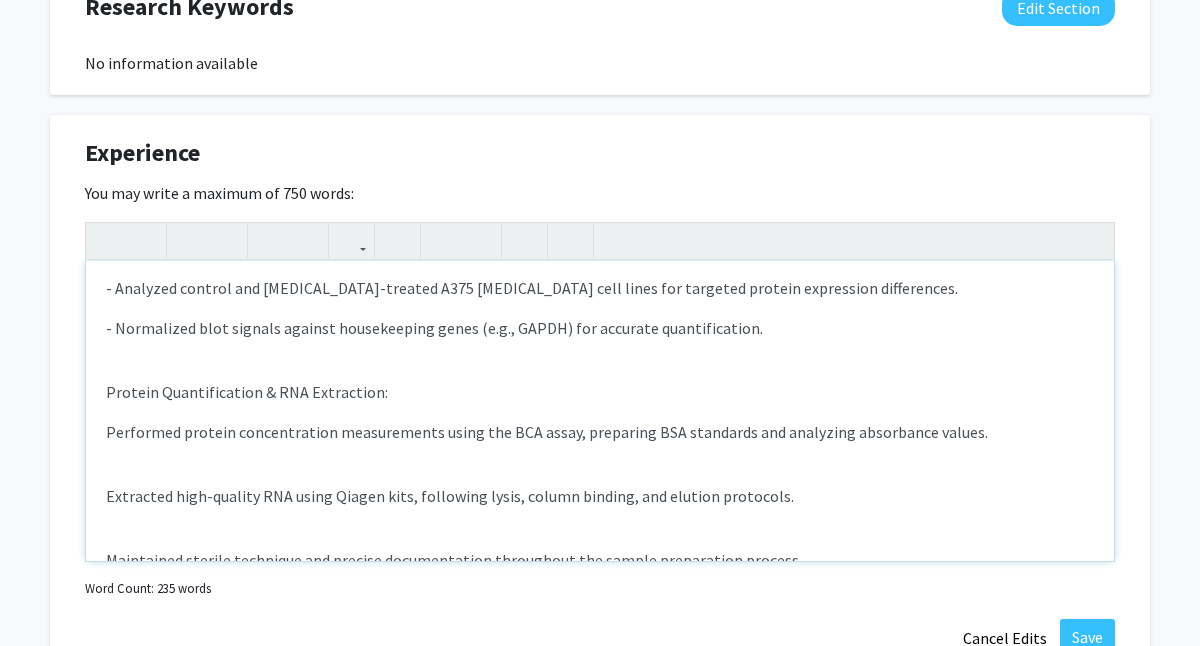 scroll, scrollTop: 203, scrollLeft: 0, axis: vertical 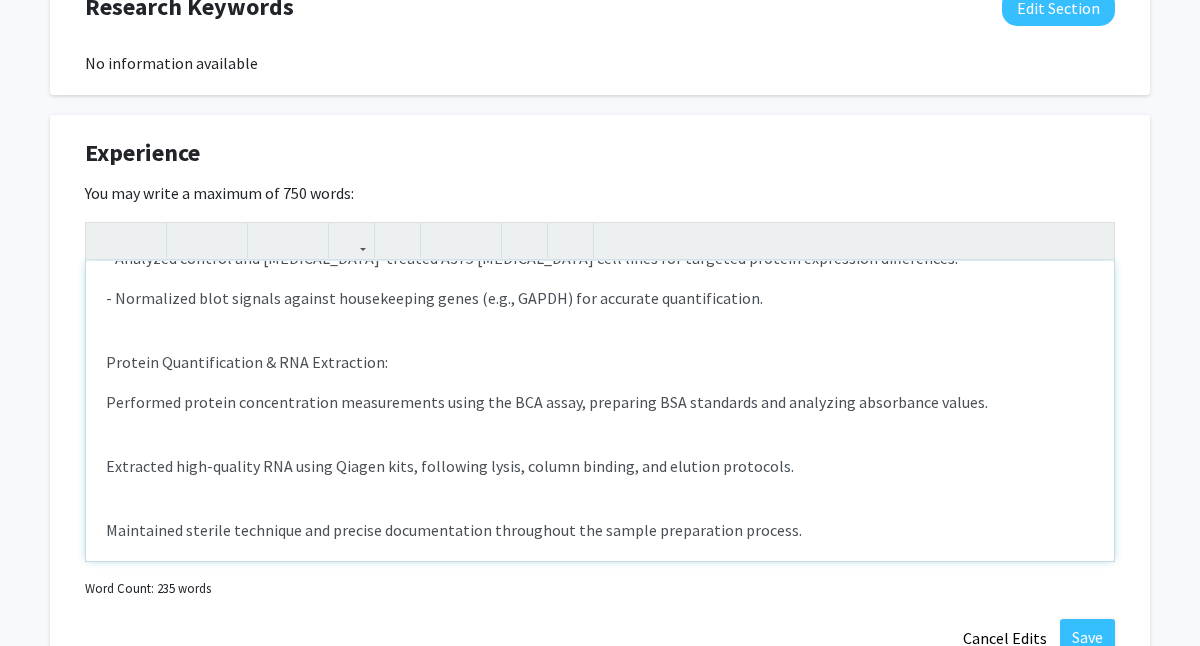 click on "Extracted high-quality RNA using Qiagen kits, following lysis, column binding, and elution protocols." 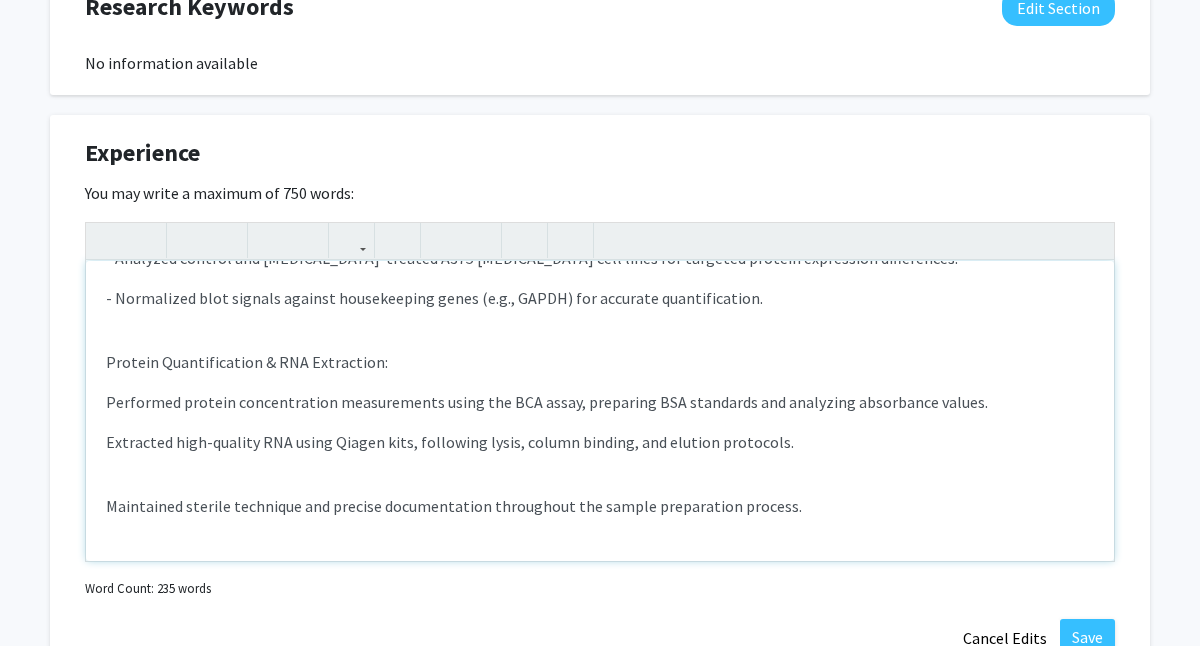 click on "UW-Madison Dermatology Researcher –  Ahmad Lab Western Blot Analysis: - Conducted advanced protein expression profiling using Western blot techniques. Ran gels to separate proteins by molecular weight (GAPDH and PLK4), transferred proteins to nitrocellulose membranes, and used chemiluminescent detection methods to visualize band intensity. - Analyzed control and doxycycline-treated A375 melanoma cell lines for targeted protein expression differences. - Normalized blot signals against housekeeping genes (e.g., GAPDH) for accurate quantification. Protein Quantification & RNA Extraction: Performed protein concentration measurements using the BCA assay, preparing BSA standards and analyzing absorbance values. Extracted high-quality RNA using Qiagen kits, following lysis, column binding, and elution protocols. Maintained sterile technique and precise documentation throughout the sample preparation process. cDNA Synthesis & RT-PCR: Cell Proliferation Assays: Cancer Biology Research – Melanoma Focus:" at bounding box center (600, 411) 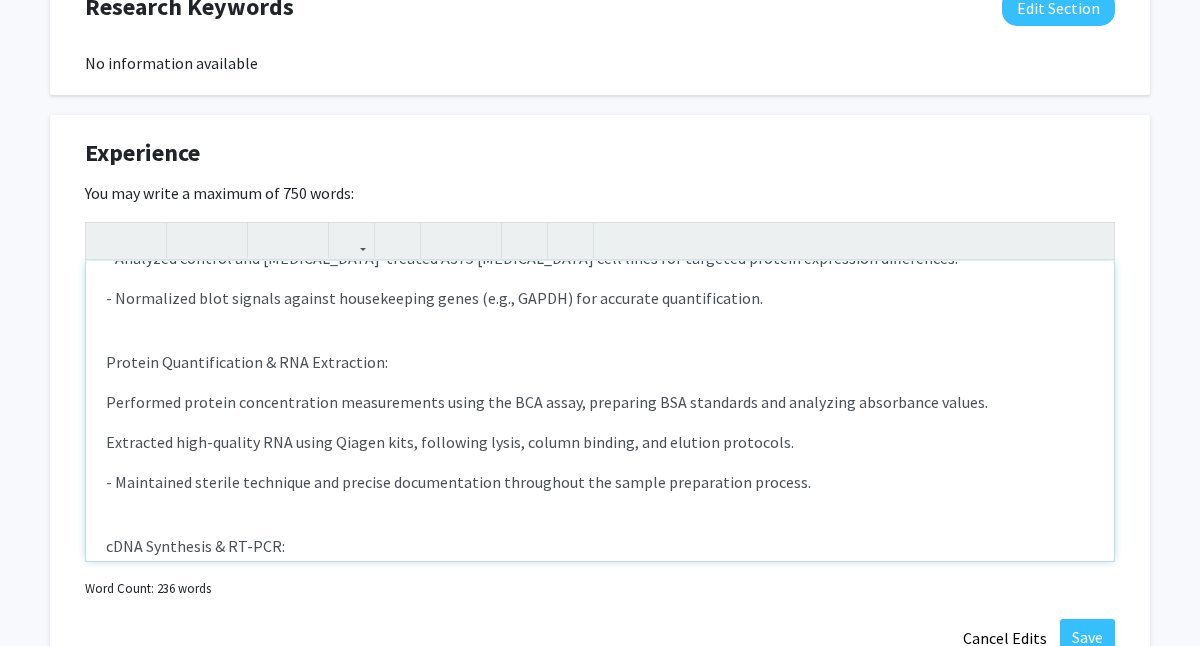 click on "Extracted high-quality RNA using Qiagen kits, following lysis, column binding, and elution protocols." 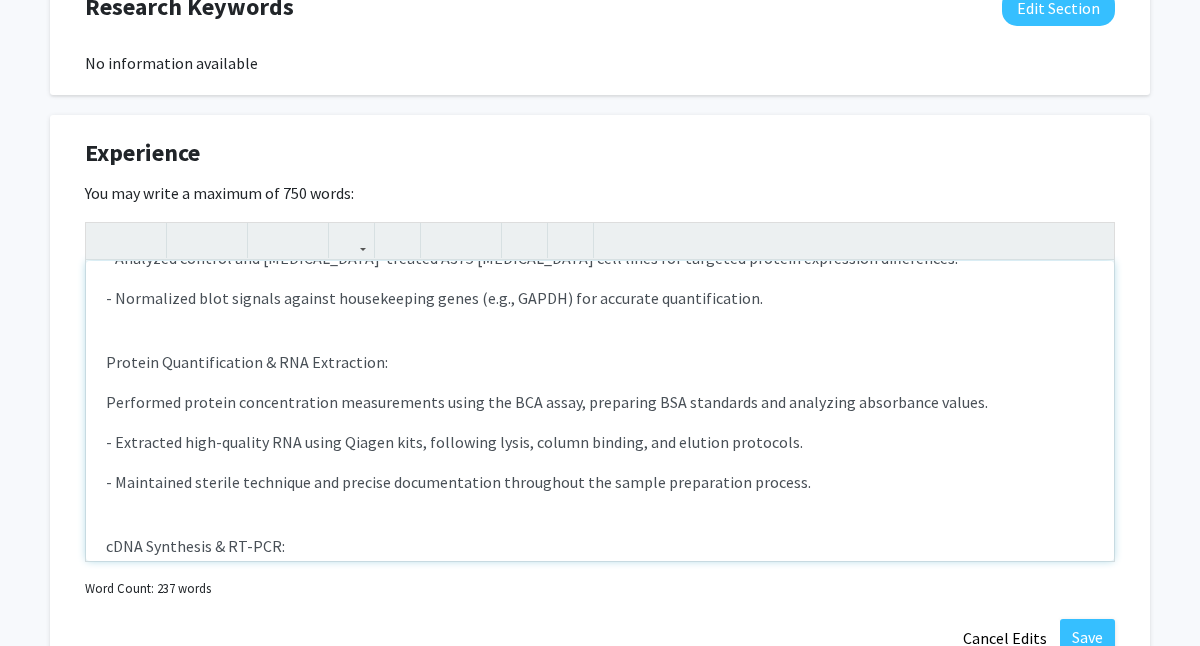 click on "Performed protein concentration measurements using the BCA assay, preparing BSA standards and analyzing absorbance values." 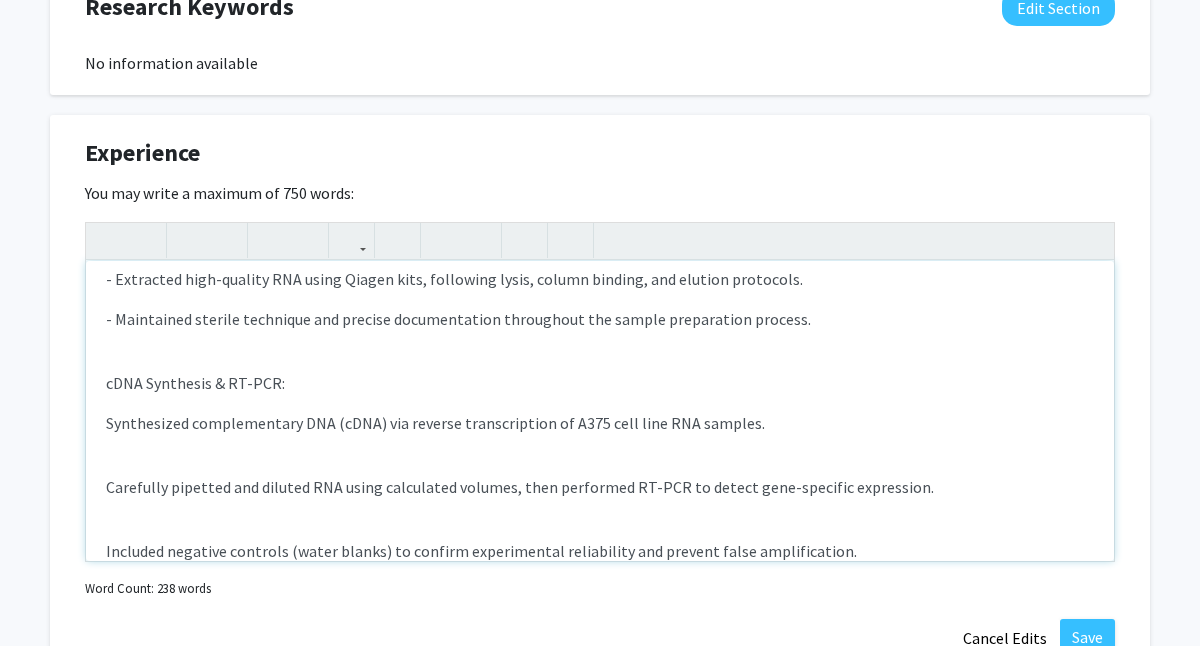 scroll, scrollTop: 393, scrollLeft: 0, axis: vertical 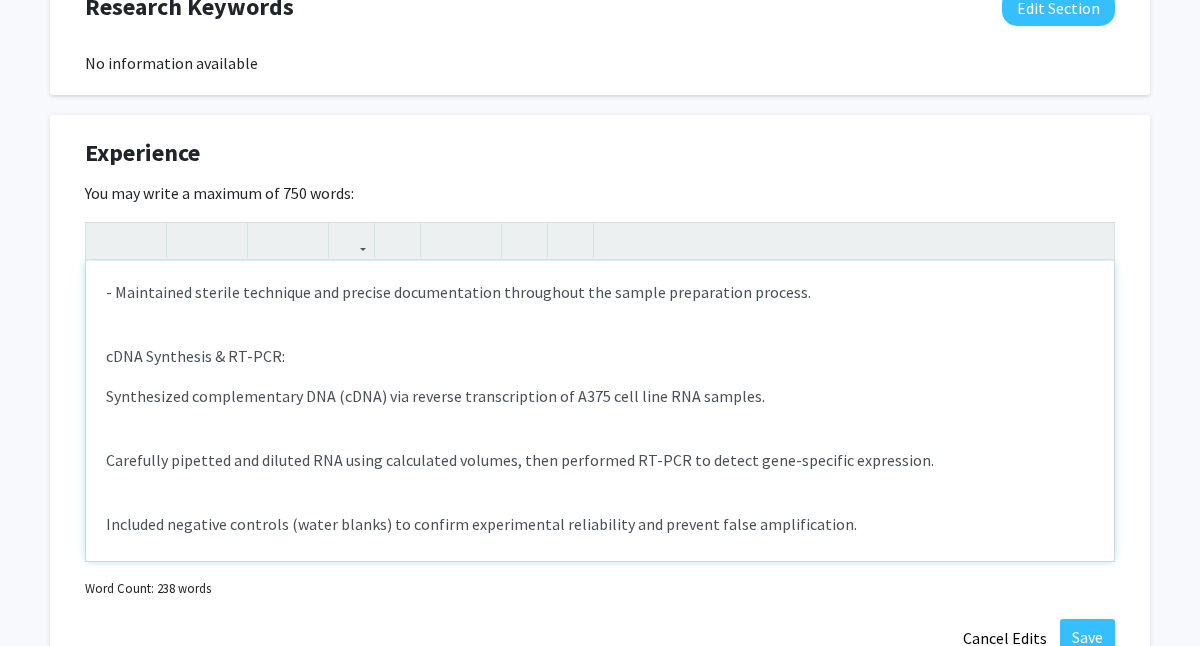 click on "UW-Madison Dermatology Researcher –  Ahmad Lab Western Blot Analysis: - Conducted advanced protein expression profiling using Western blot techniques. Ran gels to separate proteins by molecular weight (GAPDH and PLK4), transferred proteins to nitrocellulose membranes, and used chemiluminescent detection methods to visualize band intensity. - Analyzed control and doxycycline-treated A375 melanoma cell lines for targeted protein expression differences. - Normalized blot signals against housekeeping genes (e.g., GAPDH) for accurate quantification. Protein Quantification & RNA Extraction: - Performed protein concentration measurements using the BCA assay, preparing BSA standards and analyzing absorbance values. - Extracted high-quality RNA using Qiagen kits, following lysis, column binding, and elution protocols. - Maintained sterile technique and precise documentation throughout the sample preparation process. cDNA Synthesis & RT-PCR: Cell Proliferation Assays: Cancer Biology Research – Melanoma Focus:" at bounding box center [600, 411] 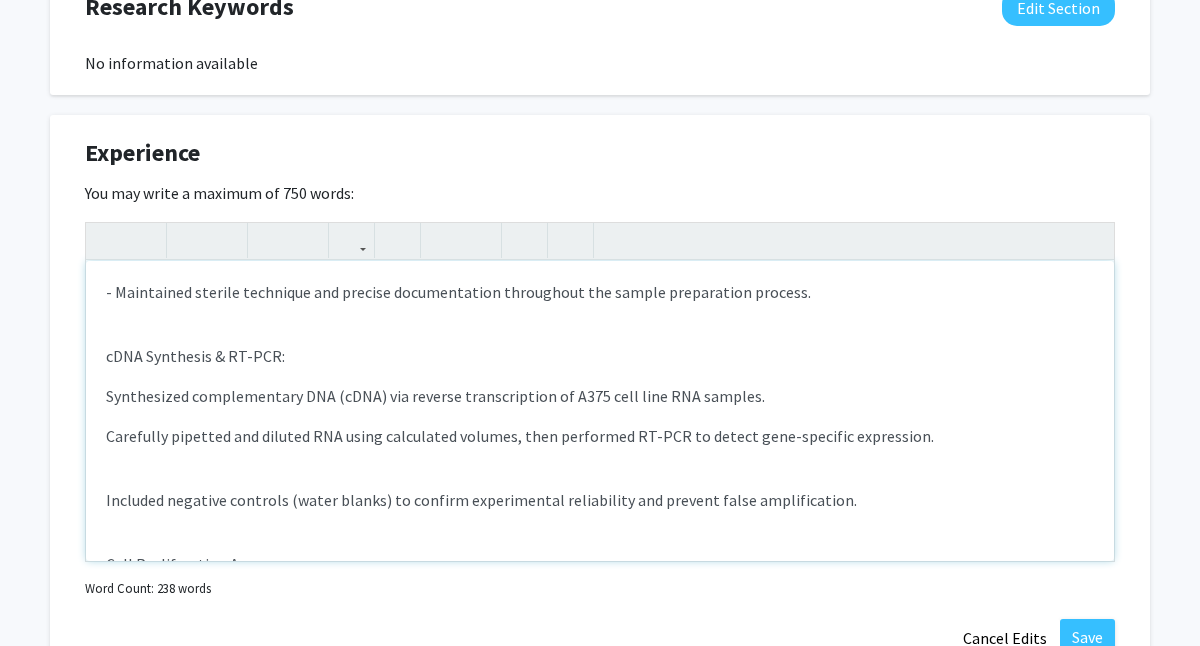 click on "UW-Madison Dermatology Researcher –  Ahmad Lab Western Blot Analysis: - Conducted advanced protein expression profiling using Western blot techniques. Ran gels to separate proteins by molecular weight (GAPDH and PLK4), transferred proteins to nitrocellulose membranes, and used chemiluminescent detection methods to visualize band intensity. - Analyzed control and doxycycline-treated A375 melanoma cell lines for targeted protein expression differences. - Normalized blot signals against housekeeping genes (e.g., GAPDH) for accurate quantification. Protein Quantification & RNA Extraction: - Performed protein concentration measurements using the BCA assay, preparing BSA standards and analyzing absorbance values. - Extracted high-quality RNA using Qiagen kits, following lysis, column binding, and elution protocols. - Maintained sterile technique and precise documentation throughout the sample preparation process. cDNA Synthesis & RT-PCR: Cell Proliferation Assays: Cancer Biology Research – Melanoma Focus:" at bounding box center (600, 411) 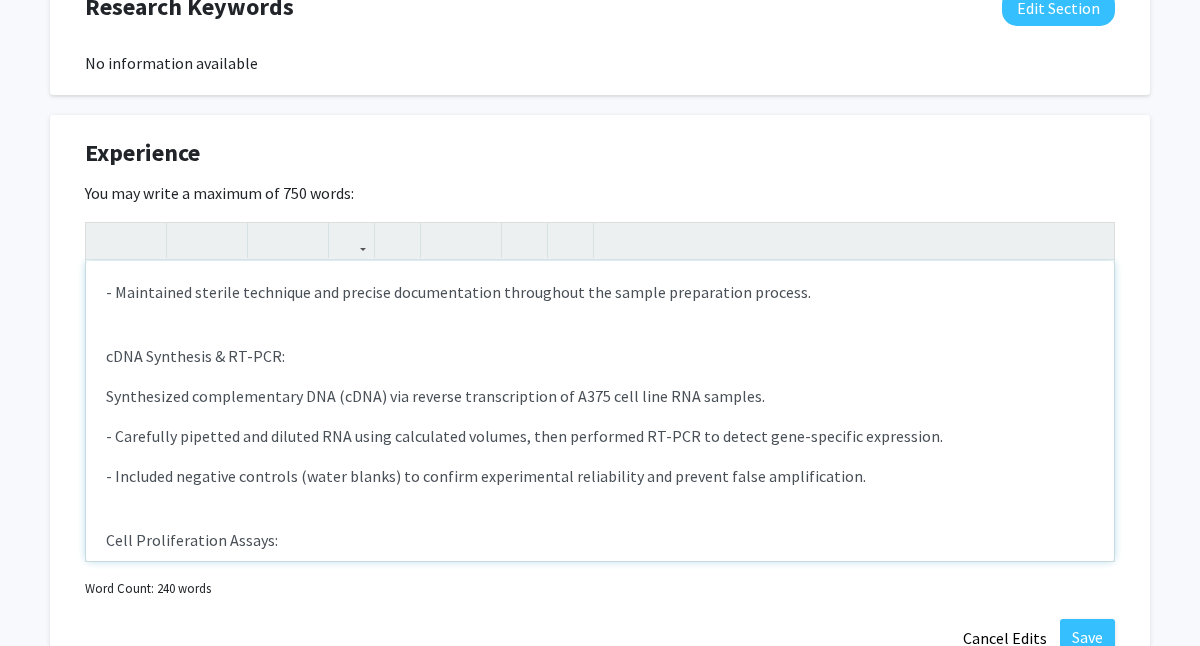 click on "Synthesized complementary DNA (cDNA) via reverse transcription of A375 cell line RNA samples." 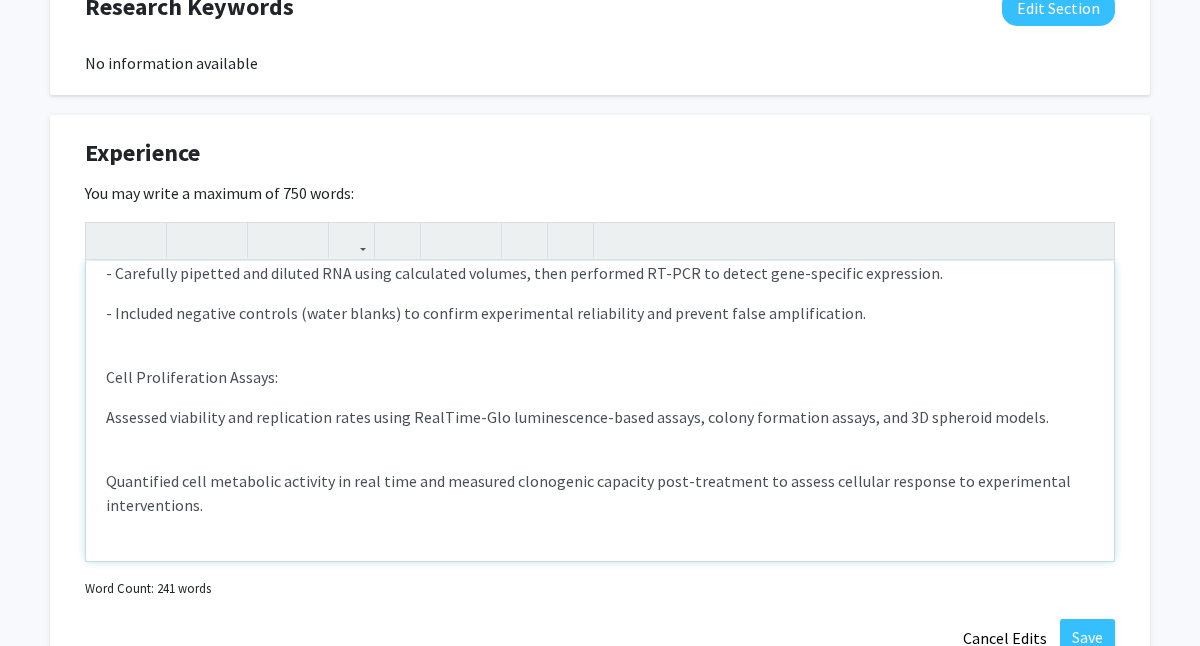 scroll, scrollTop: 578, scrollLeft: 0, axis: vertical 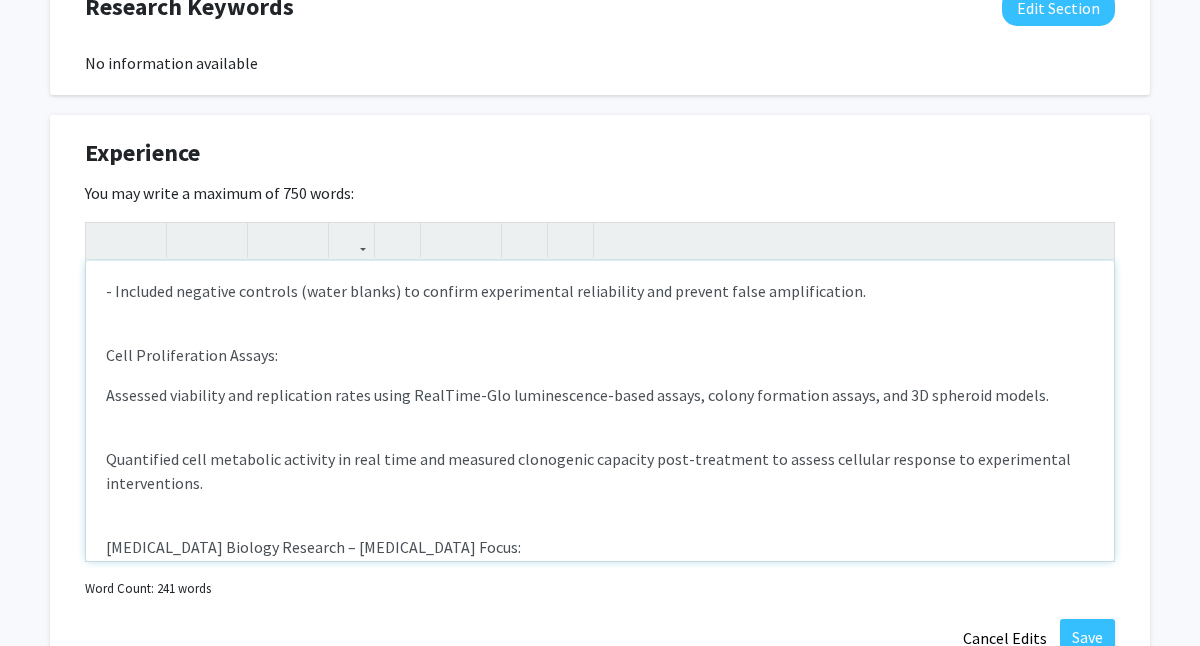 click on "UW-Madison Dermatology Researcher –  Ahmad Lab Western Blot Analysis: - Conducted advanced protein expression profiling using Western blot techniques. Ran gels to separate proteins by molecular weight (GAPDH and PLK4), transferred proteins to nitrocellulose membranes, and used chemiluminescent detection methods to visualize band intensity. - Analyzed control and doxycycline-treated A375 melanoma cell lines for targeted protein expression differences. - Normalized blot signals against housekeeping genes (e.g., GAPDH) for accurate quantification. Protein Quantification & RNA Extraction: - Performed protein concentration measurements using the BCA assay, preparing BSA standards and analyzing absorbance values. - Extracted high-quality RNA using Qiagen kits, following lysis, column binding, and elution protocols. - Maintained sterile technique and precise documentation throughout the sample preparation process. cDNA Synthesis & RT-PCR: Cell Proliferation Assays: Cancer Biology Research – Melanoma Focus:" at bounding box center (600, 411) 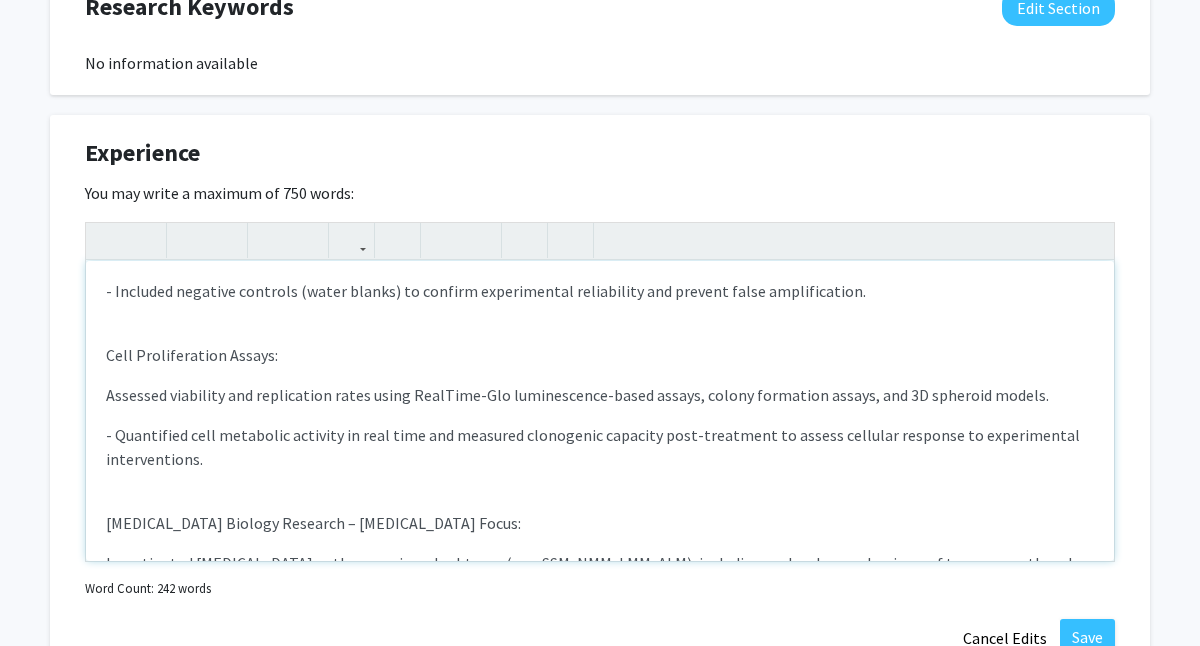 click on "Assessed viability and replication rates using RealTime-Glo luminescence-based assays, colony formation assays, and 3D spheroid models." 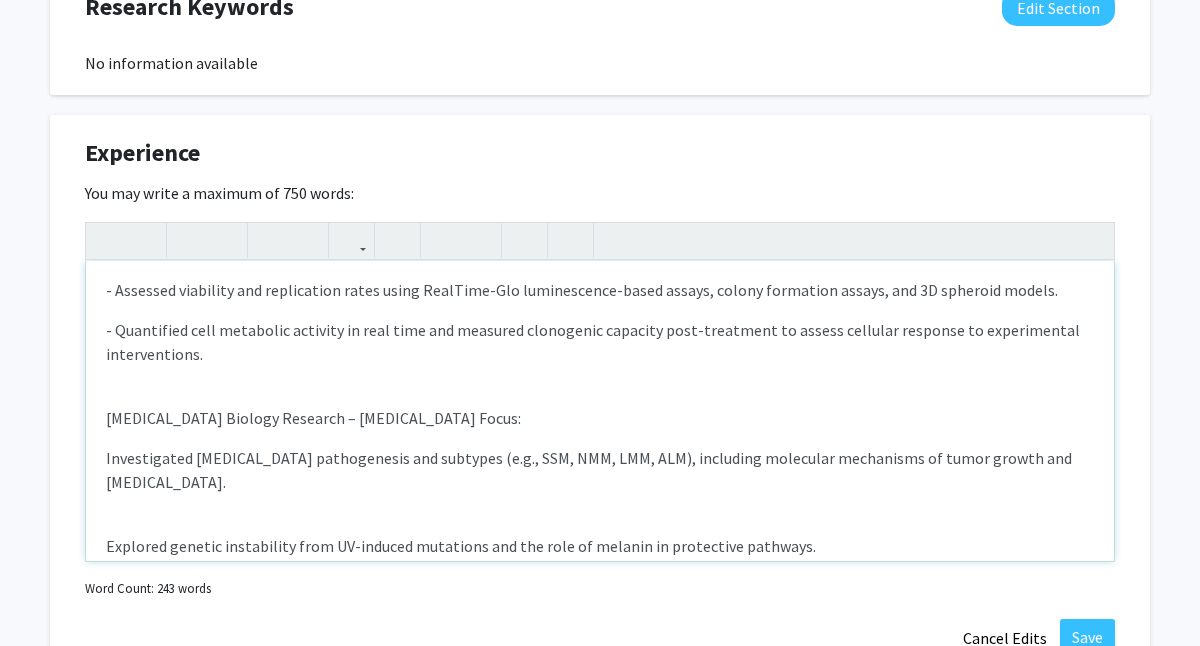 scroll, scrollTop: 692, scrollLeft: 0, axis: vertical 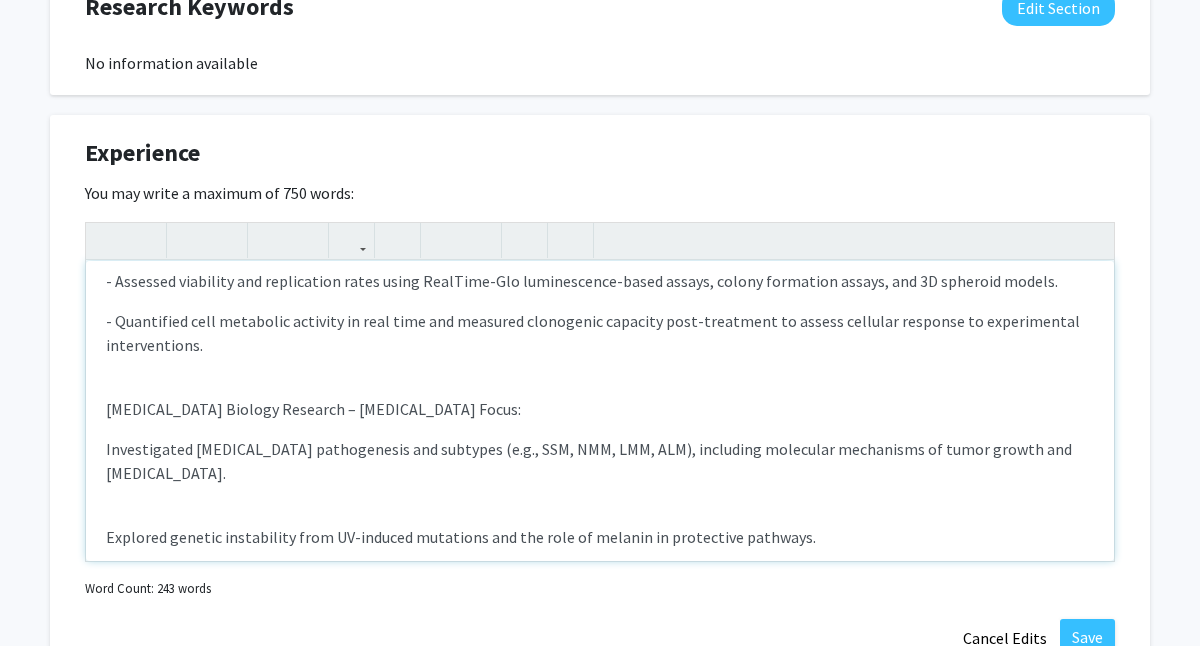 click on "Explored genetic instability from UV-induced mutations and the role of melanin in protective pathways." 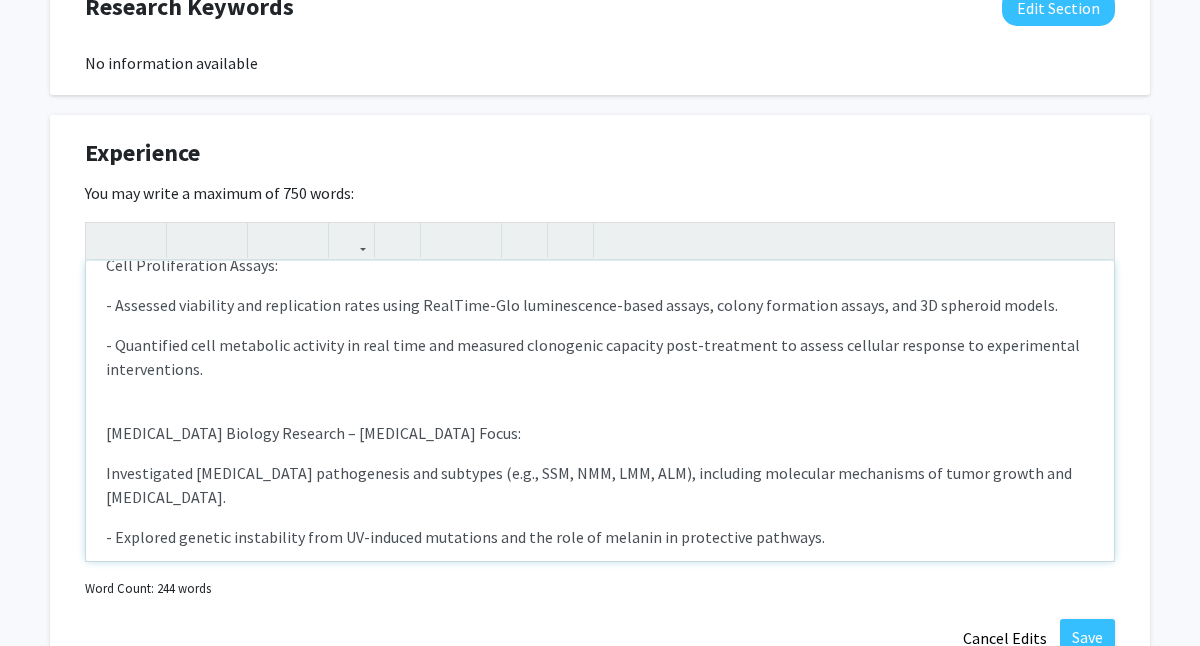 click on "Investigated melanoma pathogenesis and subtypes (e.g., SSM, NMM, LMM, ALM), including molecular mechanisms of tumor growth and metastasis." 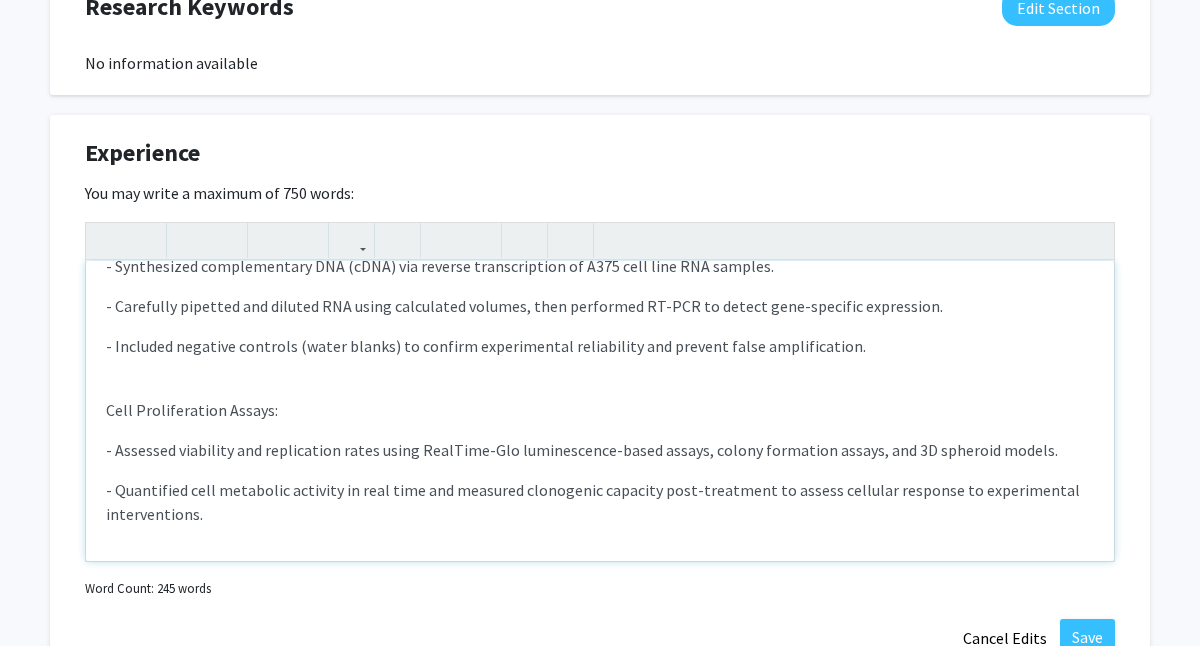 scroll, scrollTop: 668, scrollLeft: 0, axis: vertical 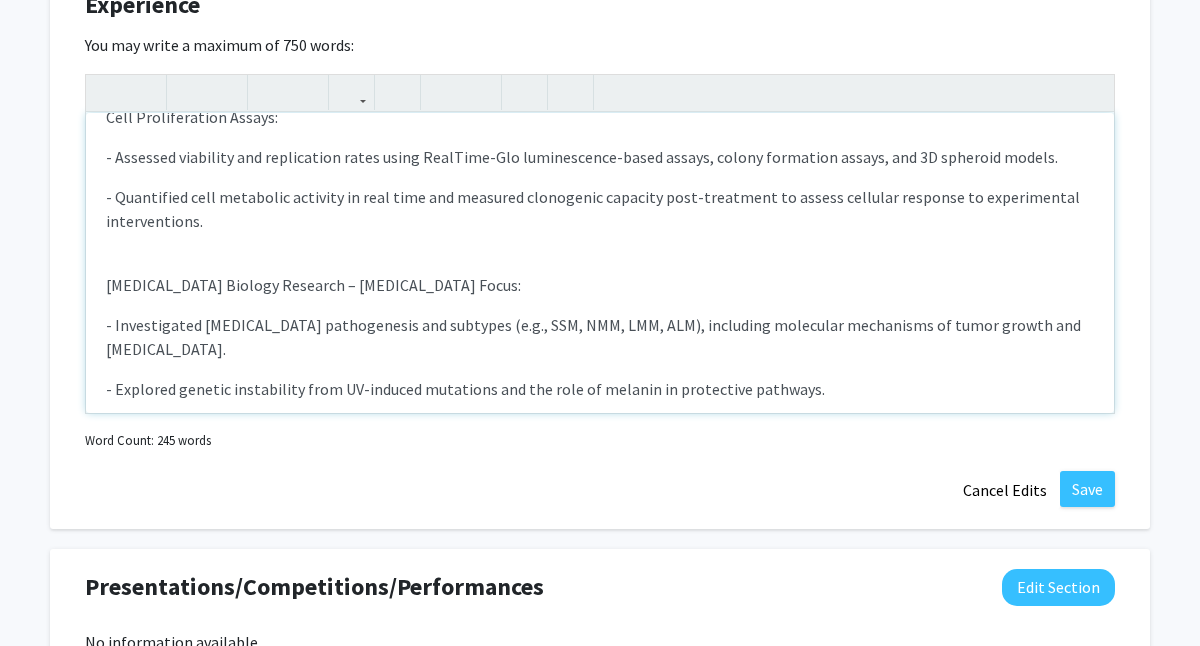 click on "- Explored genetic instability from UV-induced mutations and the role of melanin in protective pathways." 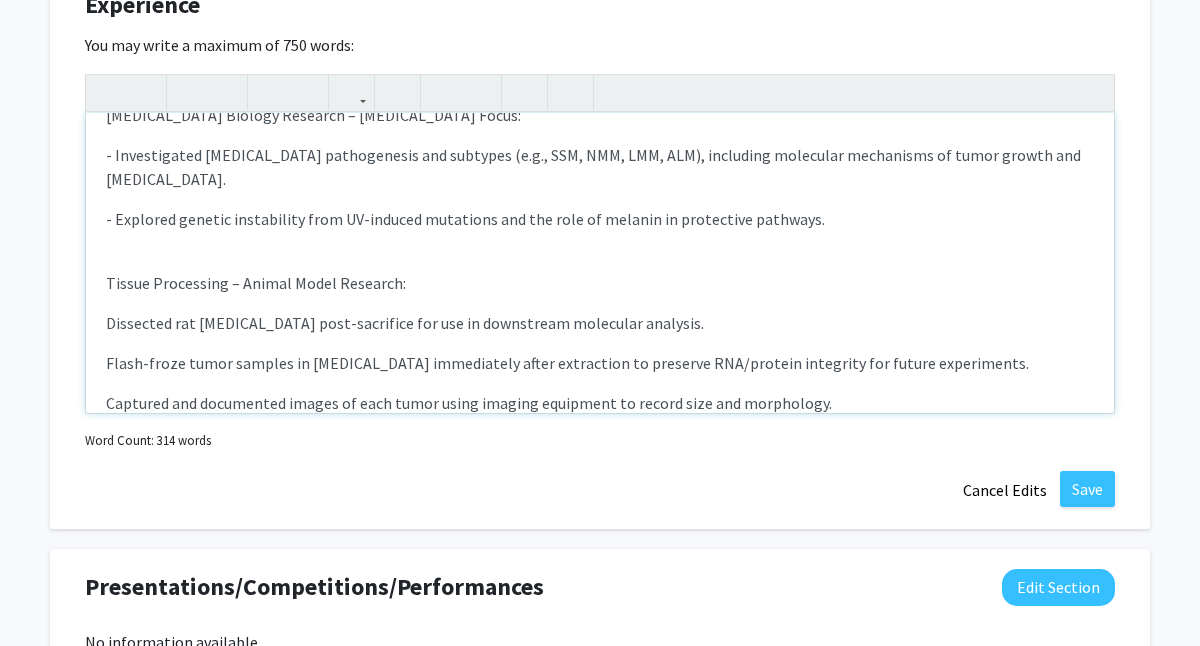 scroll, scrollTop: 855, scrollLeft: 0, axis: vertical 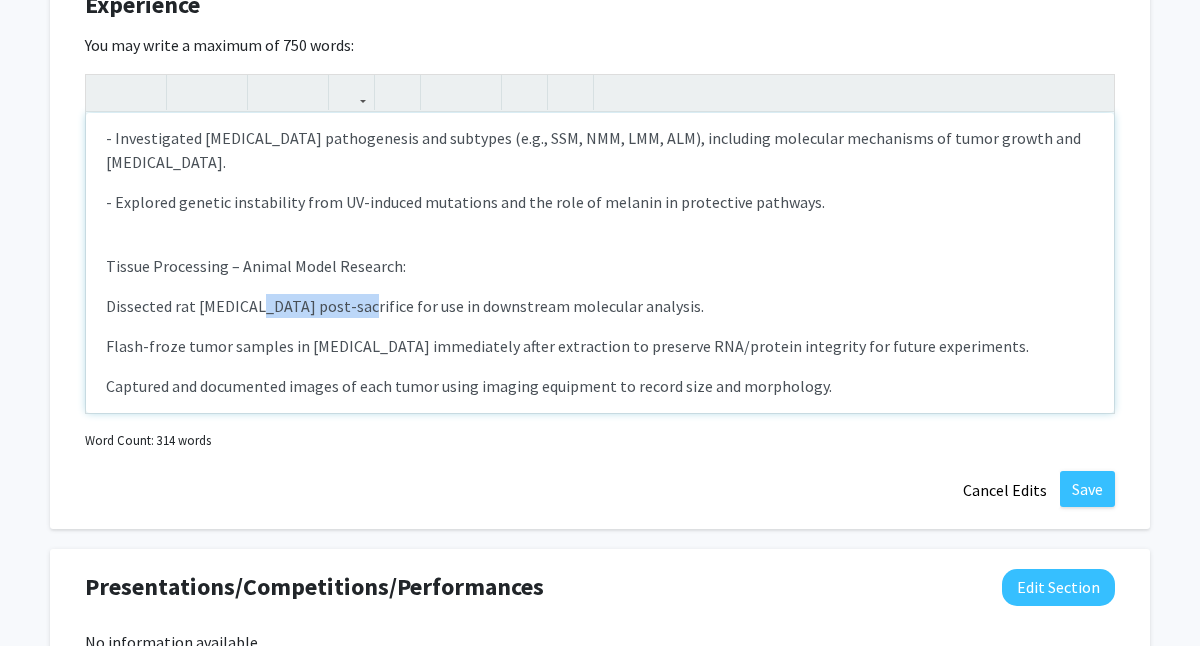 drag, startPoint x: 251, startPoint y: 259, endPoint x: 341, endPoint y: 263, distance: 90.088844 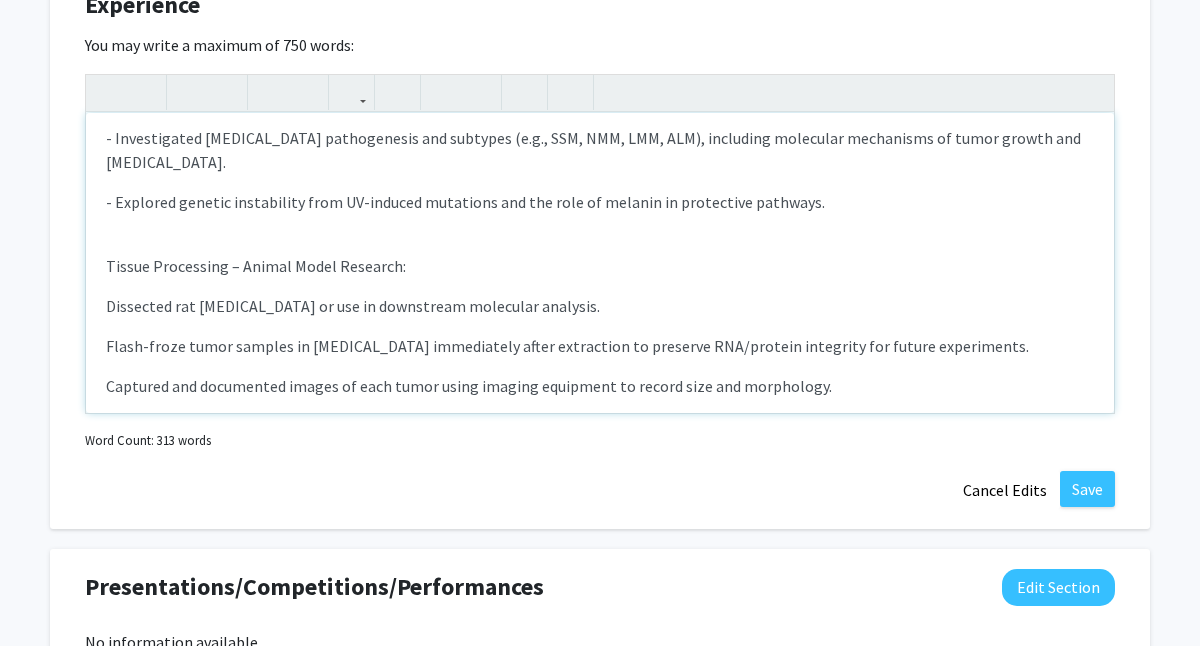 type on "<p>UW-Madison Dermatology Researcher –&nbsp; Ahmad Lab</p><p>Western Blot Analysis:</p><p>- Conducted advanced protein expression profiling using Western blot techniques. Ran gels to separate proteins by molecular weight (GAPDH and PLK4), transferred proteins to nitrocellulose membranes, and used chemiluminescent detection methods to visualize band intensity.</p><p>- Analyzed control and doxycycline-treated A375 melanoma cell lines for targeted protein expression differences.</p><p>- Normalized blot signals against housekeeping genes (e.g., GAPDH) for accurate quantification.</p><br><p>Protein Quantification &amp; RNA Extraction:</p><p>- Performed protein concentration measurements using the BCA assay, preparing BSA standards and analyzing absorbance values.</p><p>- Extracted high-quality RNA using Qiagen kits, following lysis, column binding, and elution protocols.</p><p>- Maintained sterile technique and precise documentation throughout the sample preparation process.</p><br><p>cDNA Synthesis &amp; RT-PC..." 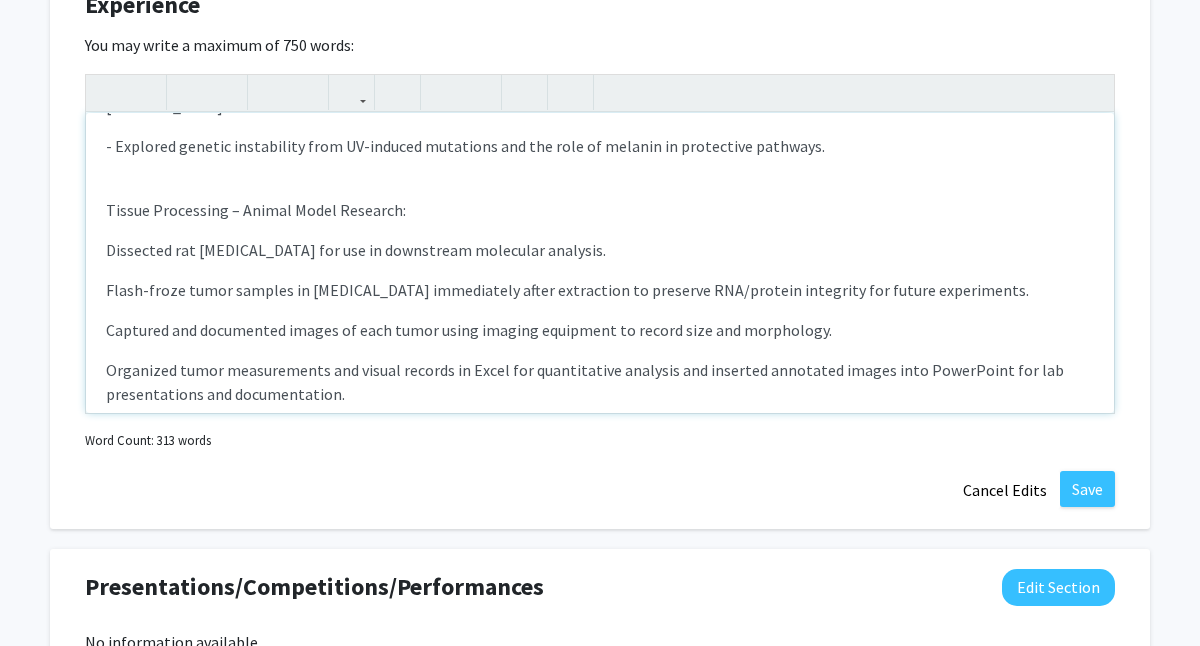 scroll, scrollTop: 916, scrollLeft: 0, axis: vertical 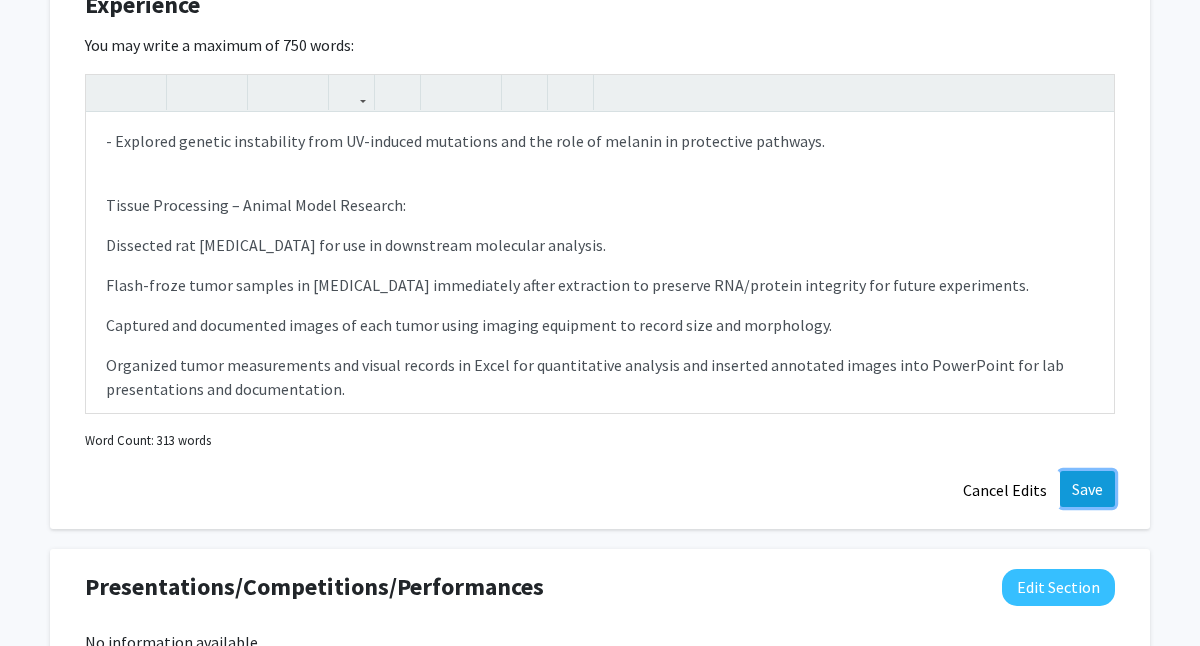 click on "Save" 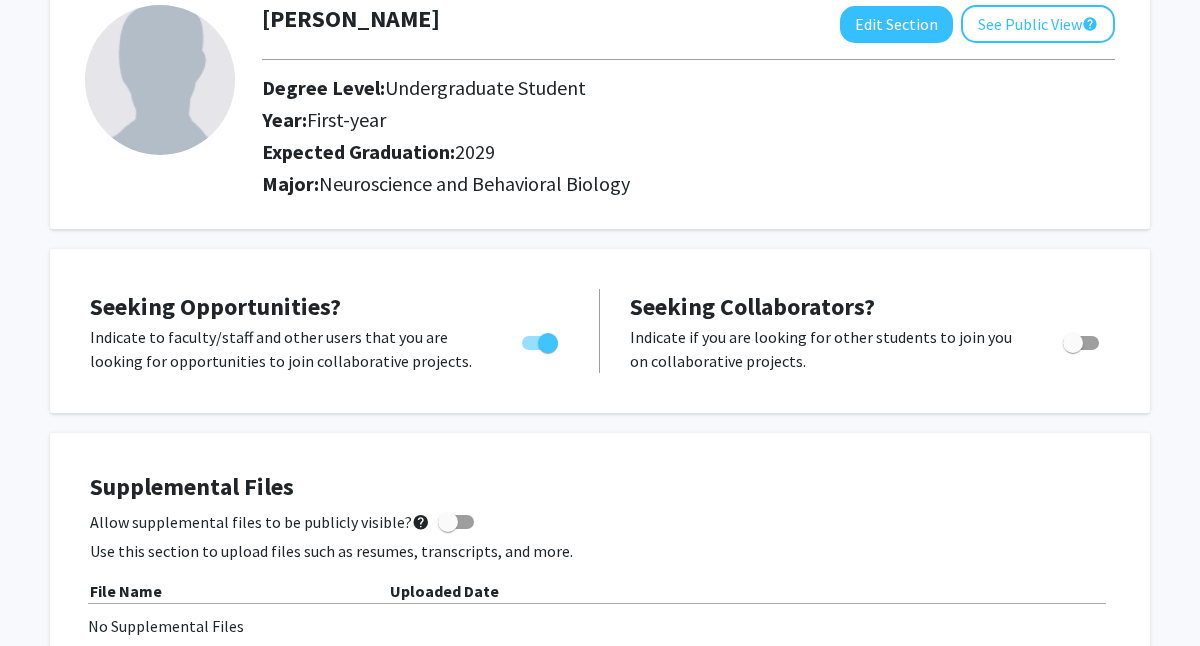 scroll, scrollTop: 0, scrollLeft: 0, axis: both 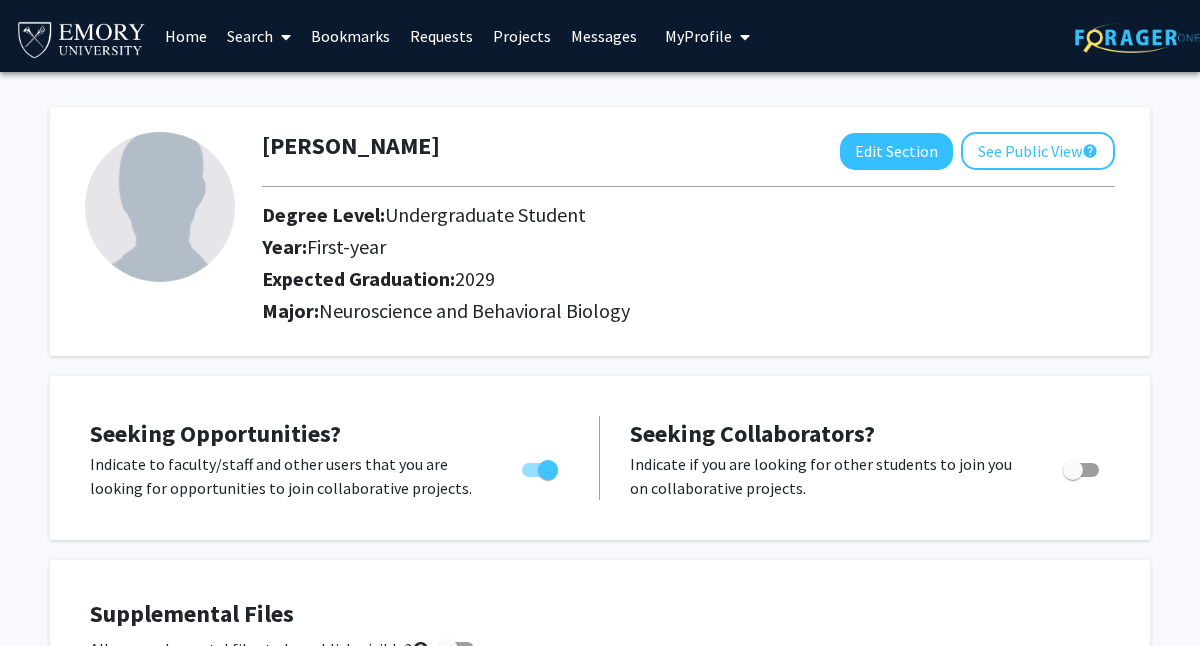 click on "Search" at bounding box center (259, 36) 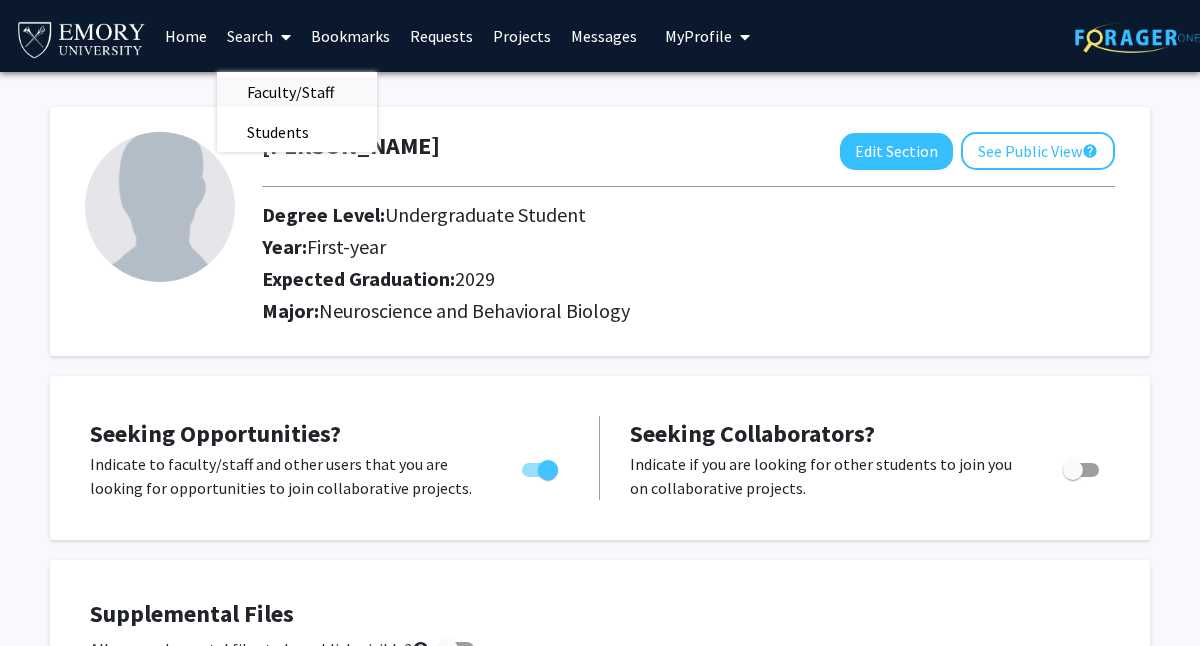 click on "Faculty/Staff" at bounding box center (290, 92) 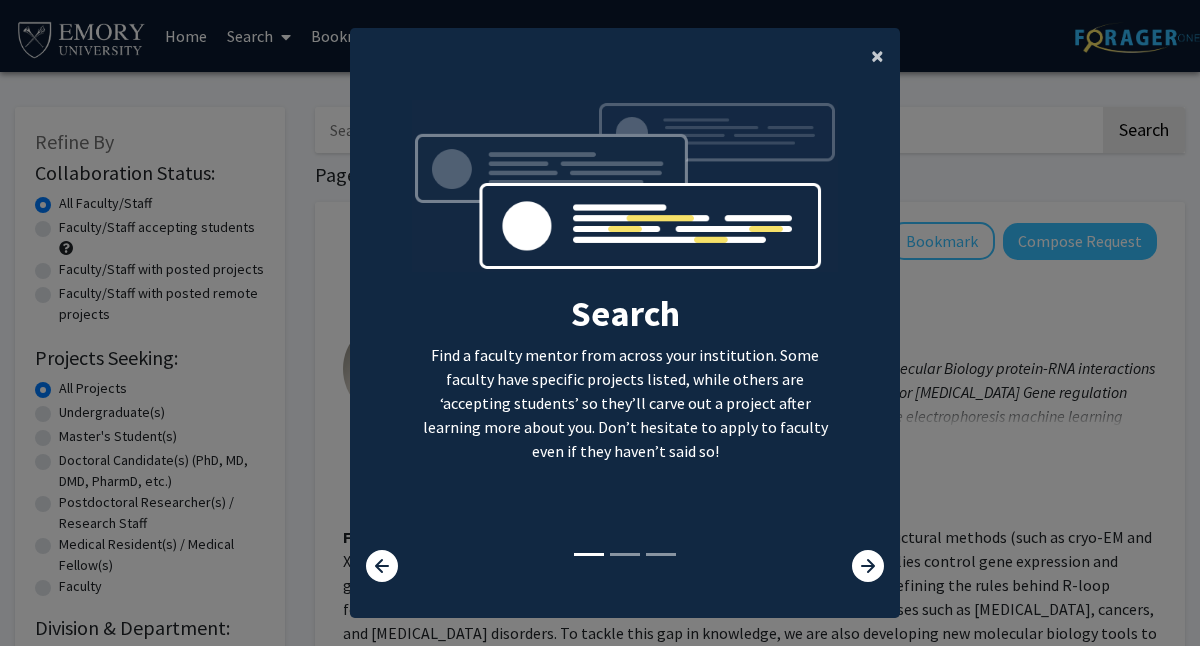 click on "×" 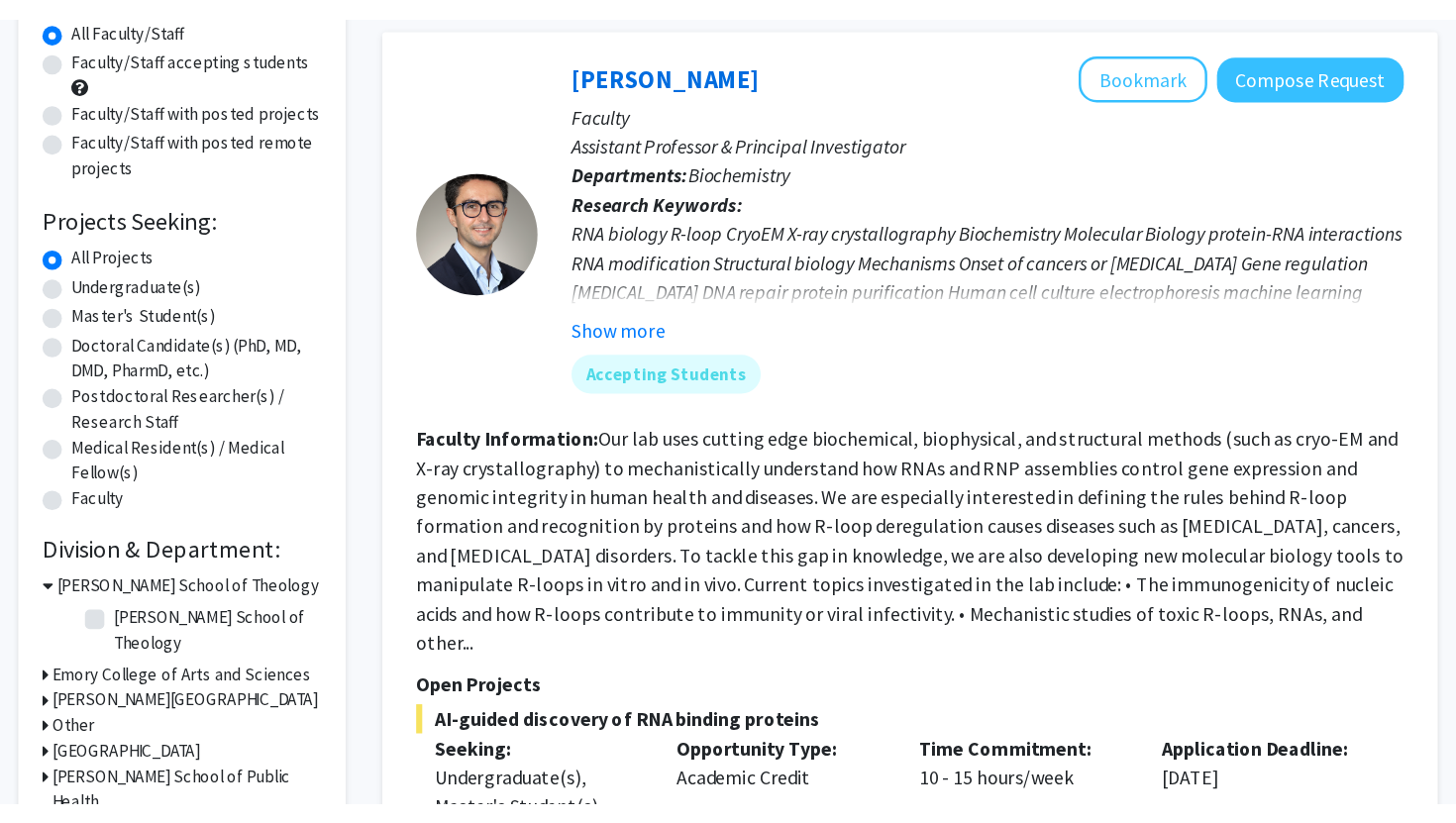 scroll, scrollTop: 189, scrollLeft: 0, axis: vertical 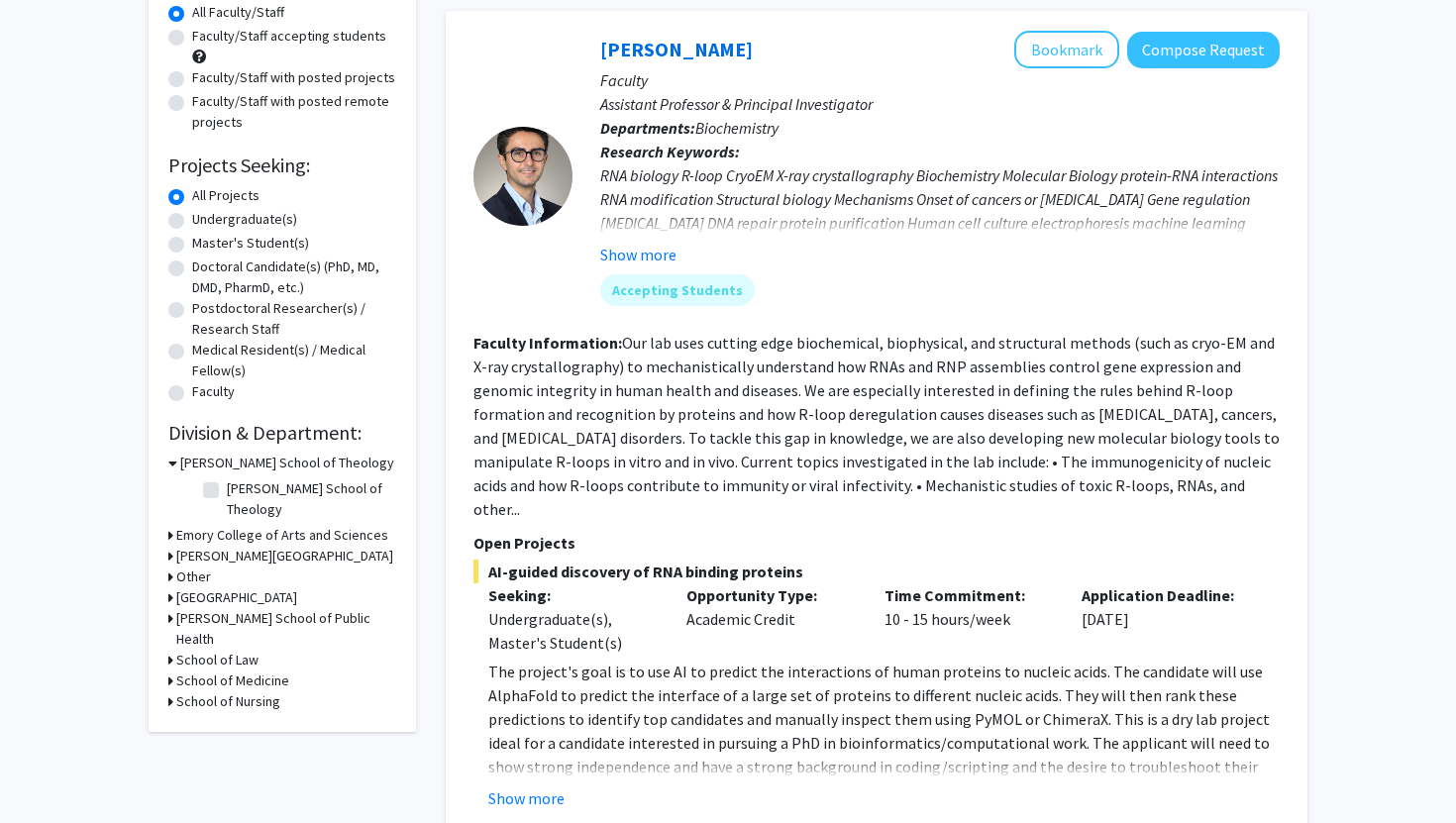 click on "Undergraduate(s)" 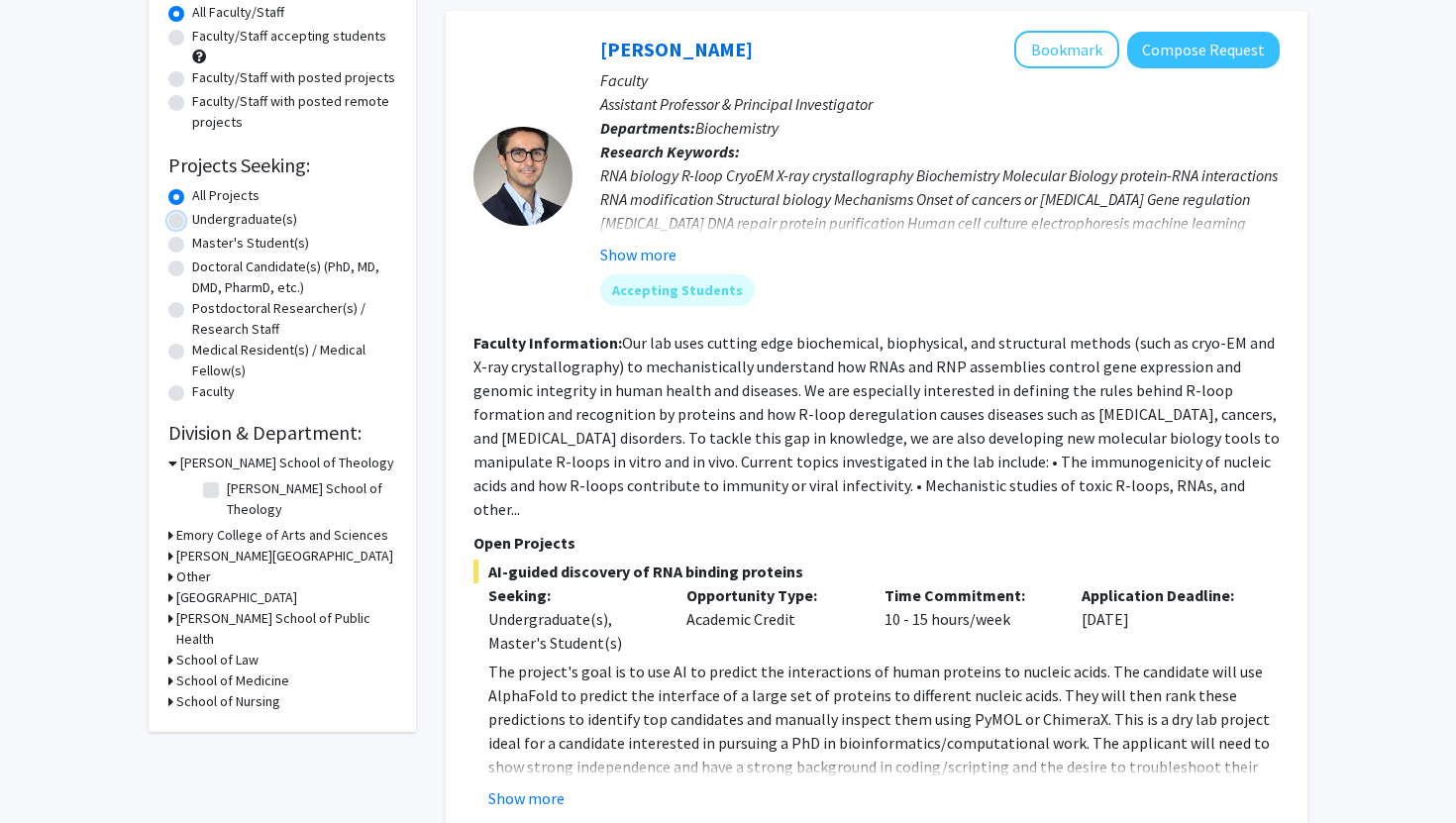click on "Undergraduate(s)" at bounding box center [198, 215] 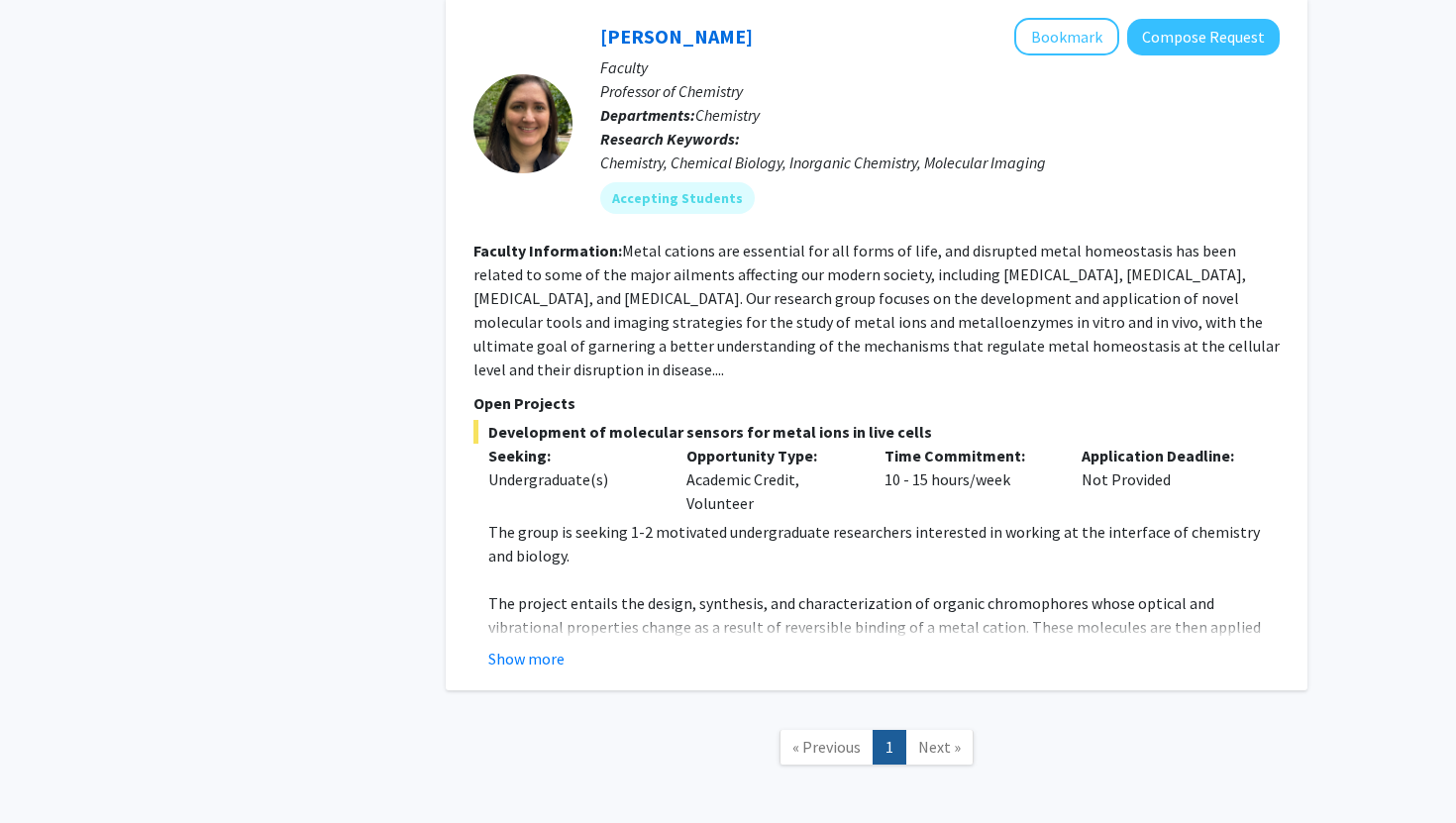 scroll, scrollTop: 3574, scrollLeft: 0, axis: vertical 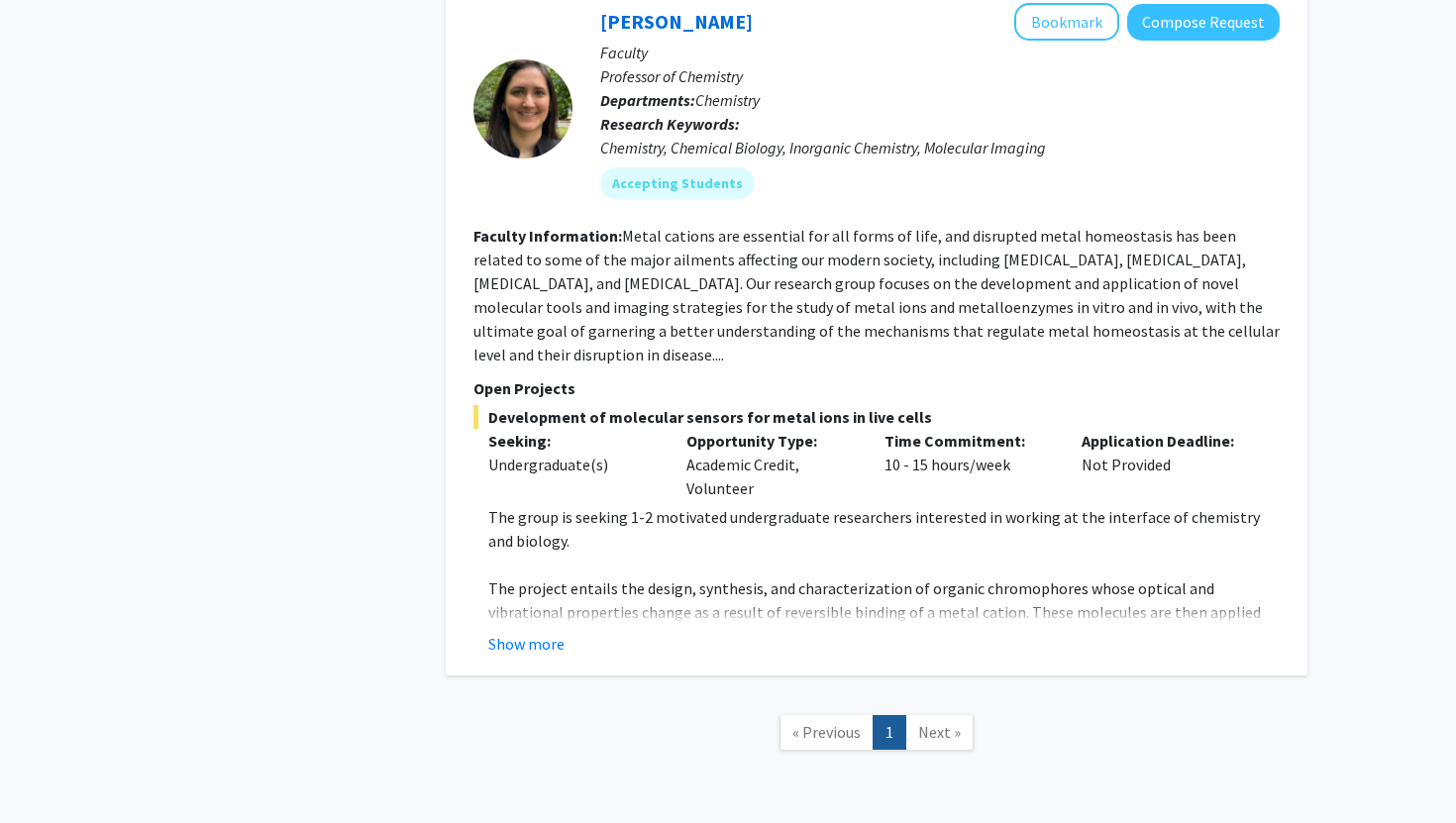 click on "Next »" 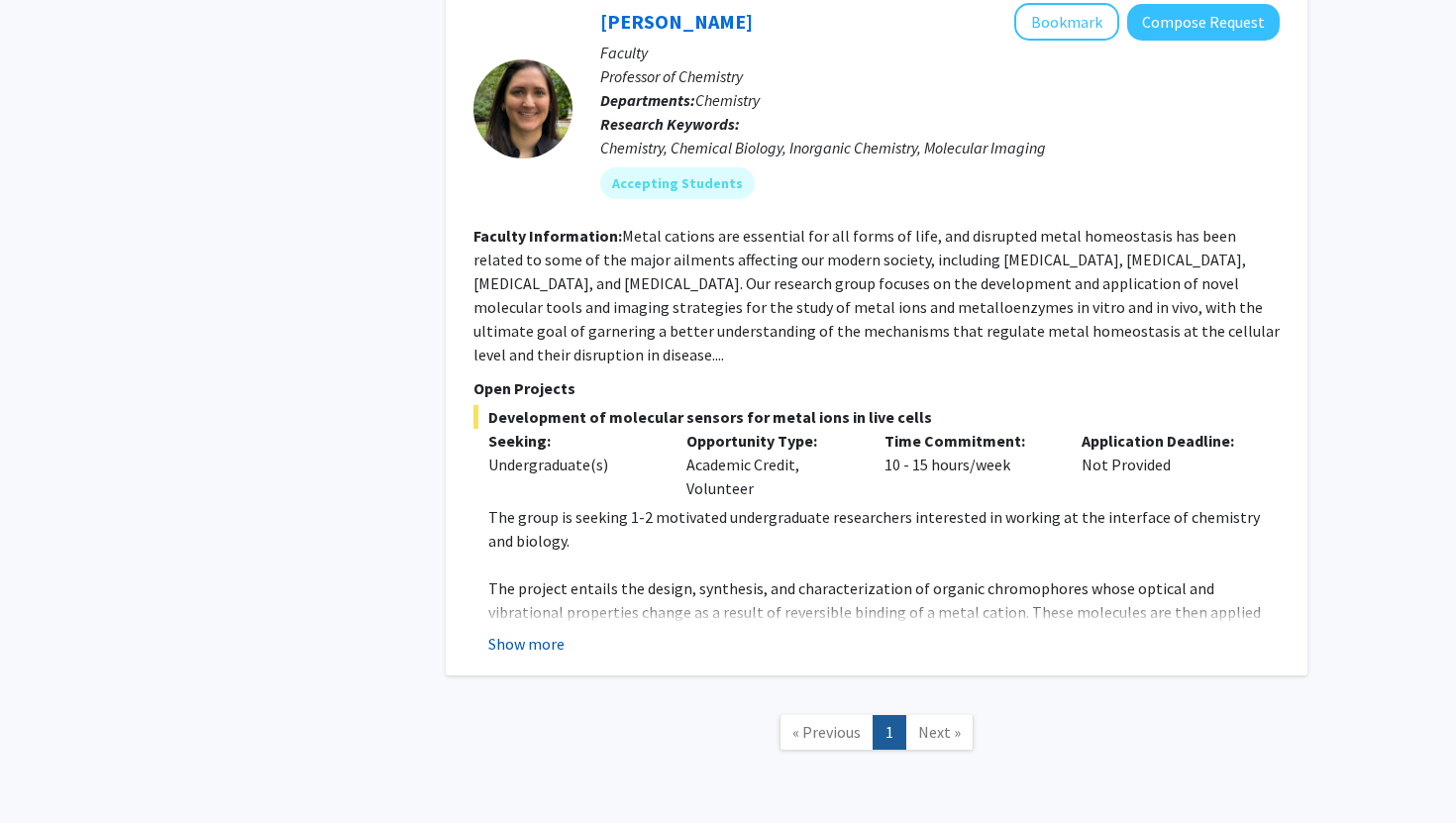 click on "Show more" 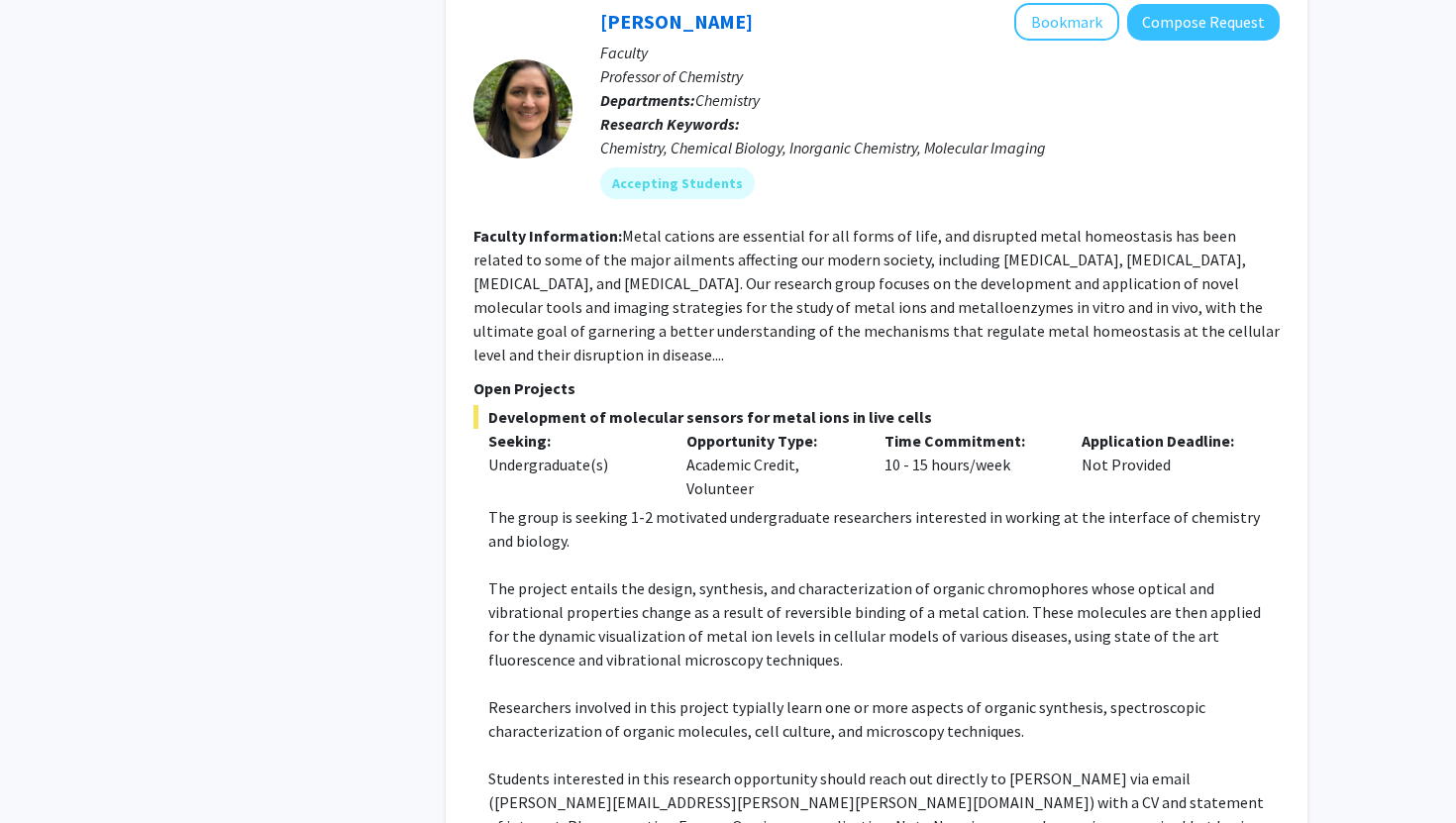 scroll, scrollTop: 3812, scrollLeft: 0, axis: vertical 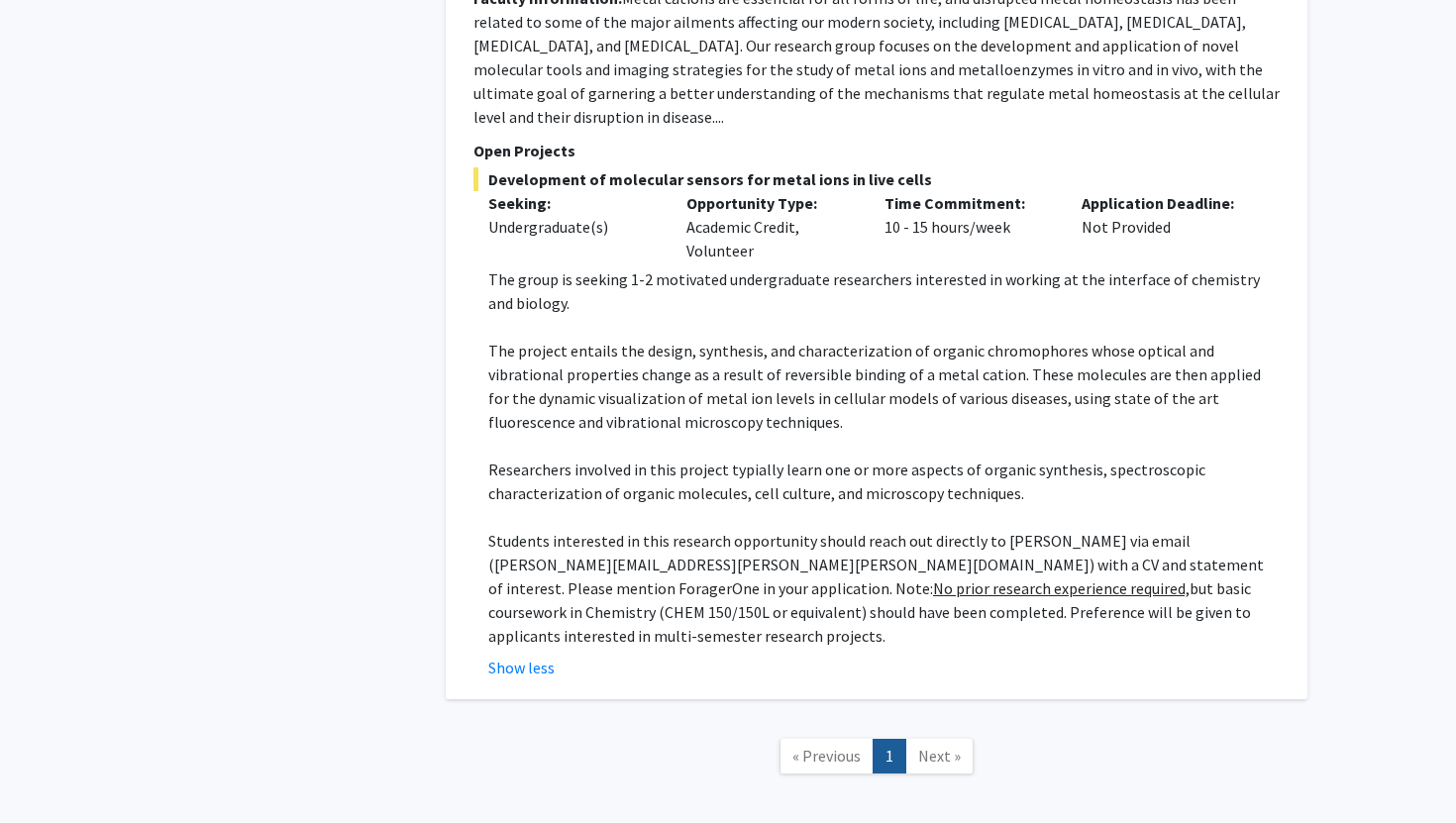 click on "« Previous  1  Next »" 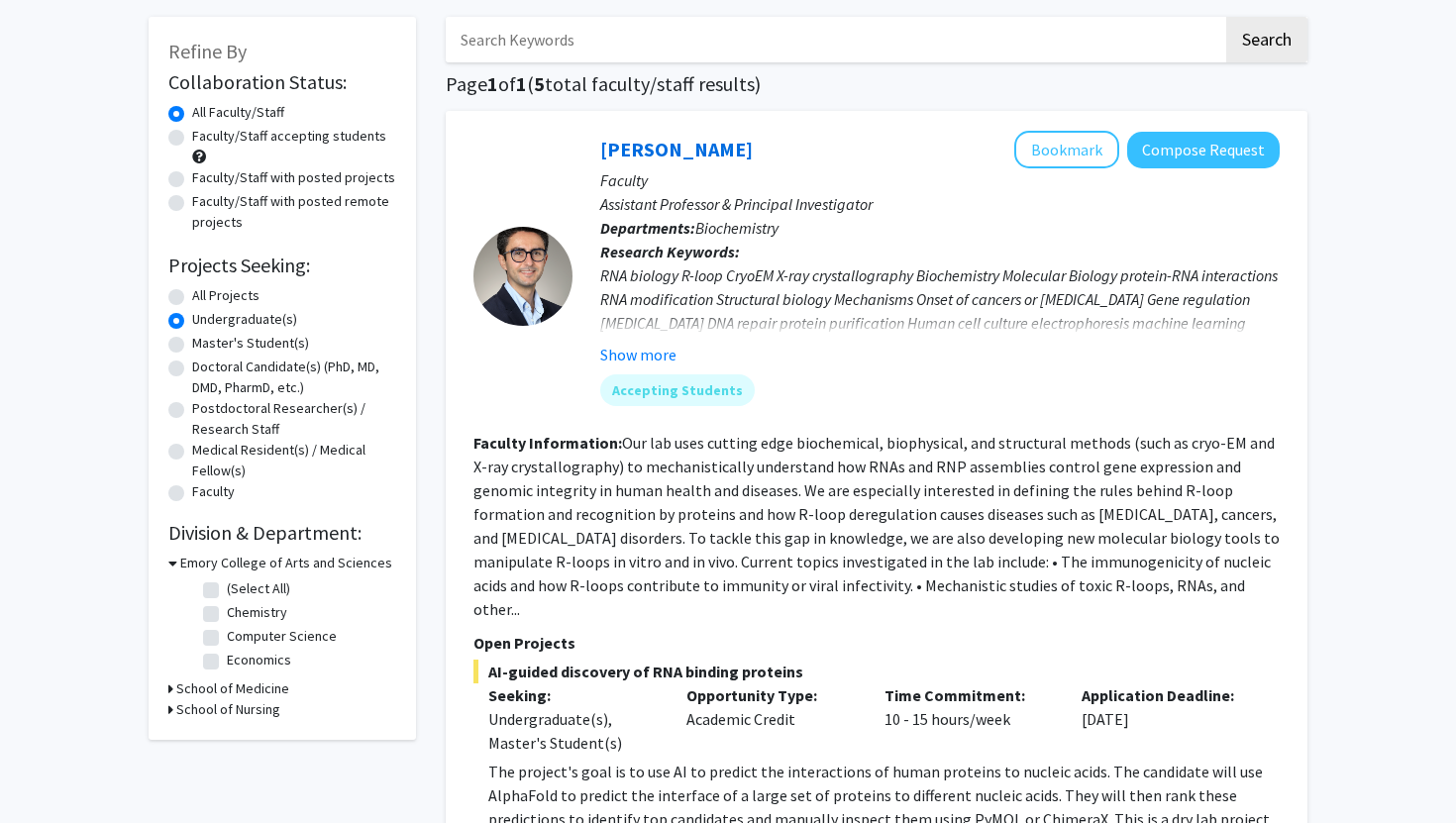 scroll, scrollTop: 0, scrollLeft: 0, axis: both 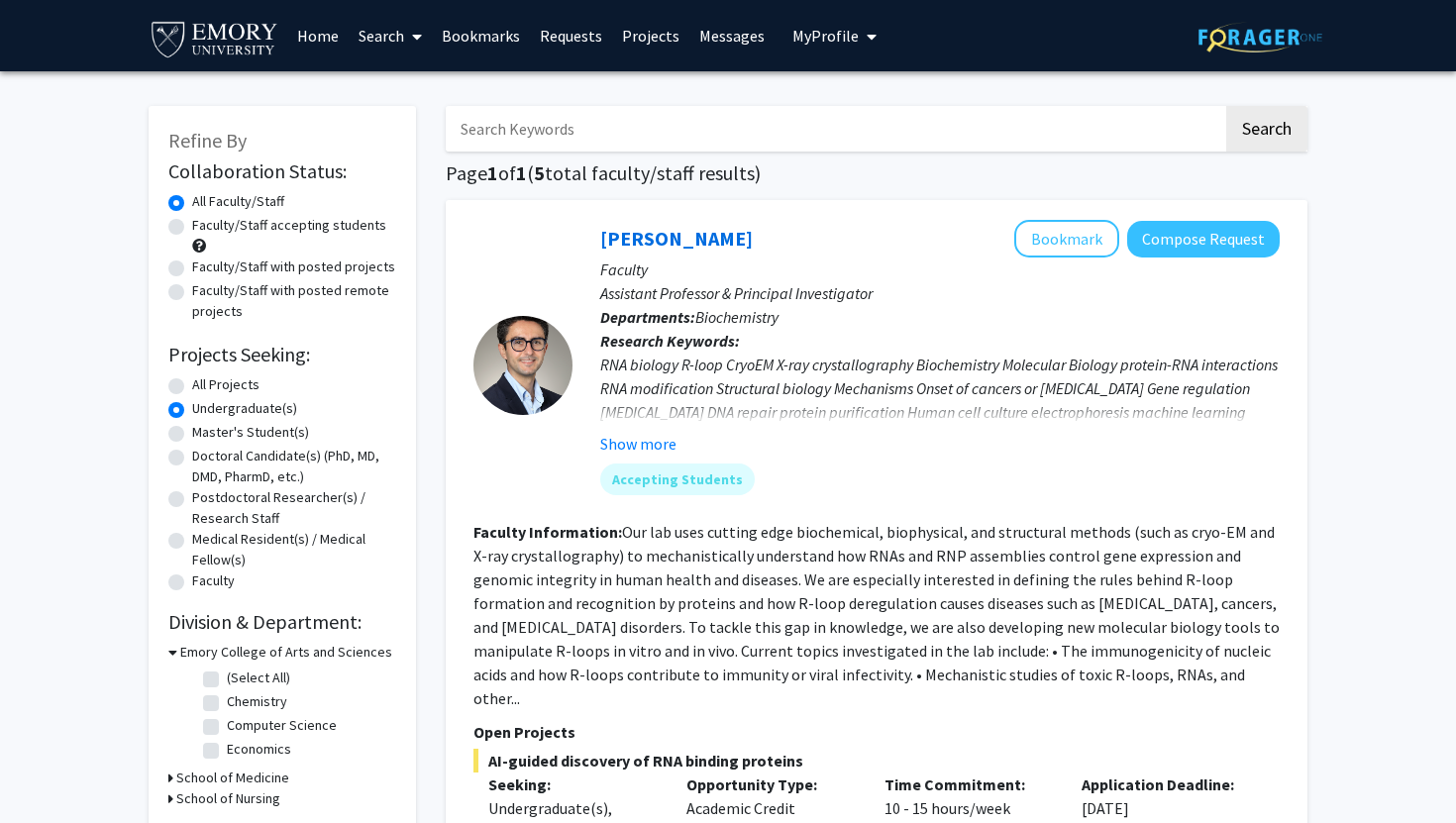 click on "All Projects" 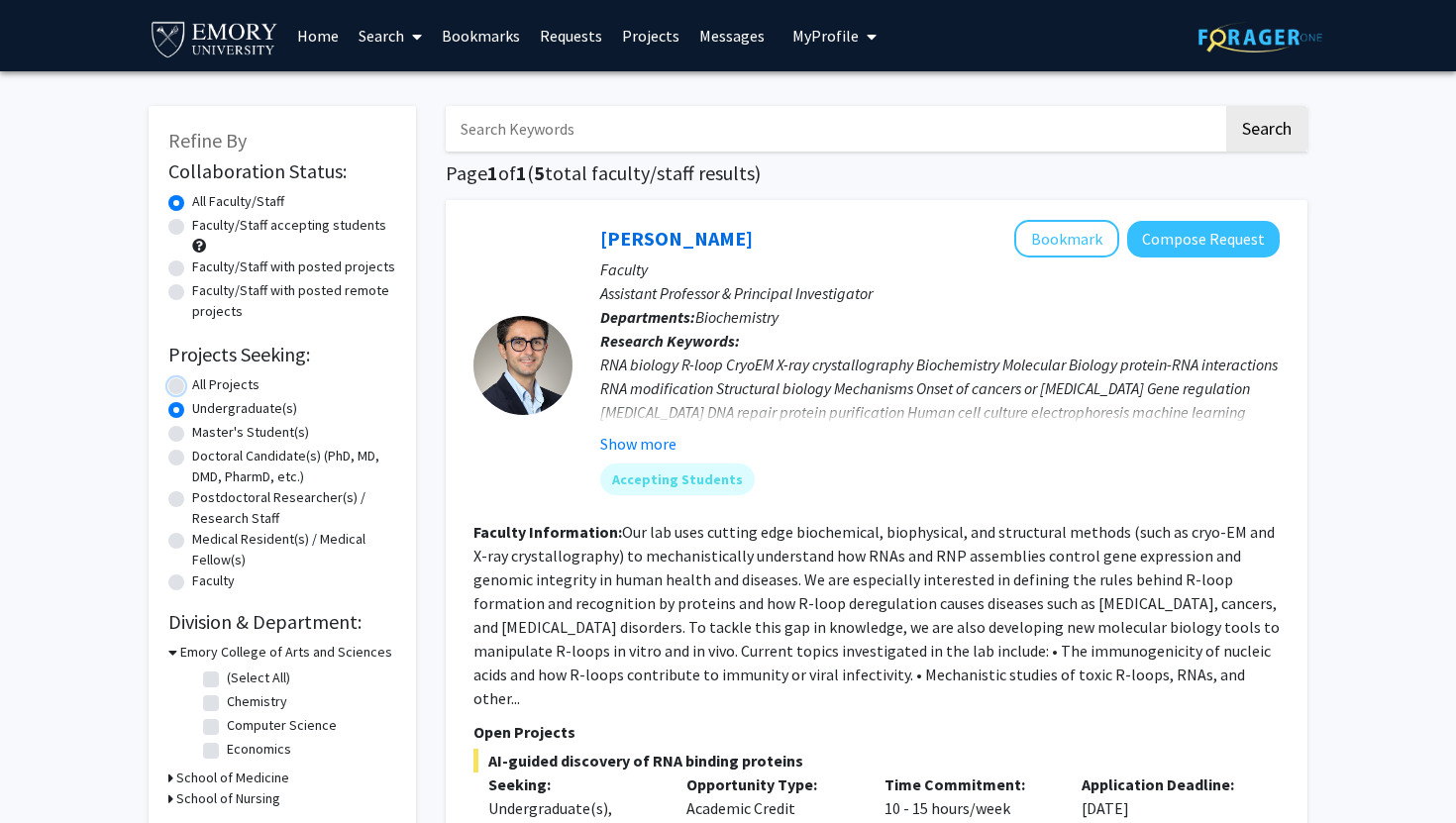 click on "All Projects" at bounding box center (198, 380) 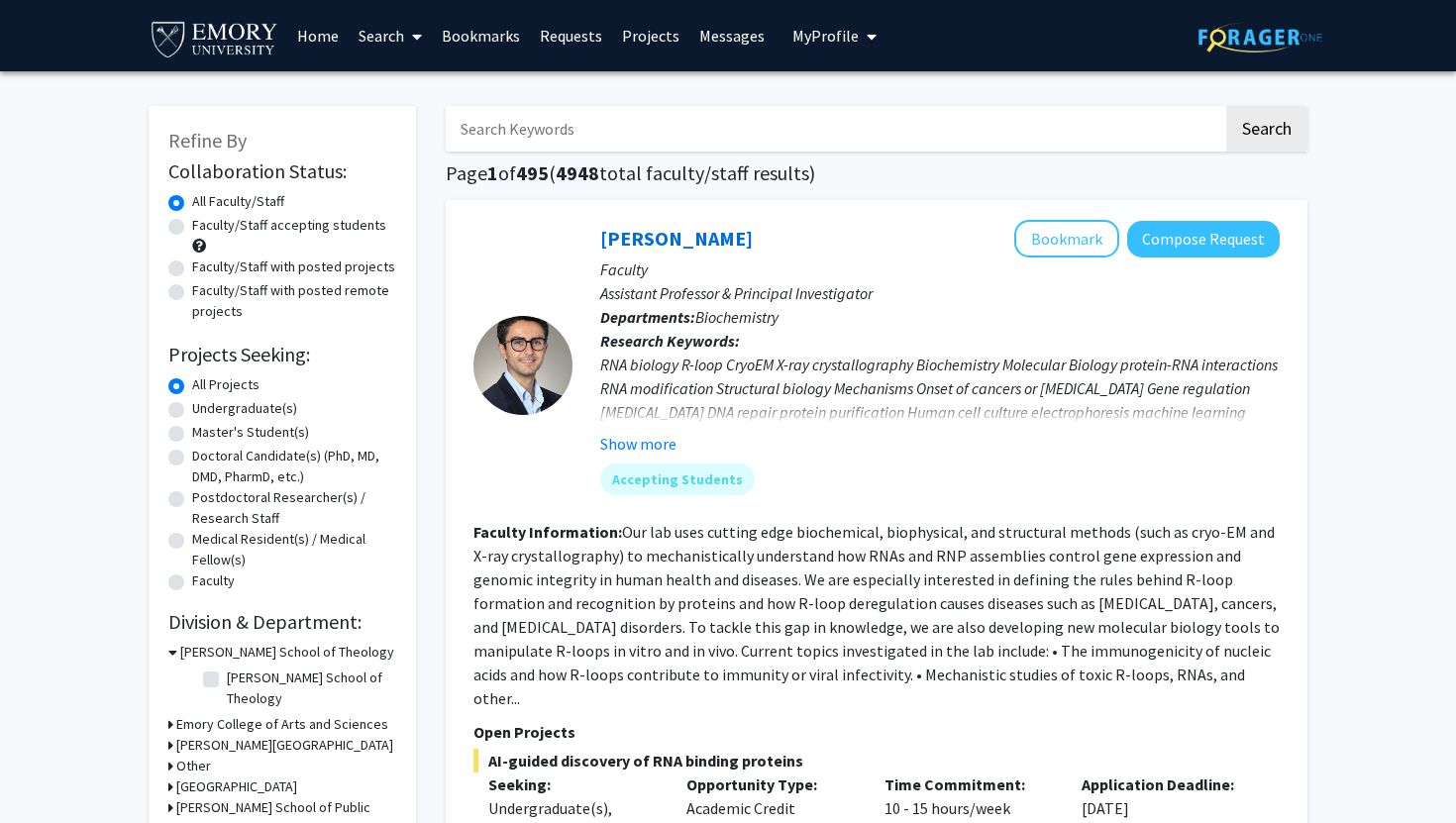click on "Undergraduate(s)" 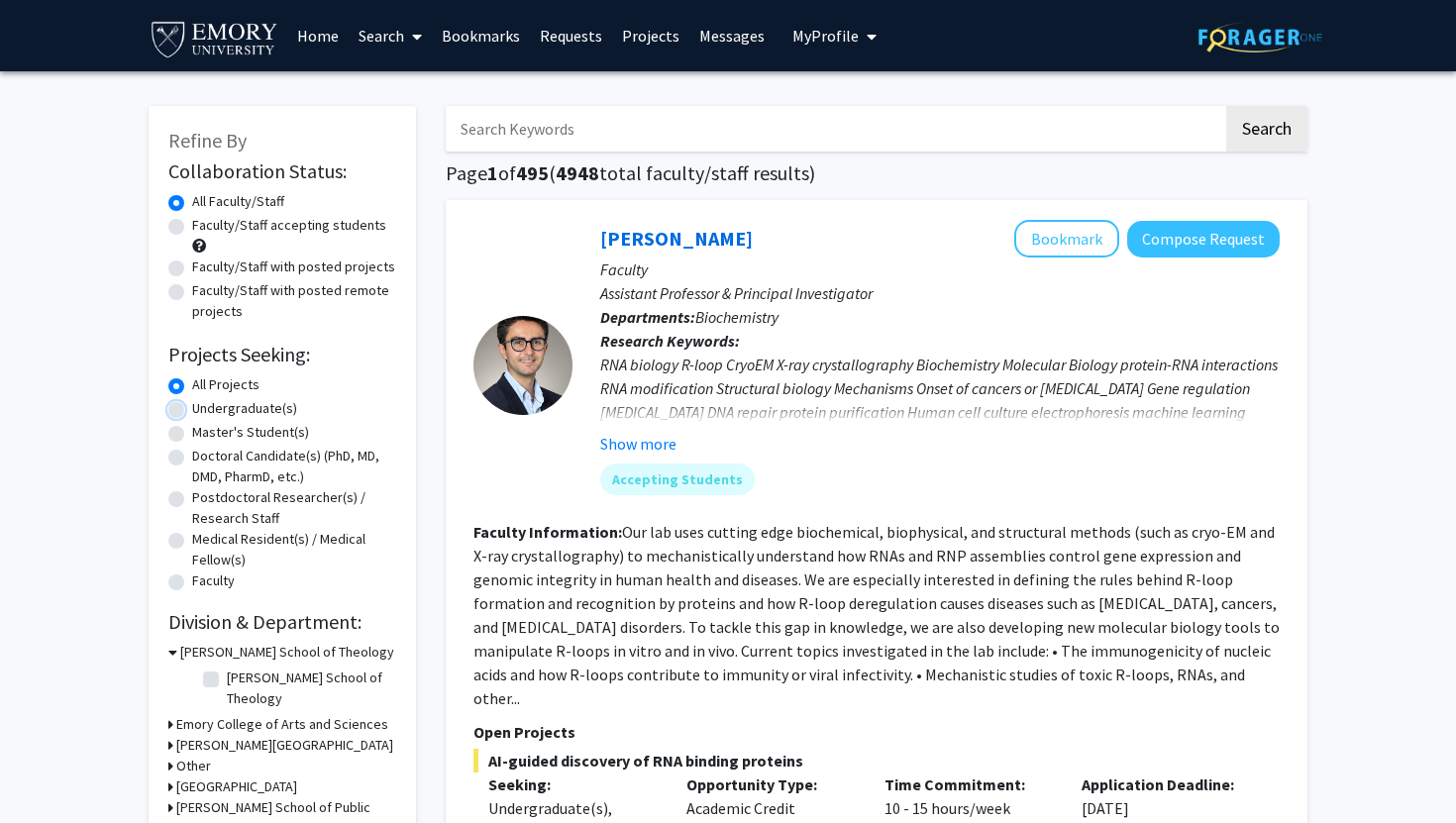 click on "Undergraduate(s)" at bounding box center [198, 404] 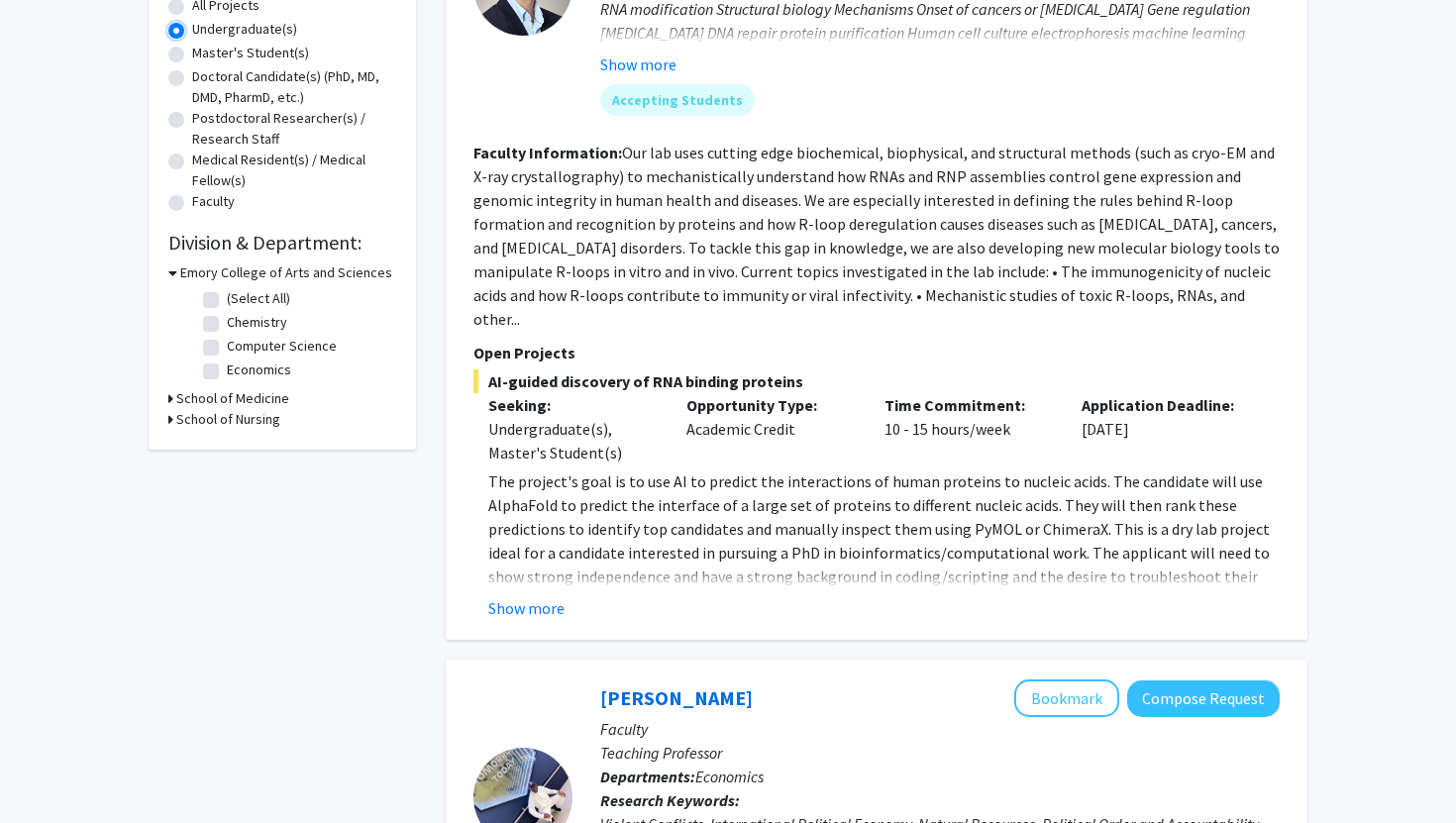 scroll, scrollTop: 458, scrollLeft: 0, axis: vertical 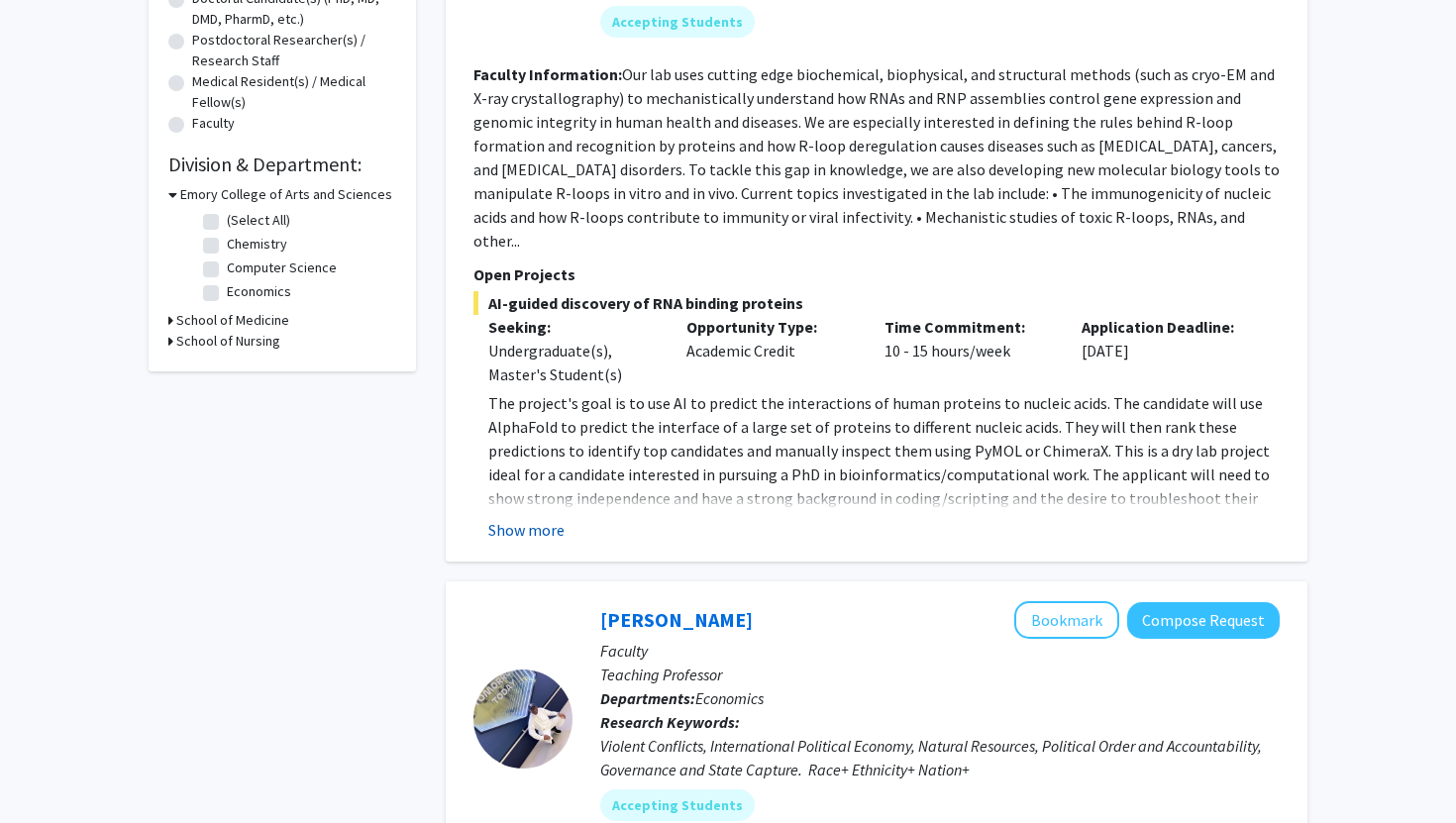 click on "Show more" 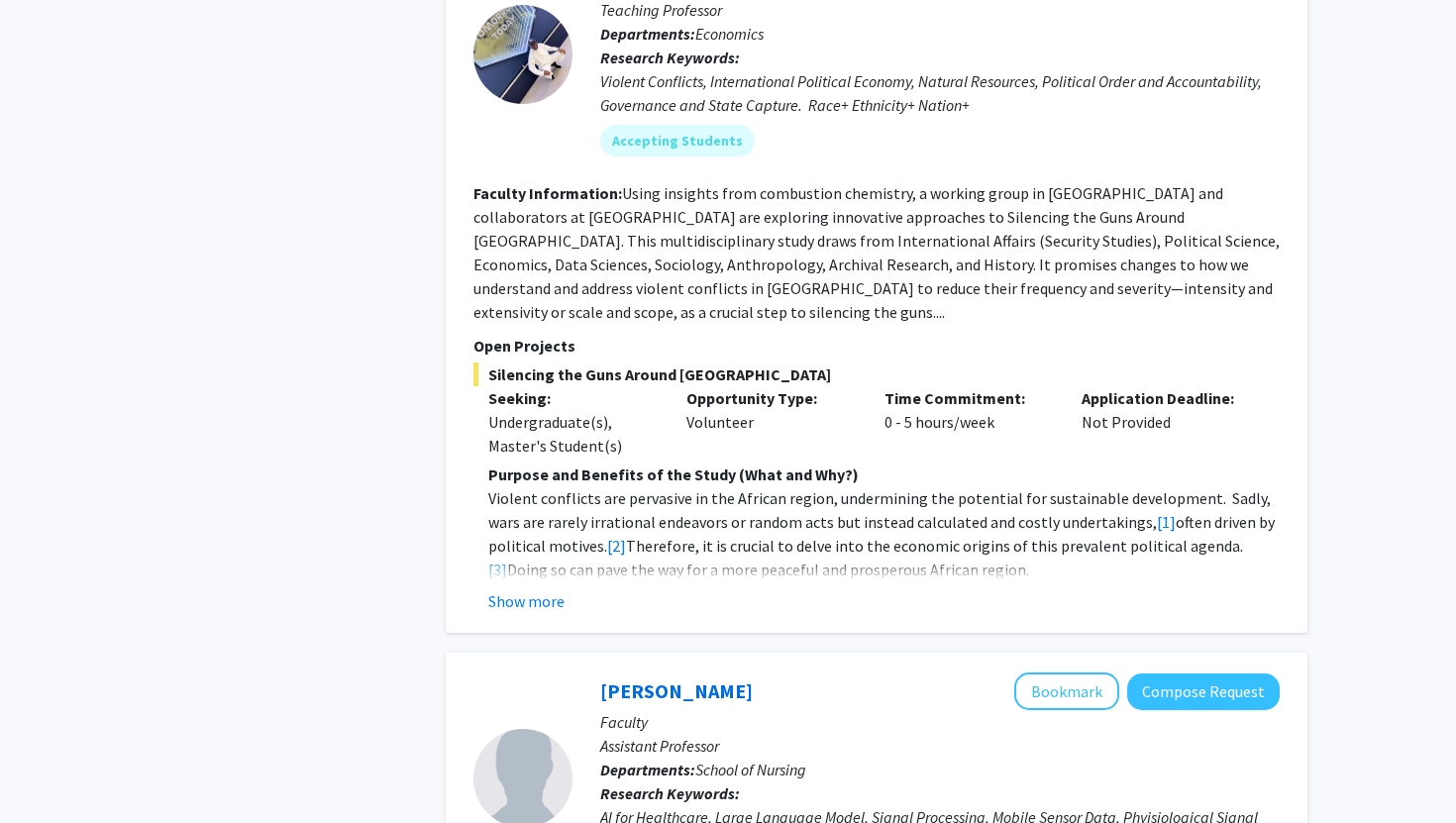 scroll, scrollTop: 1174, scrollLeft: 0, axis: vertical 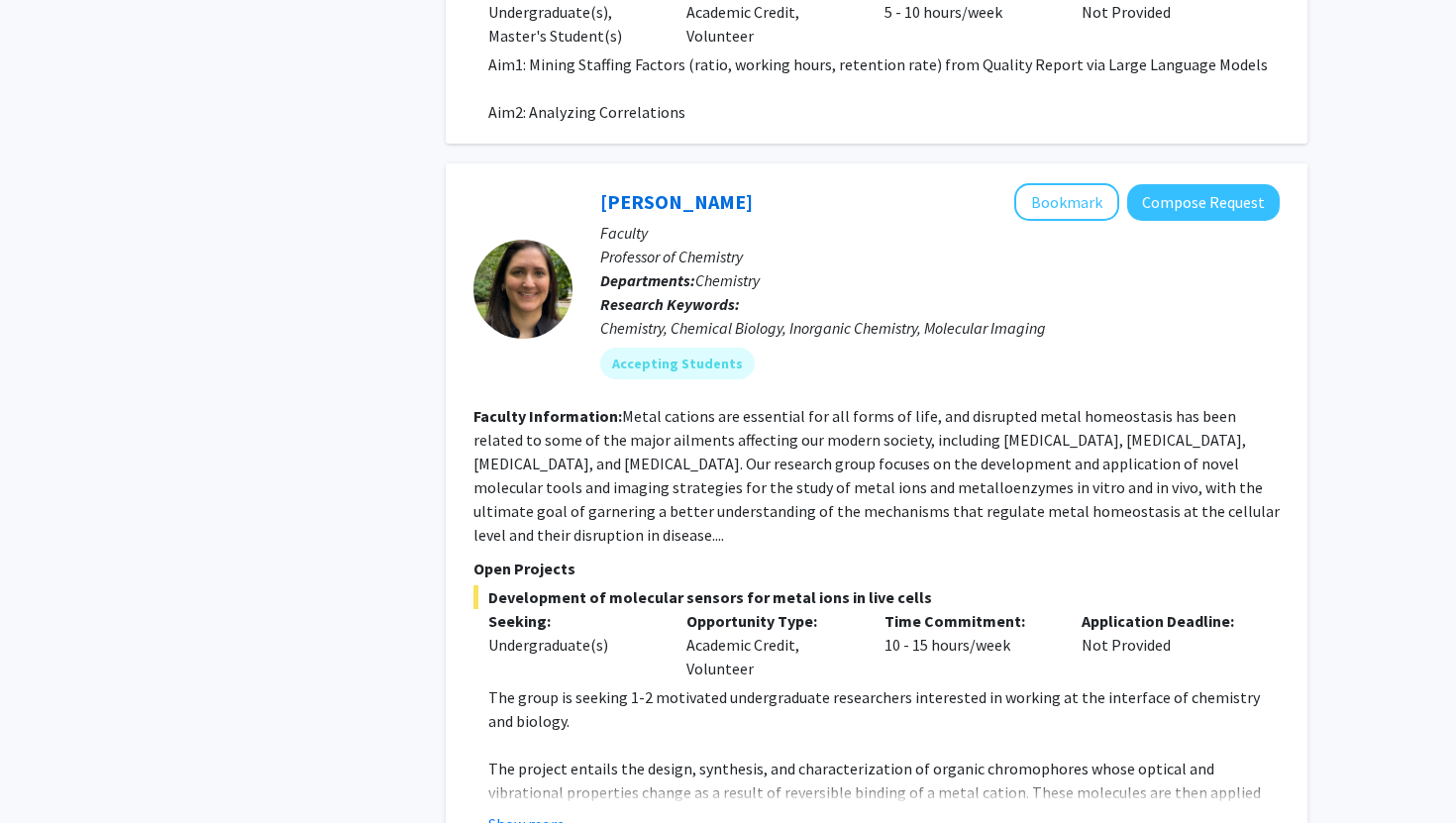 click on "Daniela Buccella   Bookmark
Compose Request  Faculty Professor of Chemistry Departments:  Chemistry Research Keywords:  Chemistry, Chemical Biology, Inorganic Chemistry, Molecular Imaging Accepting Students Faculty Information:  Metal cations are essential for all forms of life, and disrupted metal homeostasis has been related to some of the major ailments affecting our modern society, including neurodegeneration, diabetes, immunodeficiency, and cancer.  Our research group focuses on the development and application of novel molecular tools and imaging strategies for the study of metal ions and metalloenzymes in vitro and in vivo, with the ultimate goal of garnering a better understanding of the mechanisms that regulate metal homeostasis at the cellular level and their disruption in disease.... Open Projects  Development of molecular sensors for metal ions in live cells  Seeking: Undergraduate(s) Opportunity Type:  Academic Credit, Volunteer  Time Commitment:  10 - 15 hours/week  Application Deadline:" 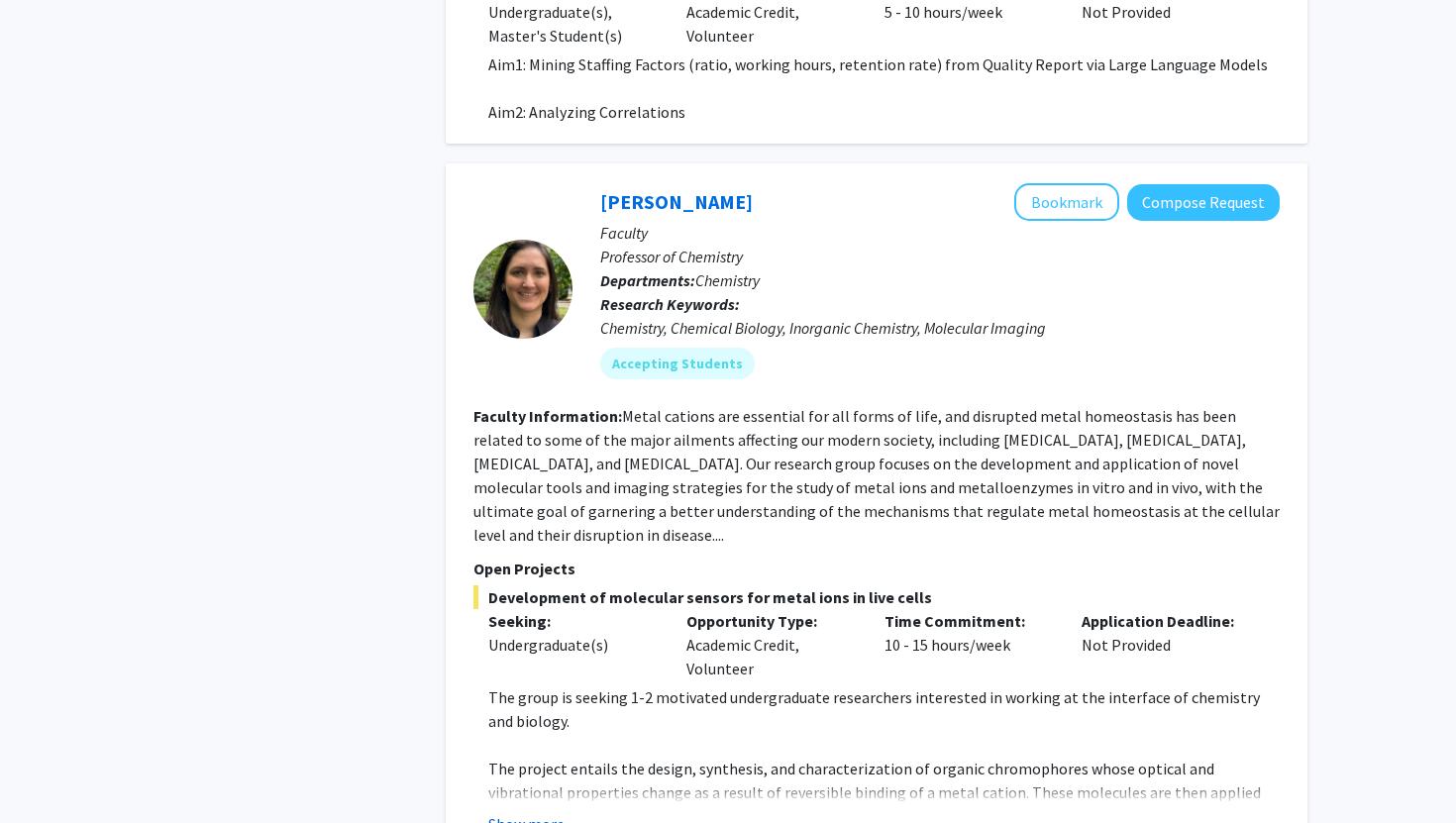 click on "Show more" 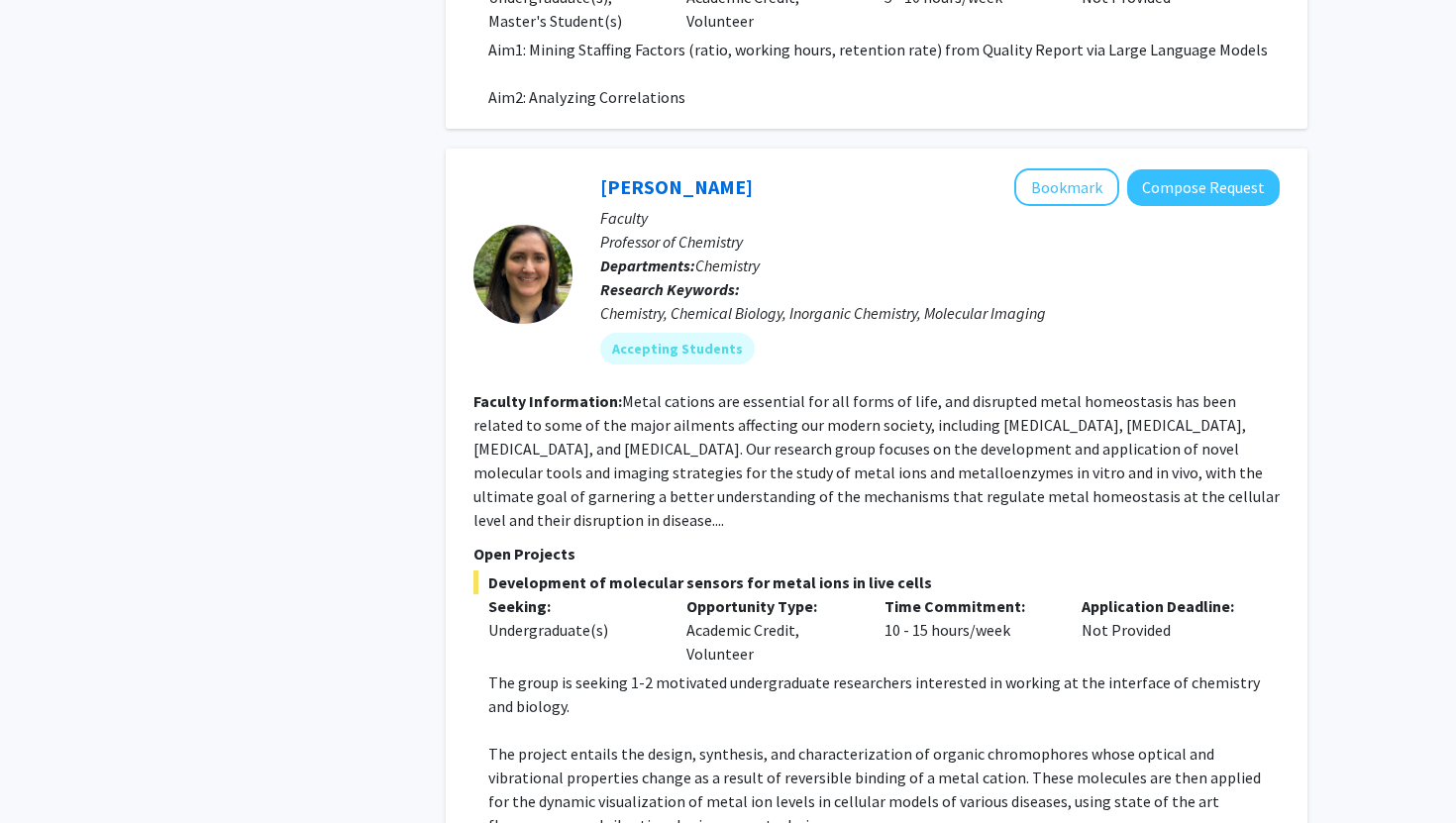 scroll, scrollTop: 3458, scrollLeft: 0, axis: vertical 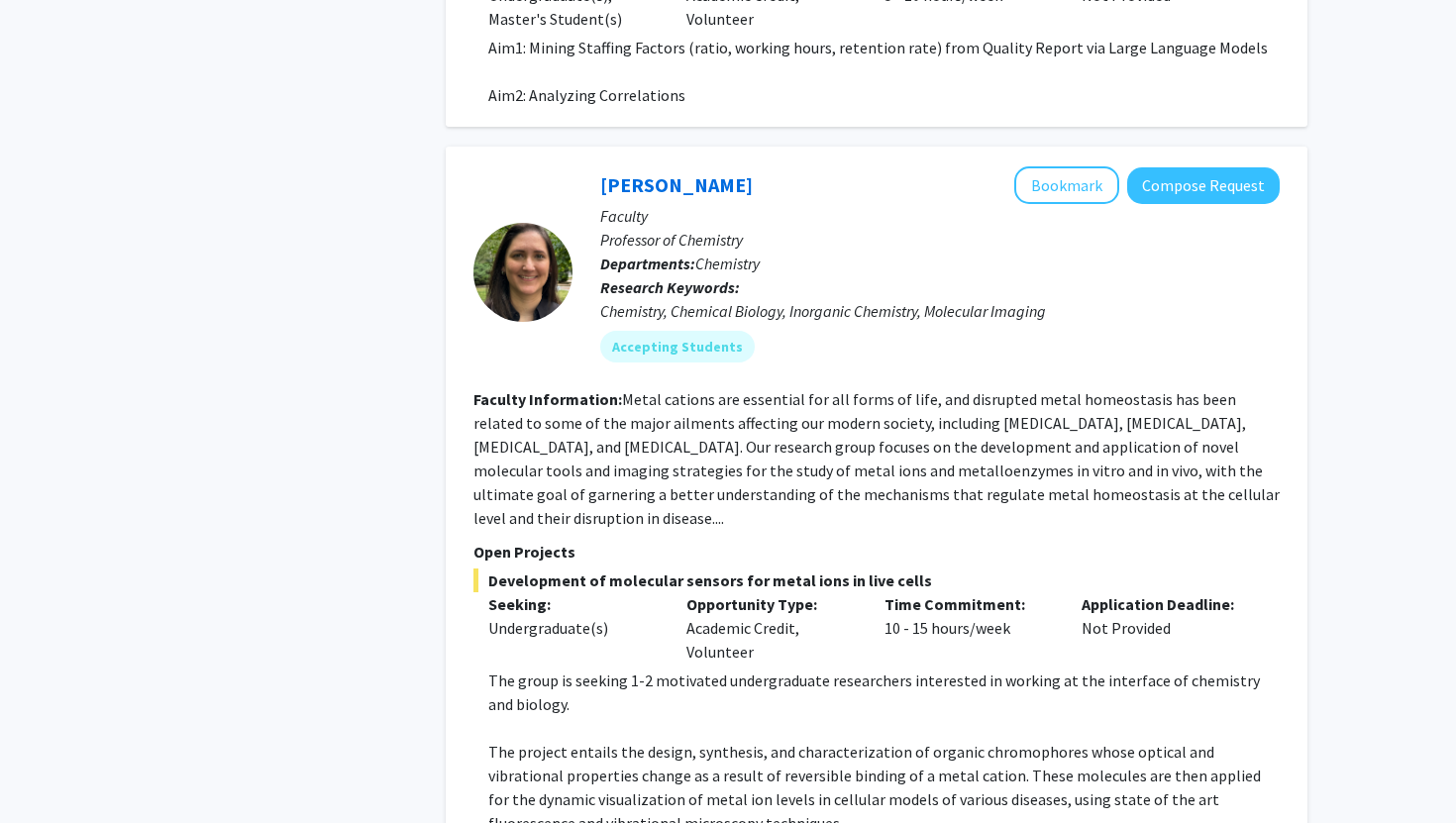 drag, startPoint x: 756, startPoint y: 109, endPoint x: 593, endPoint y: 106, distance: 163.02761 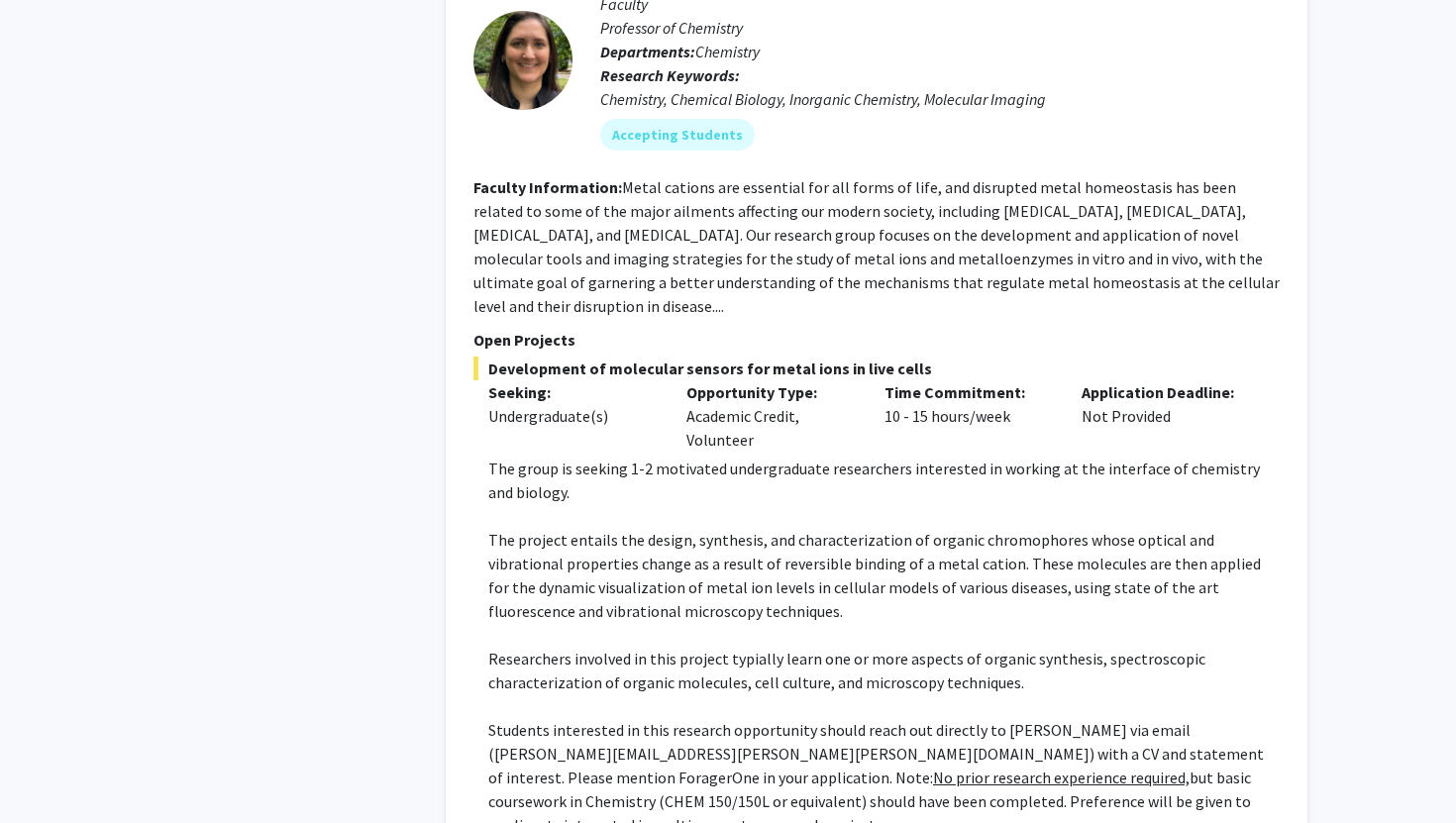 scroll, scrollTop: 3401, scrollLeft: 0, axis: vertical 